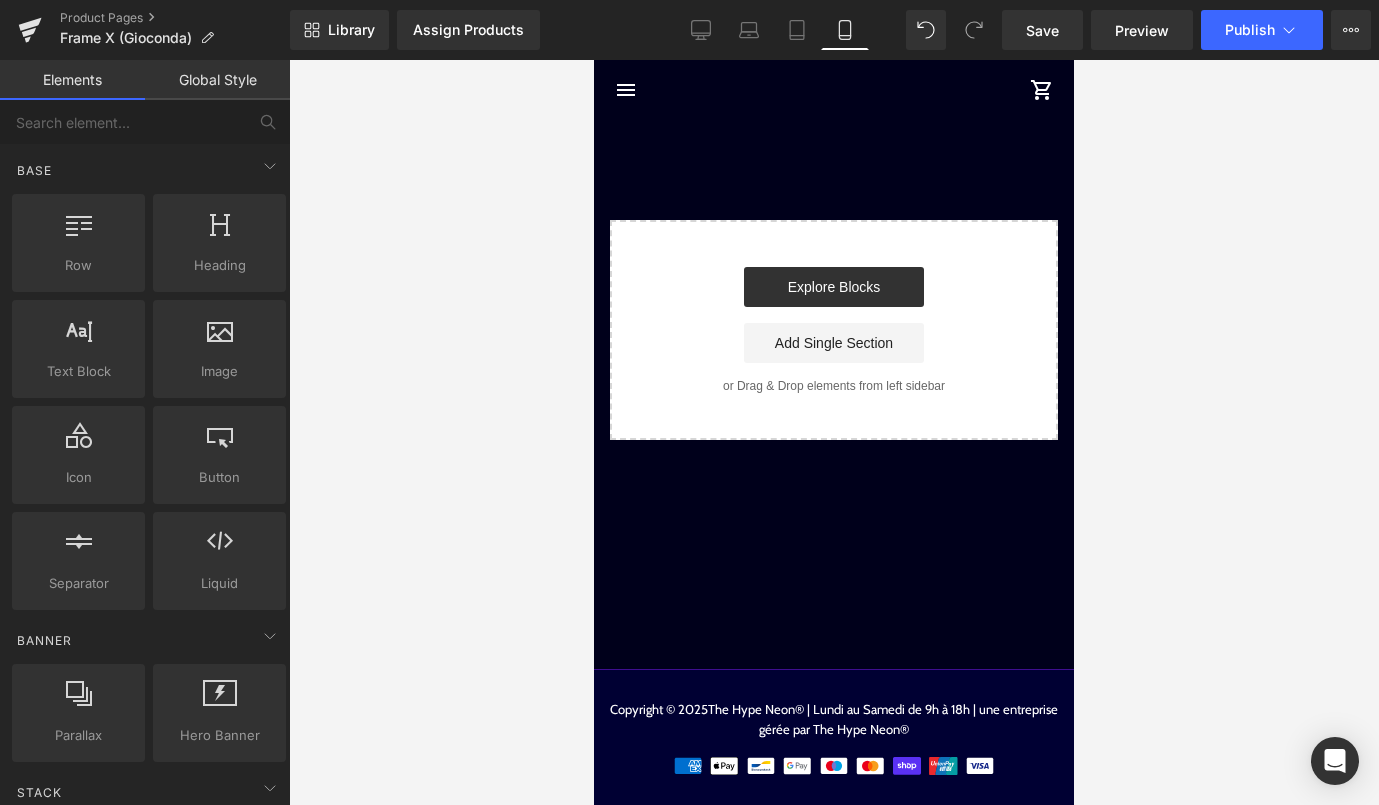 scroll, scrollTop: 0, scrollLeft: 0, axis: both 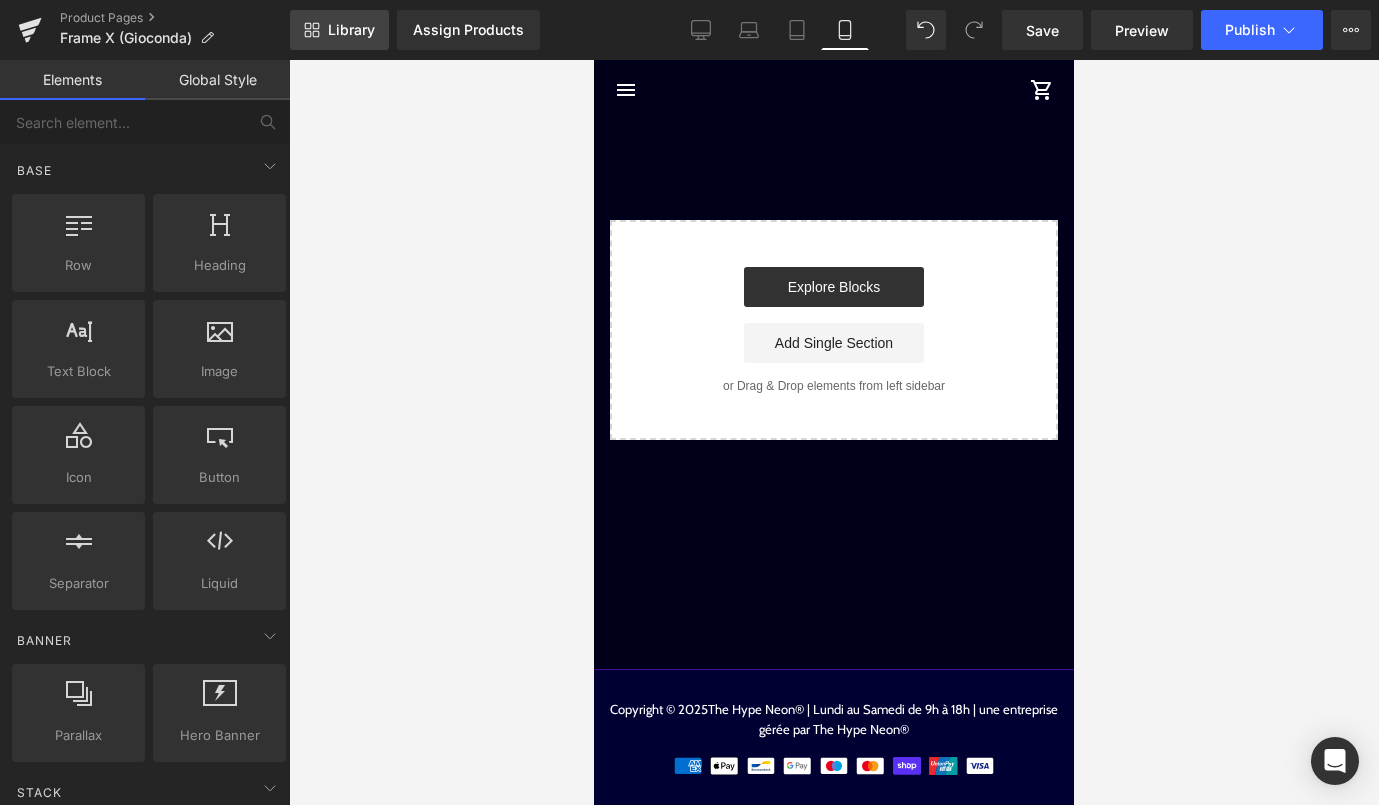 click on "Library" at bounding box center [351, 30] 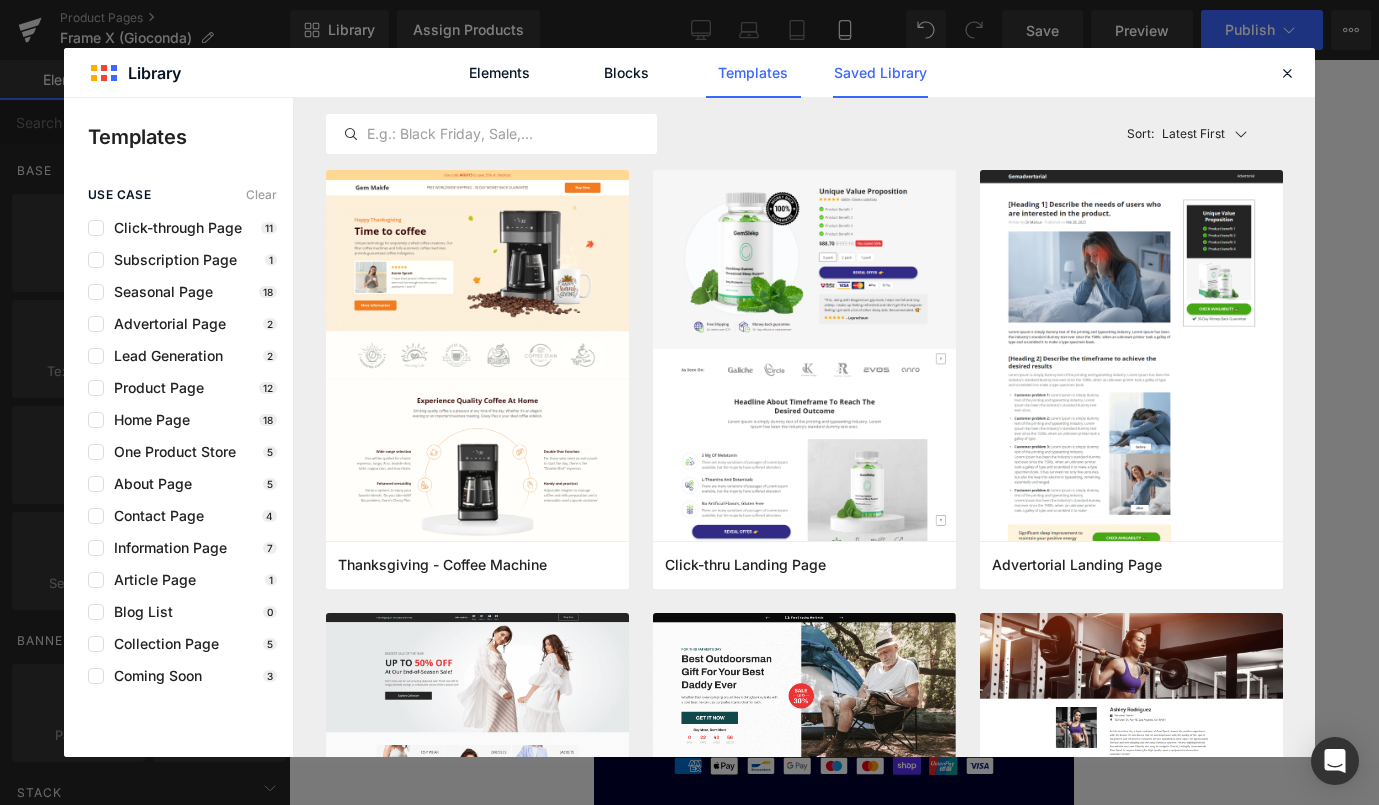 click on "Saved Library" 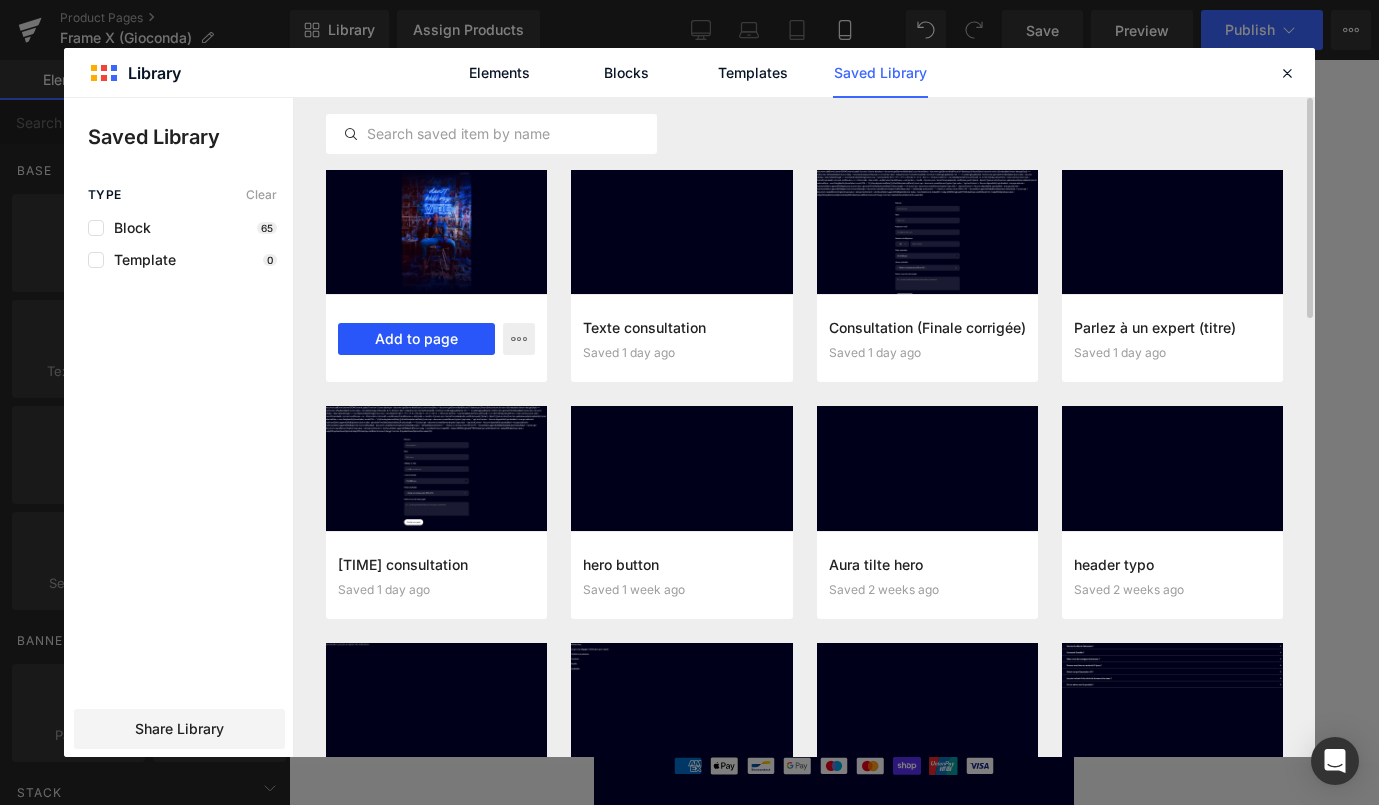 click on "Add to page" at bounding box center (416, 339) 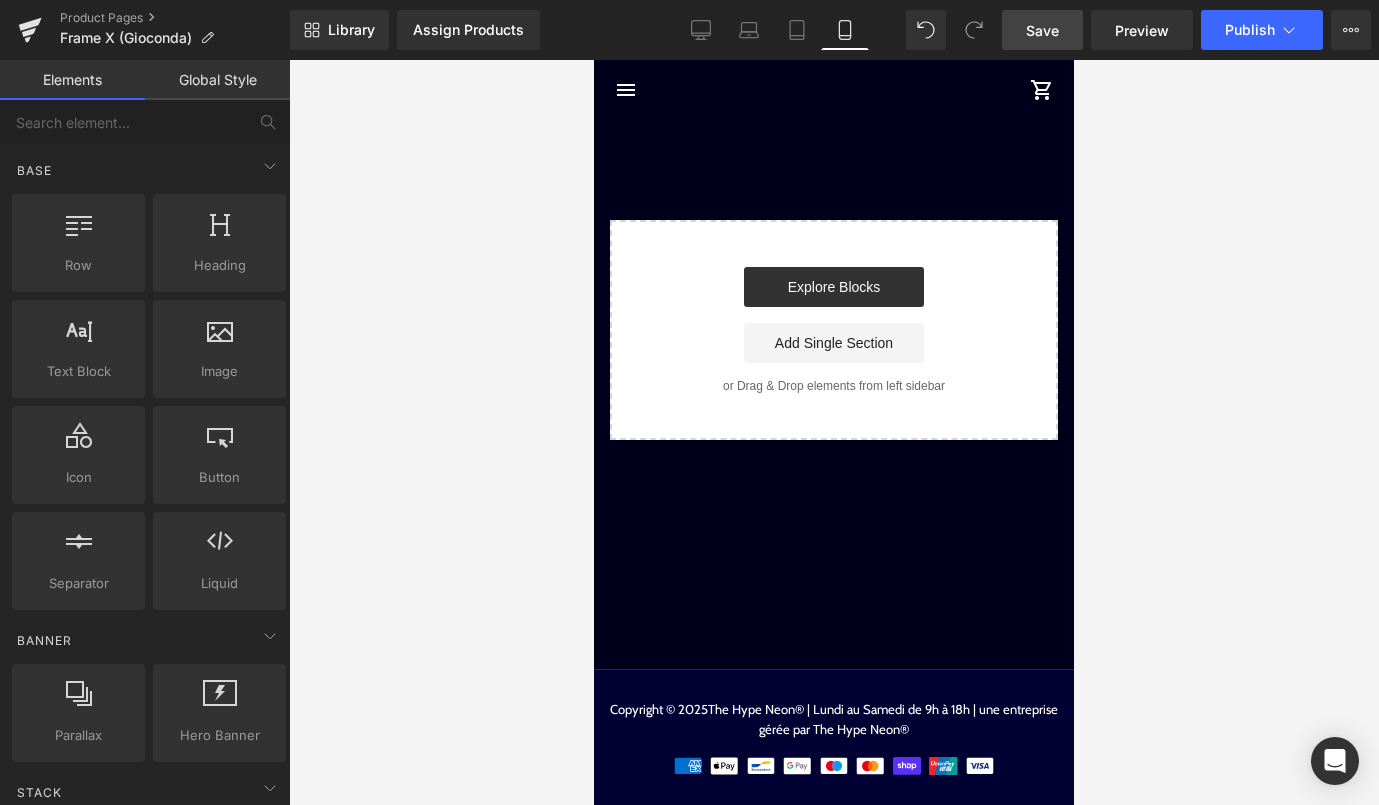 click on "Save" at bounding box center (1042, 30) 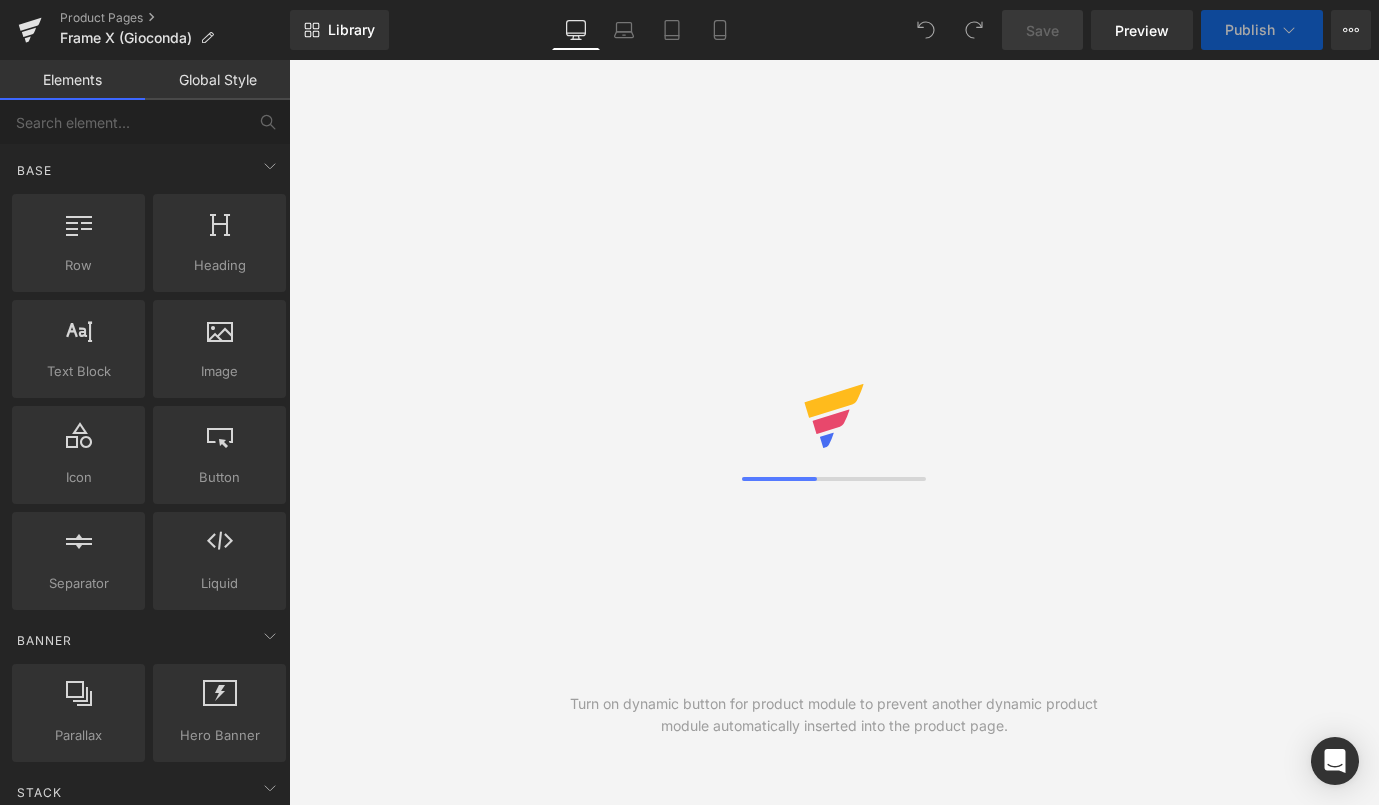 scroll, scrollTop: 0, scrollLeft: 0, axis: both 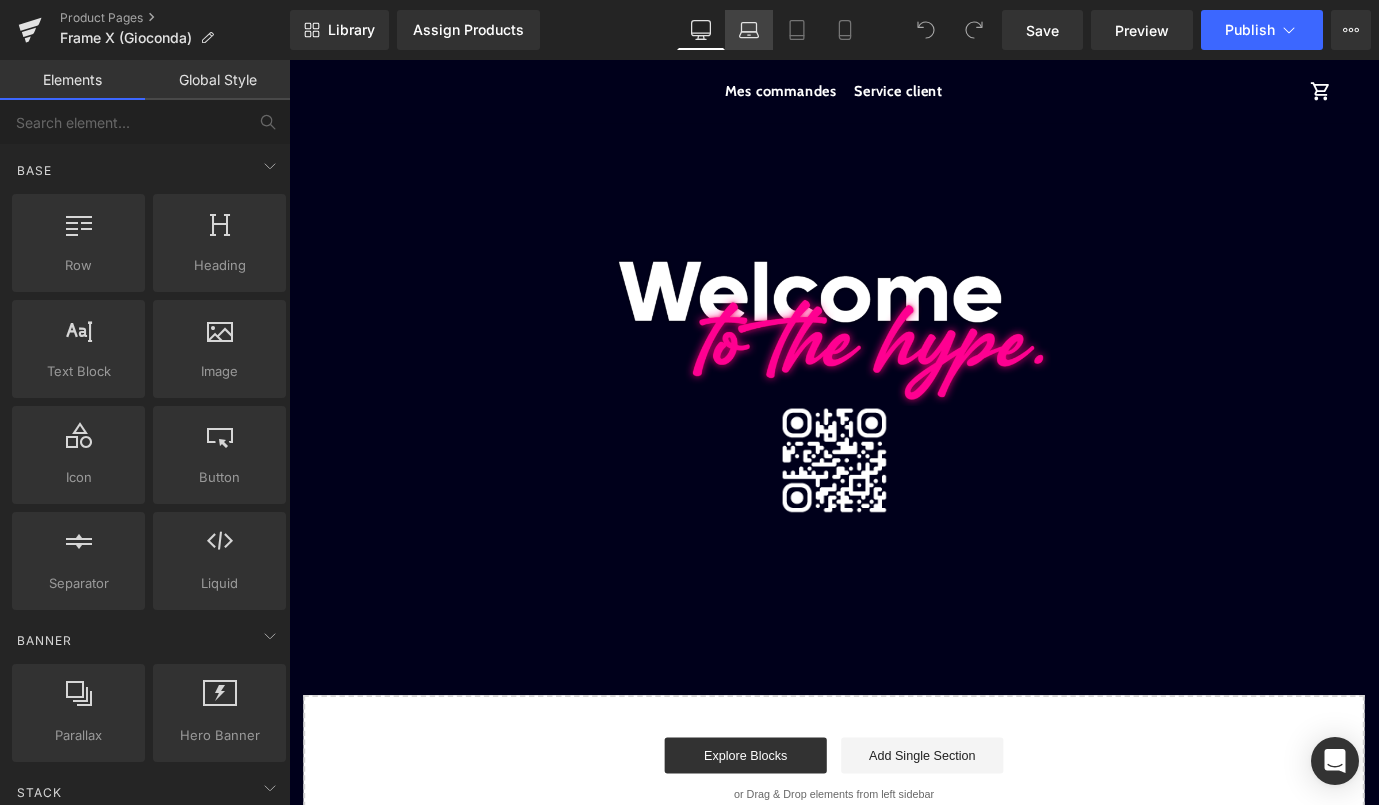 click on "Laptop" at bounding box center [749, 30] 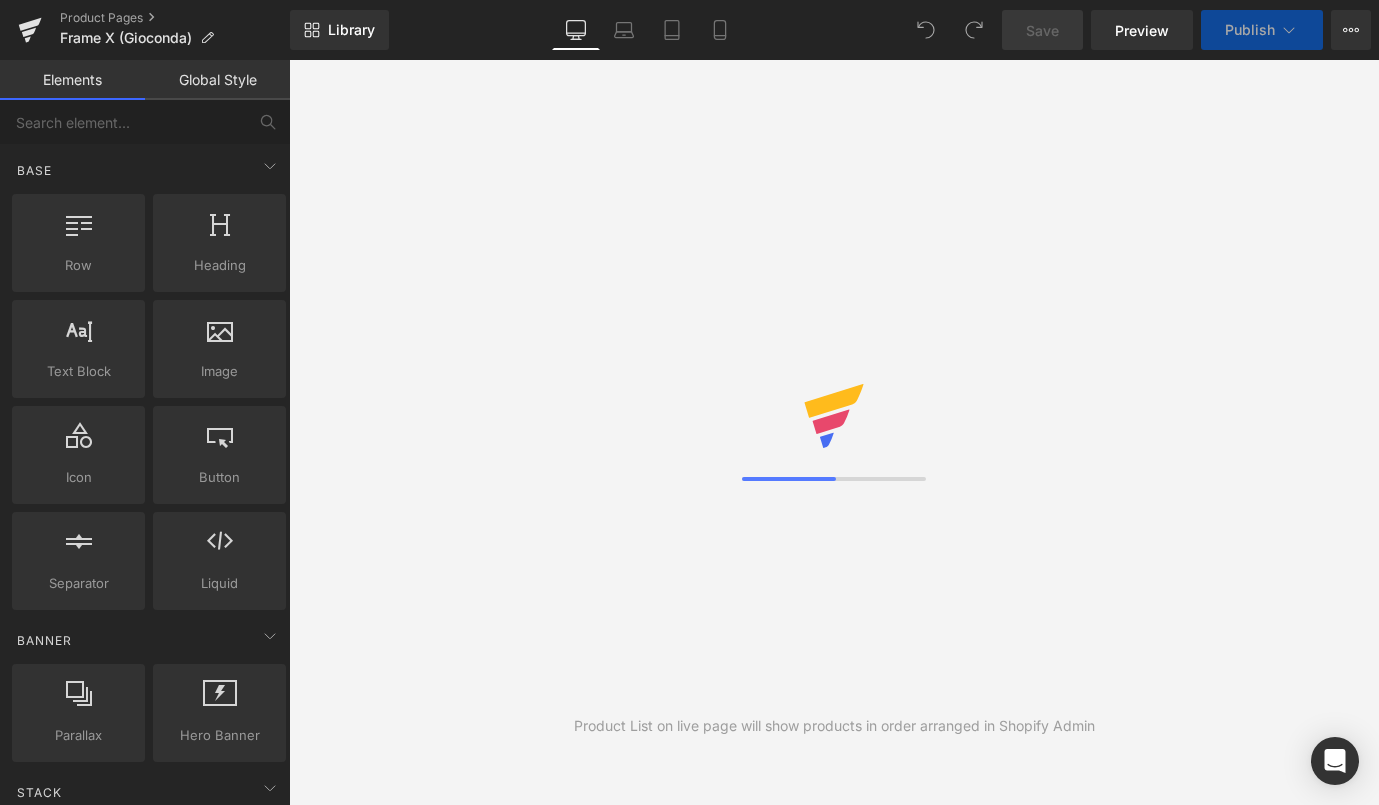 scroll, scrollTop: 0, scrollLeft: 0, axis: both 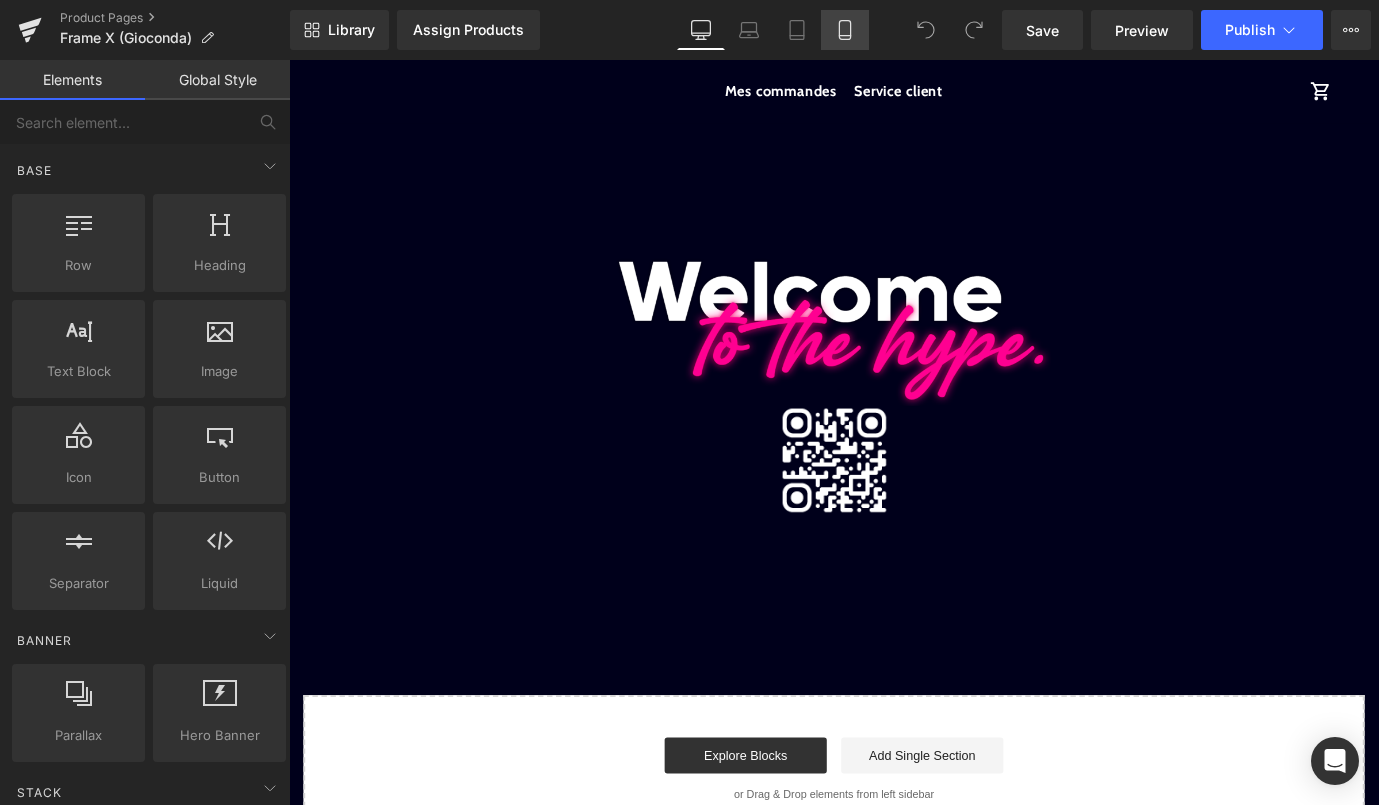 click on "Mobile" at bounding box center [845, 30] 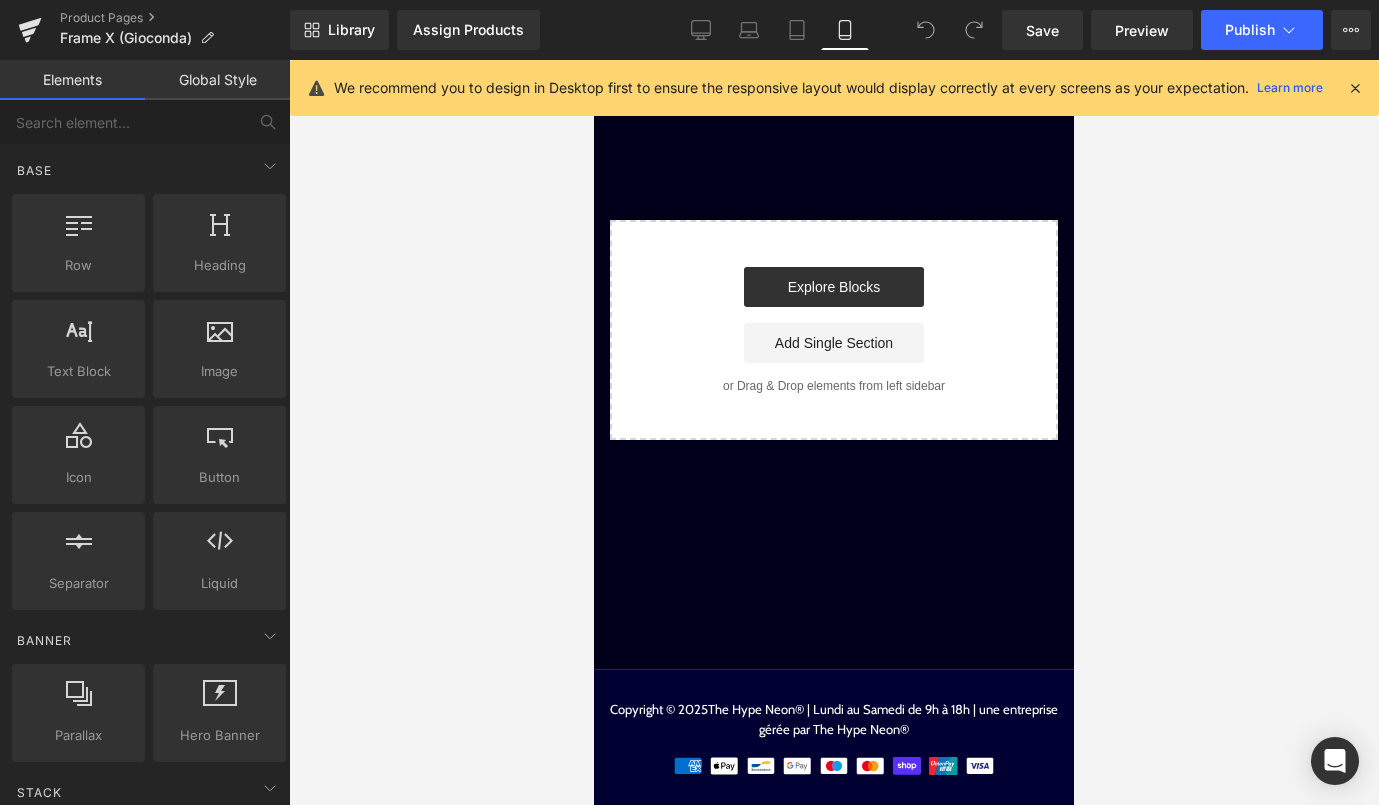 click at bounding box center [1355, 88] 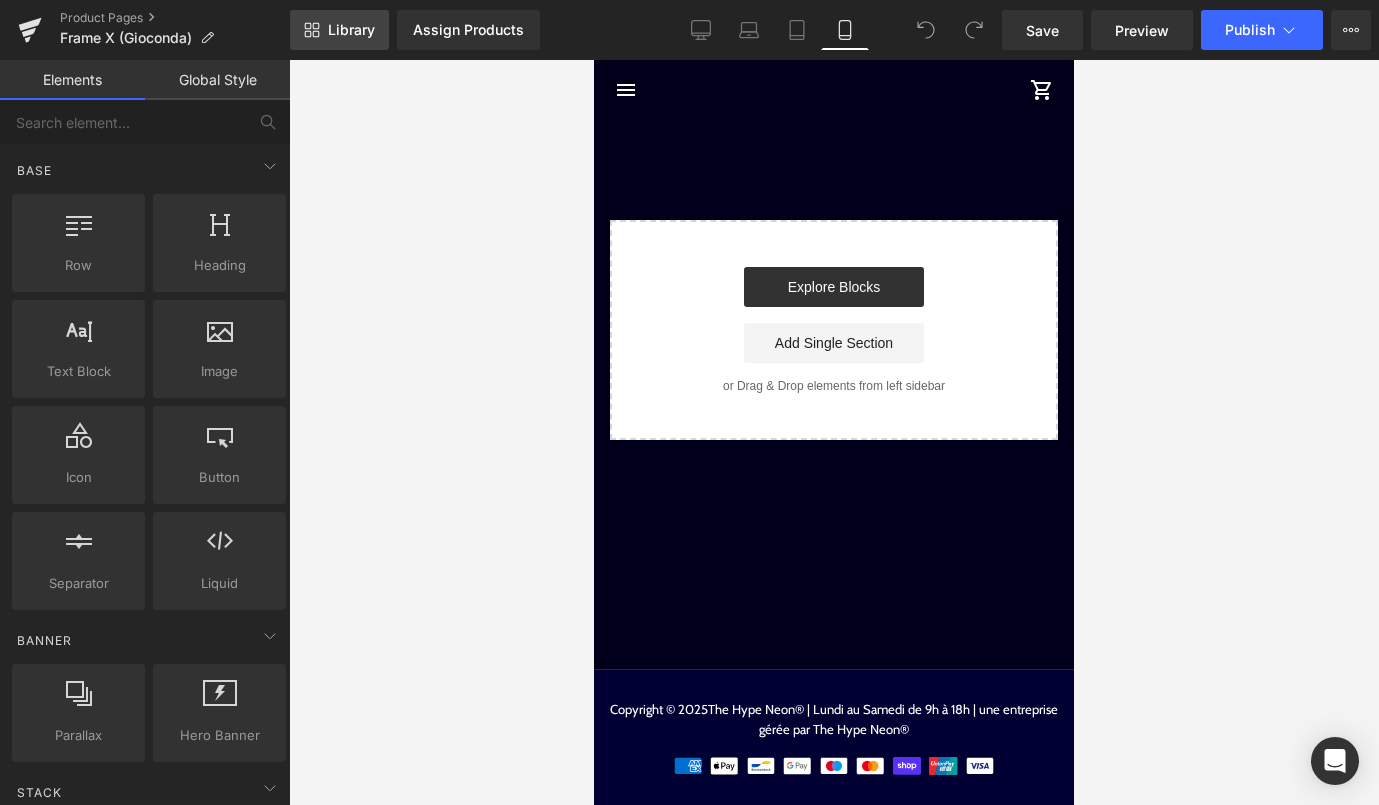 click on "Library" at bounding box center [351, 30] 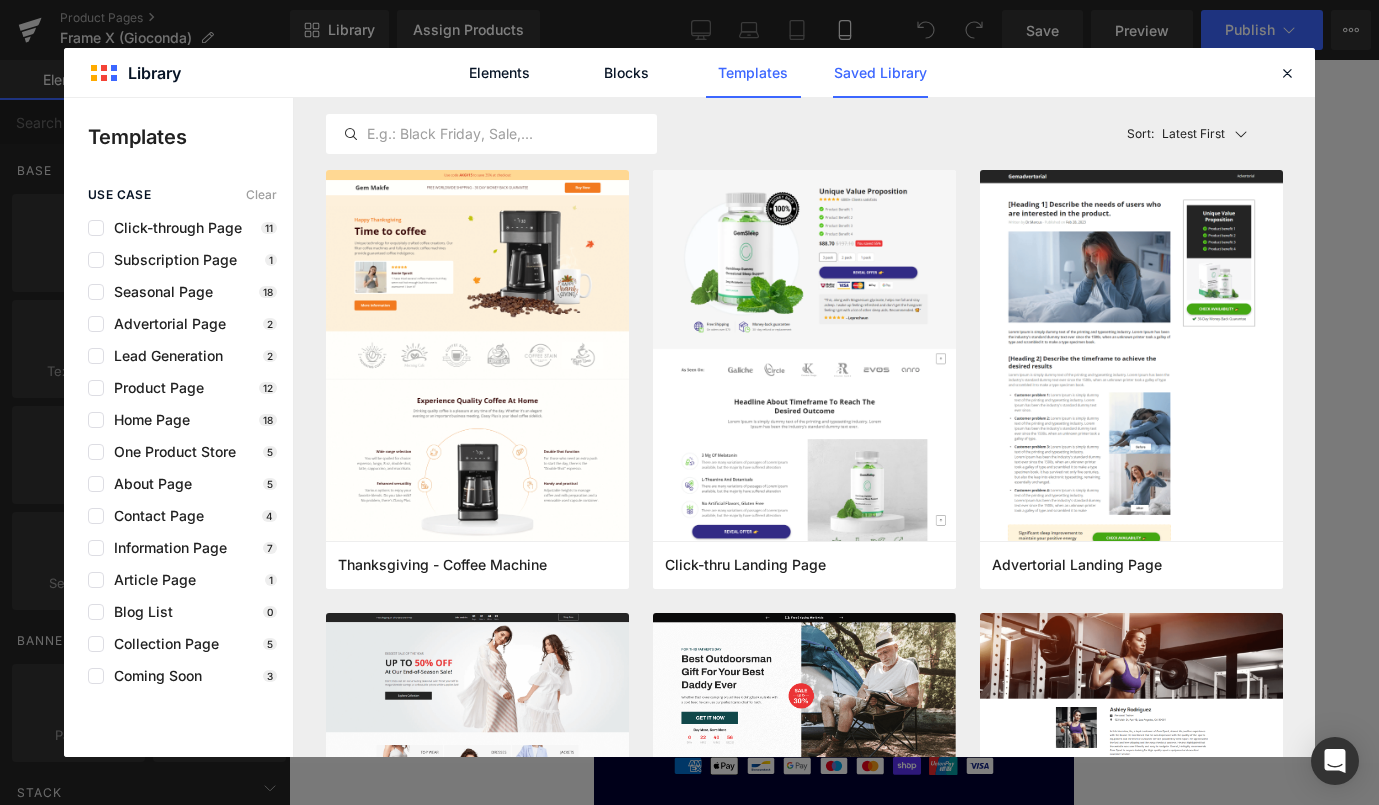 click on "Saved Library" 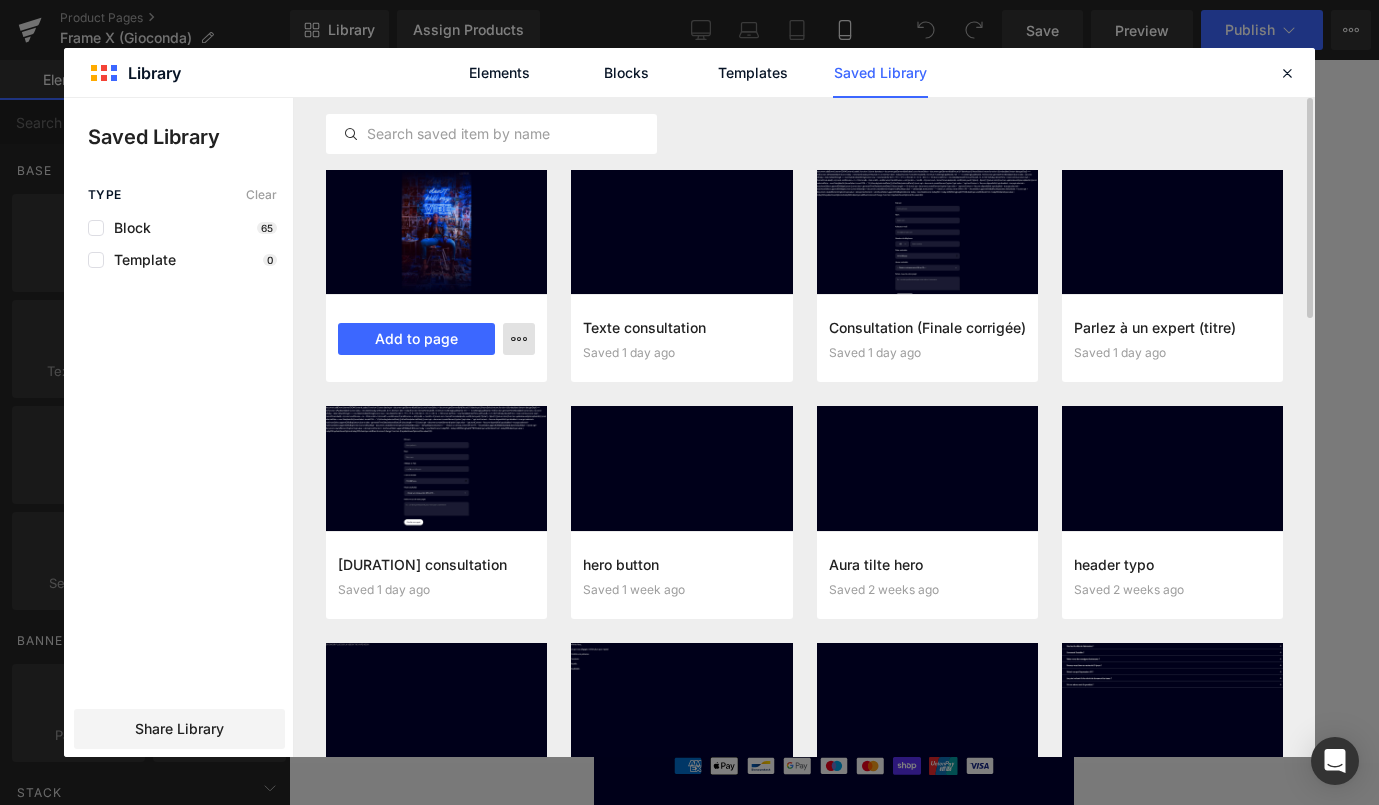 click 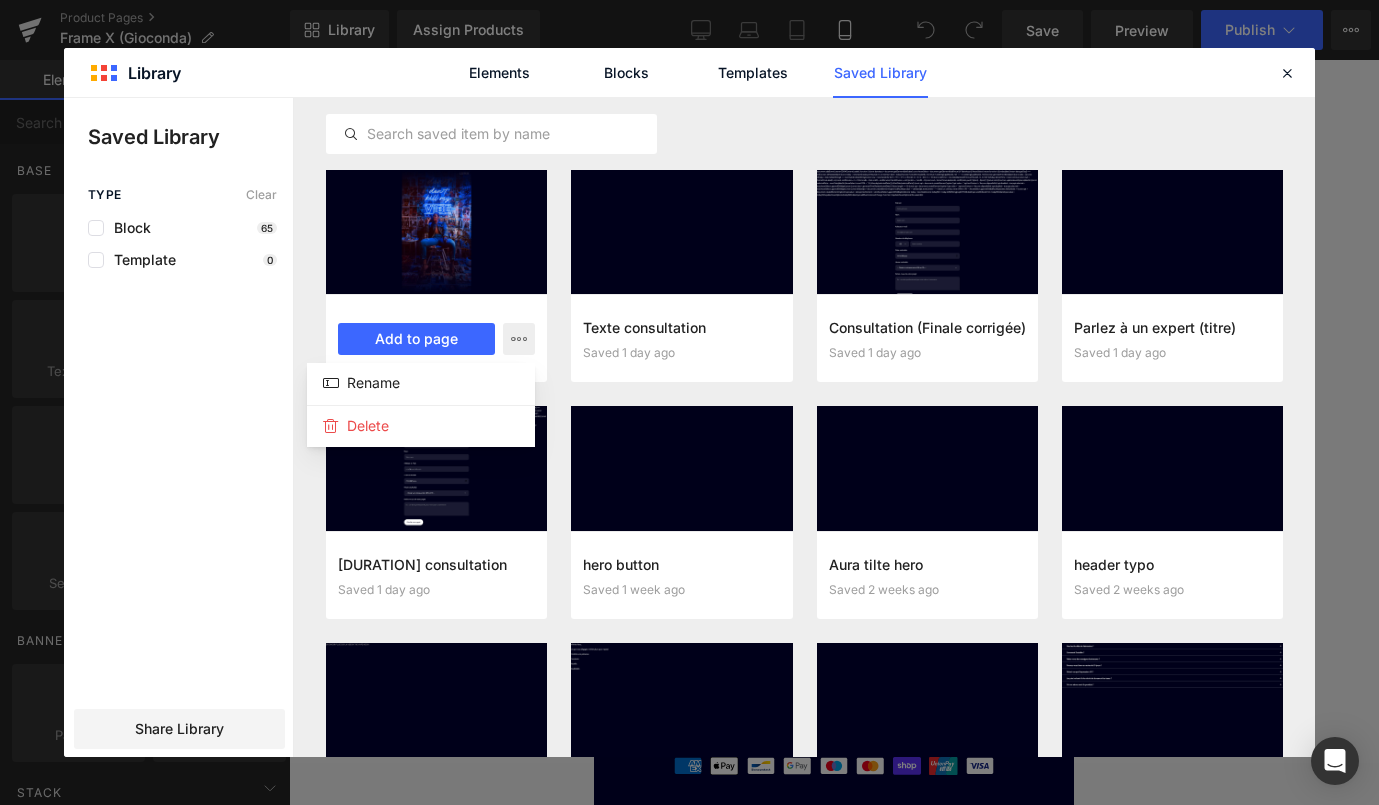 click at bounding box center (689, 427) 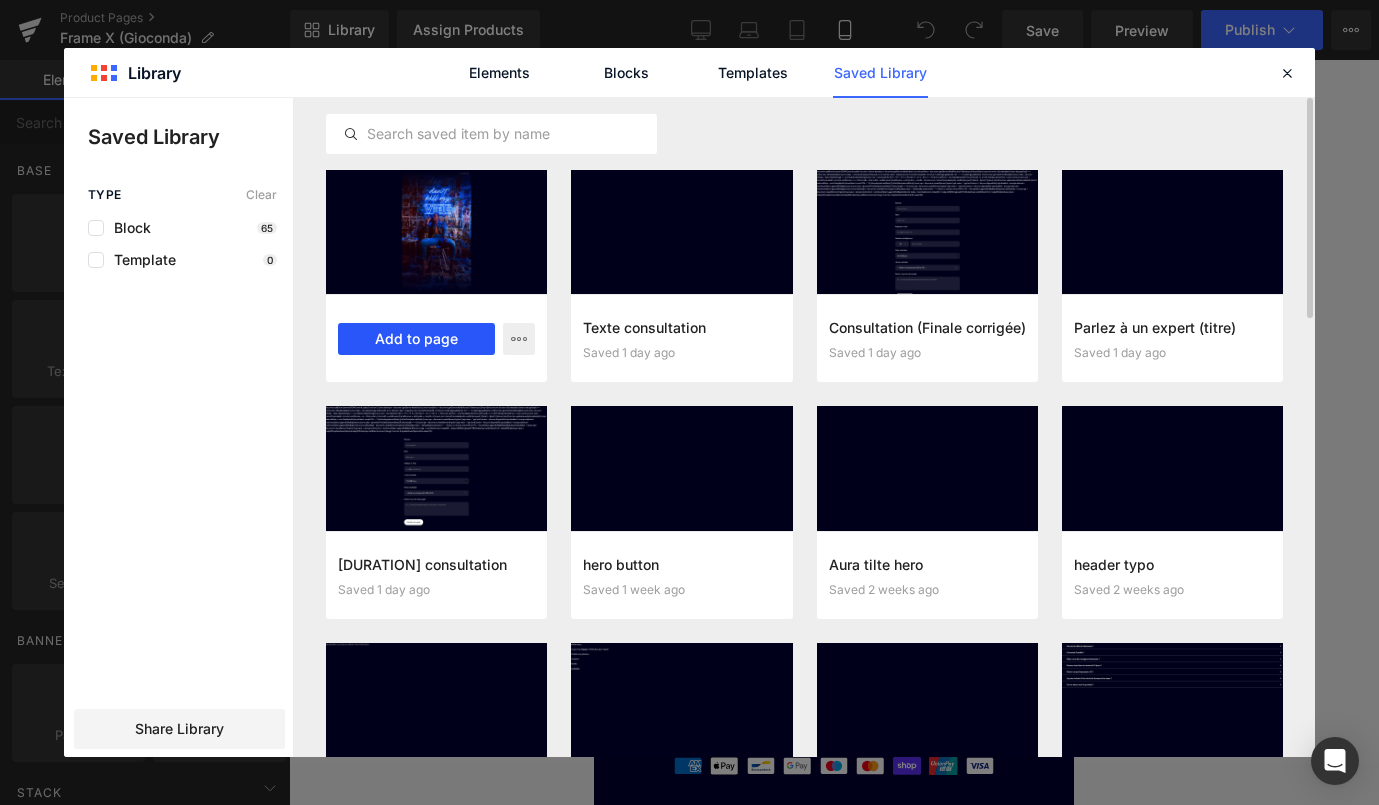 click on "Add to page" at bounding box center [416, 339] 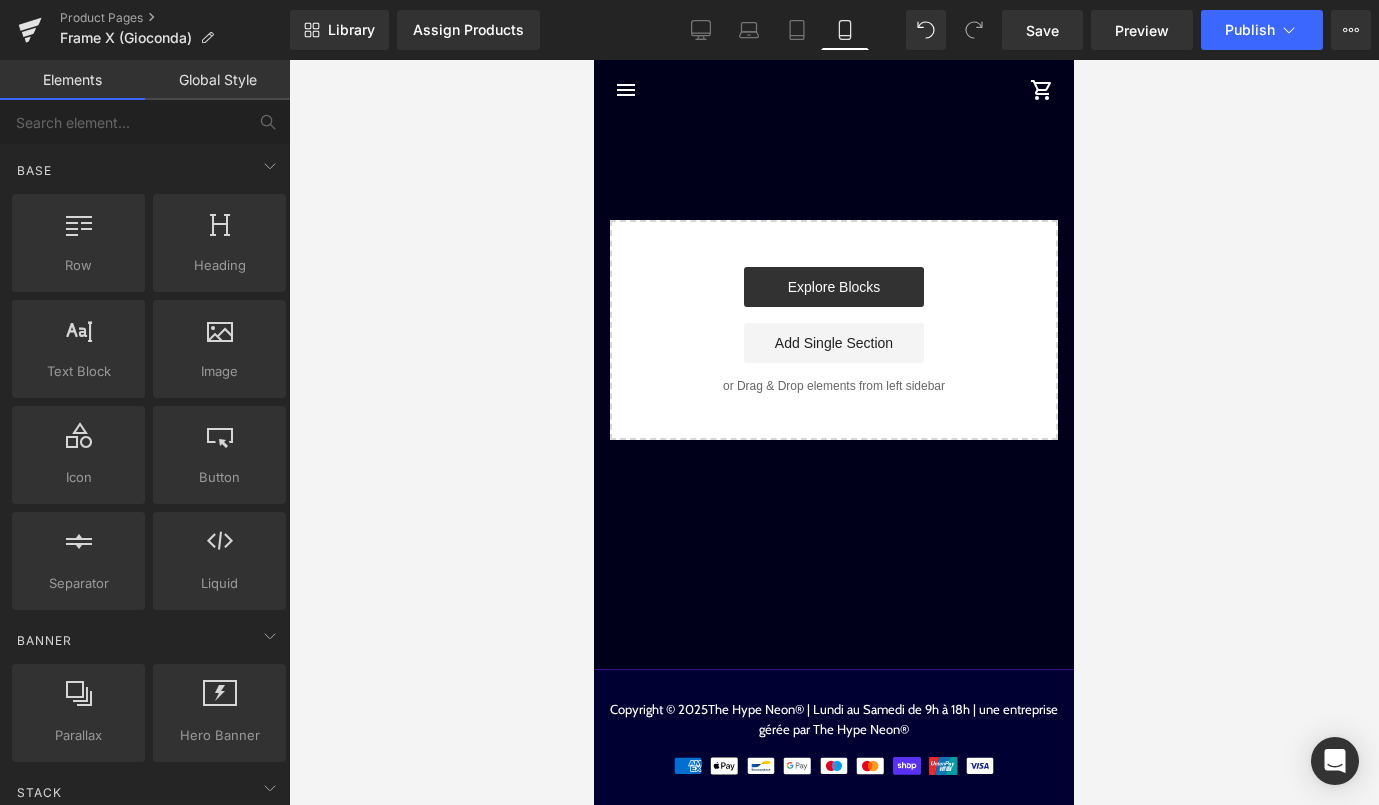 click on "Passer au contenu
menu
The Hype Neon®
Mes commandes
Service client
shopping_cart
Image         Image         Liquid         Liquid
Liquid
Select your layout" at bounding box center (834, 432) 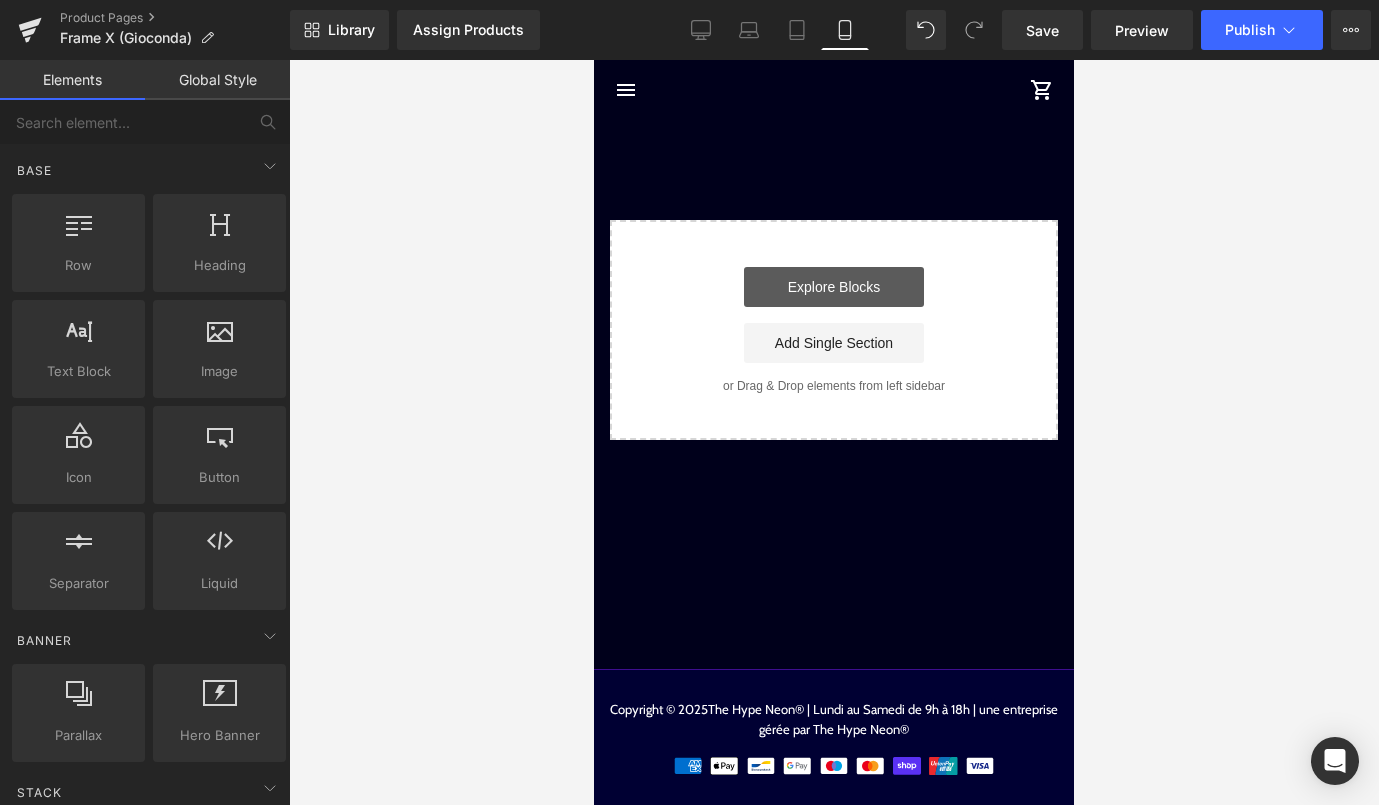 click on "Explore Blocks" at bounding box center [834, 287] 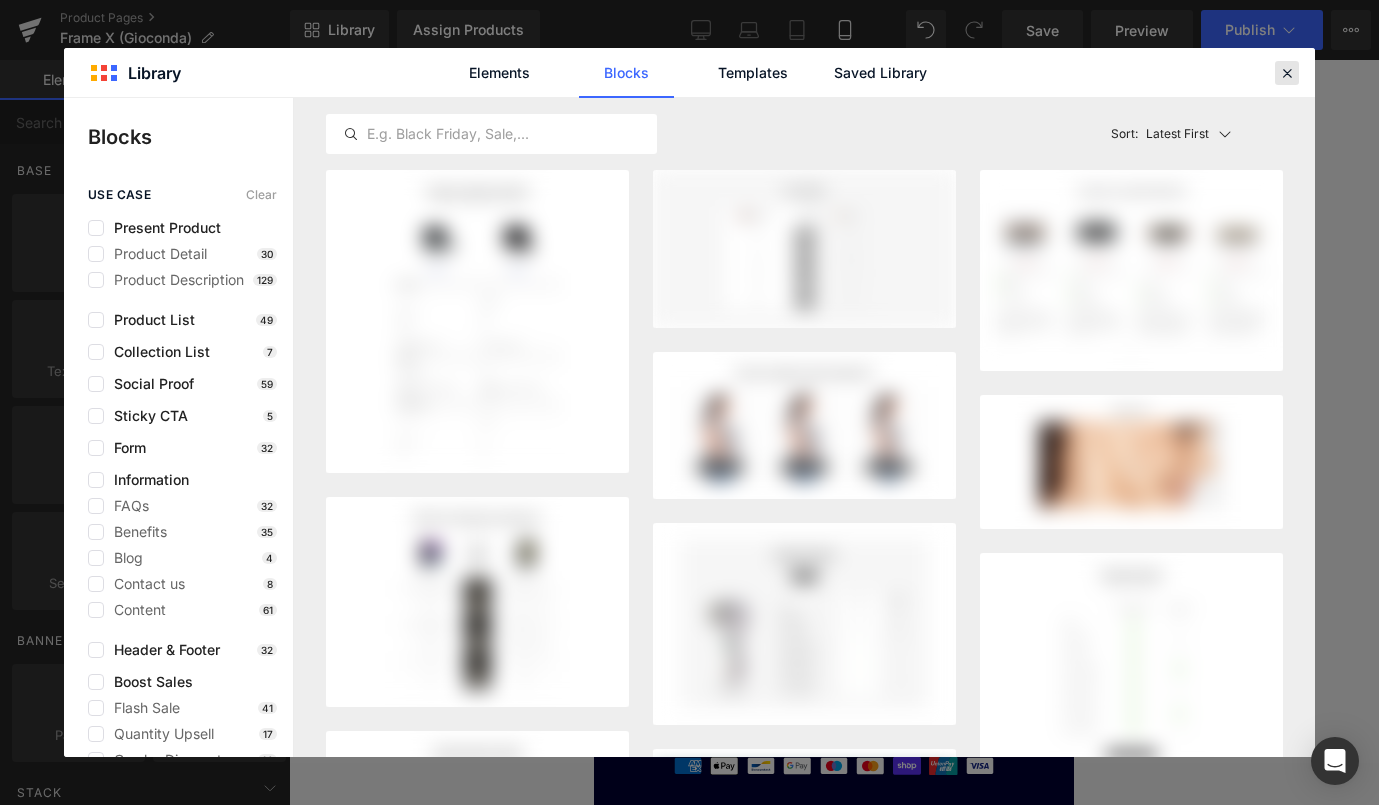 click at bounding box center [1287, 73] 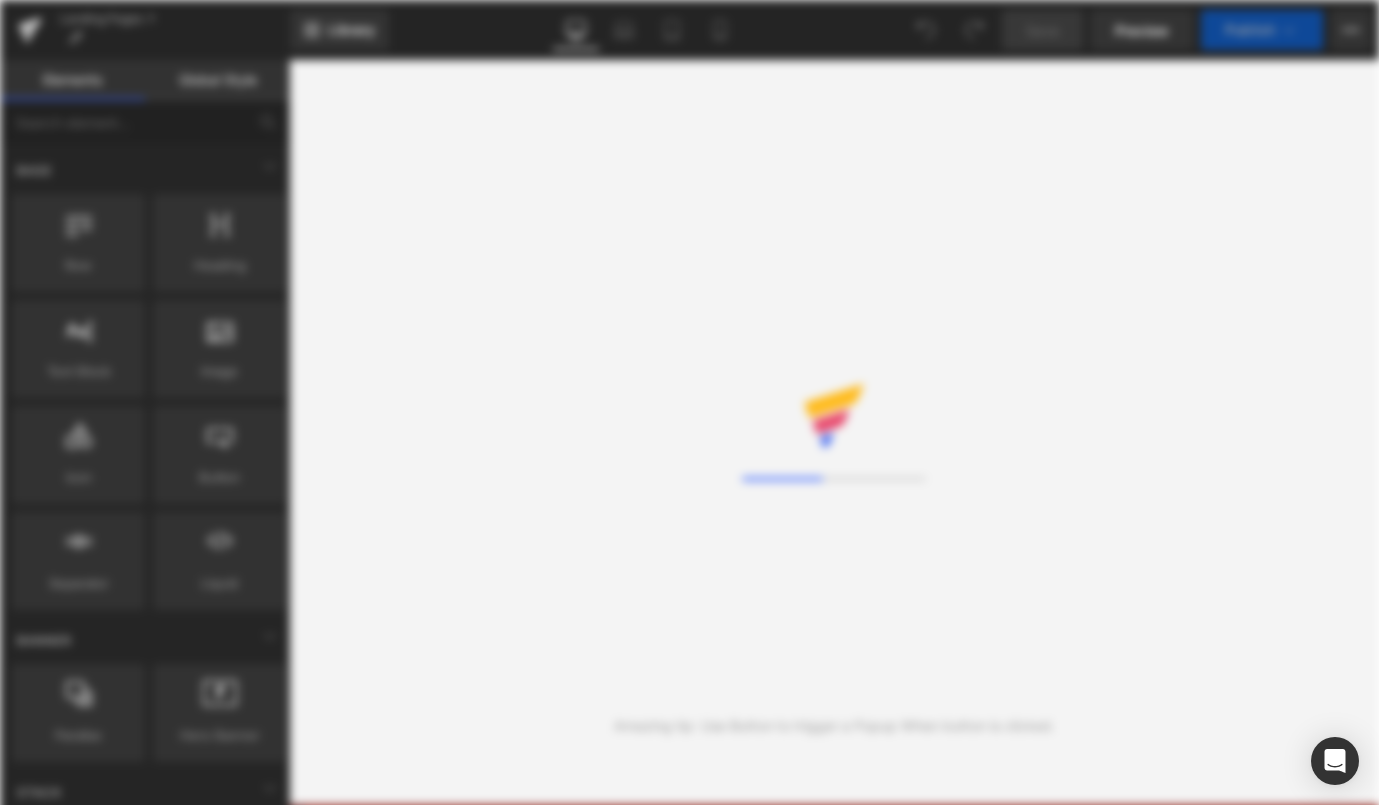 scroll, scrollTop: 0, scrollLeft: 0, axis: both 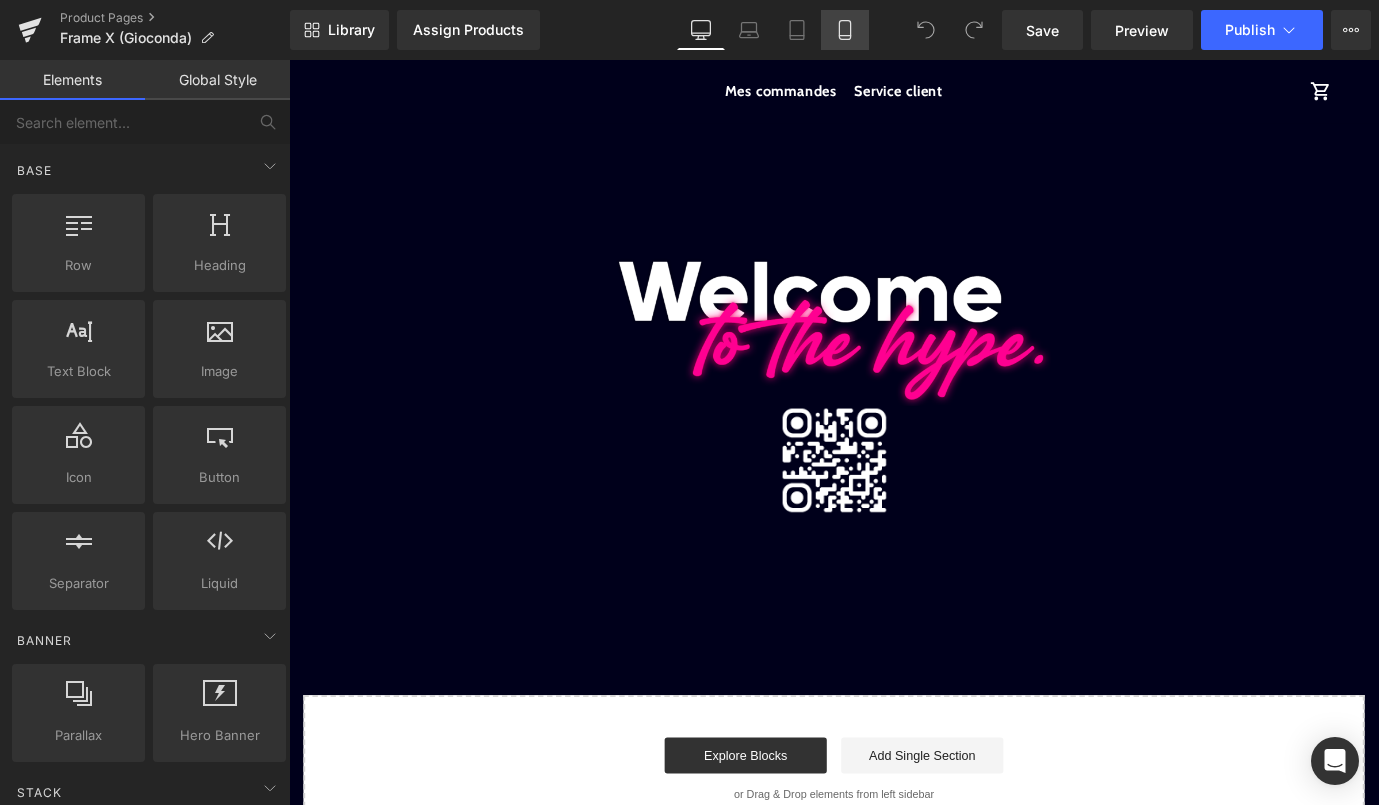 click 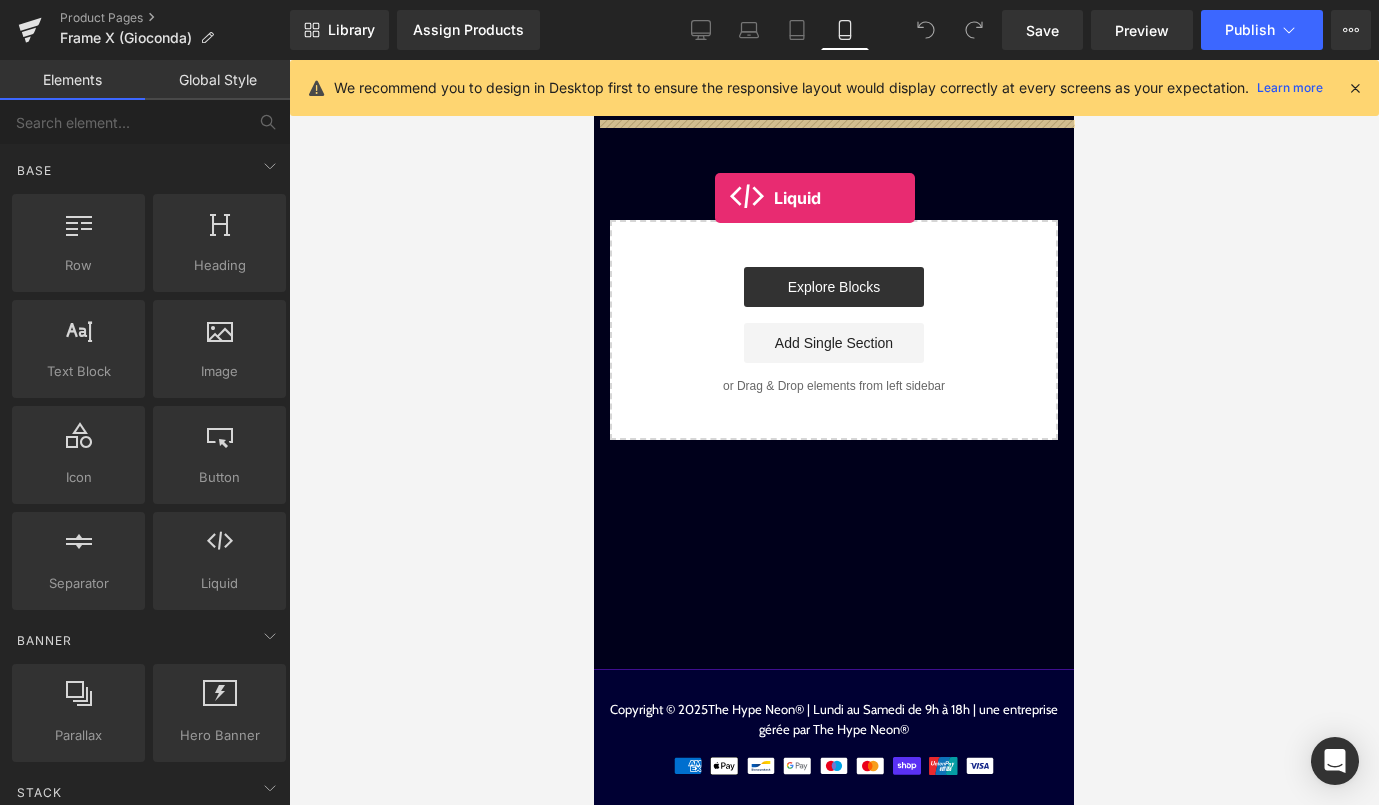 drag, startPoint x: 836, startPoint y: 616, endPoint x: 720, endPoint y: 176, distance: 455.03406 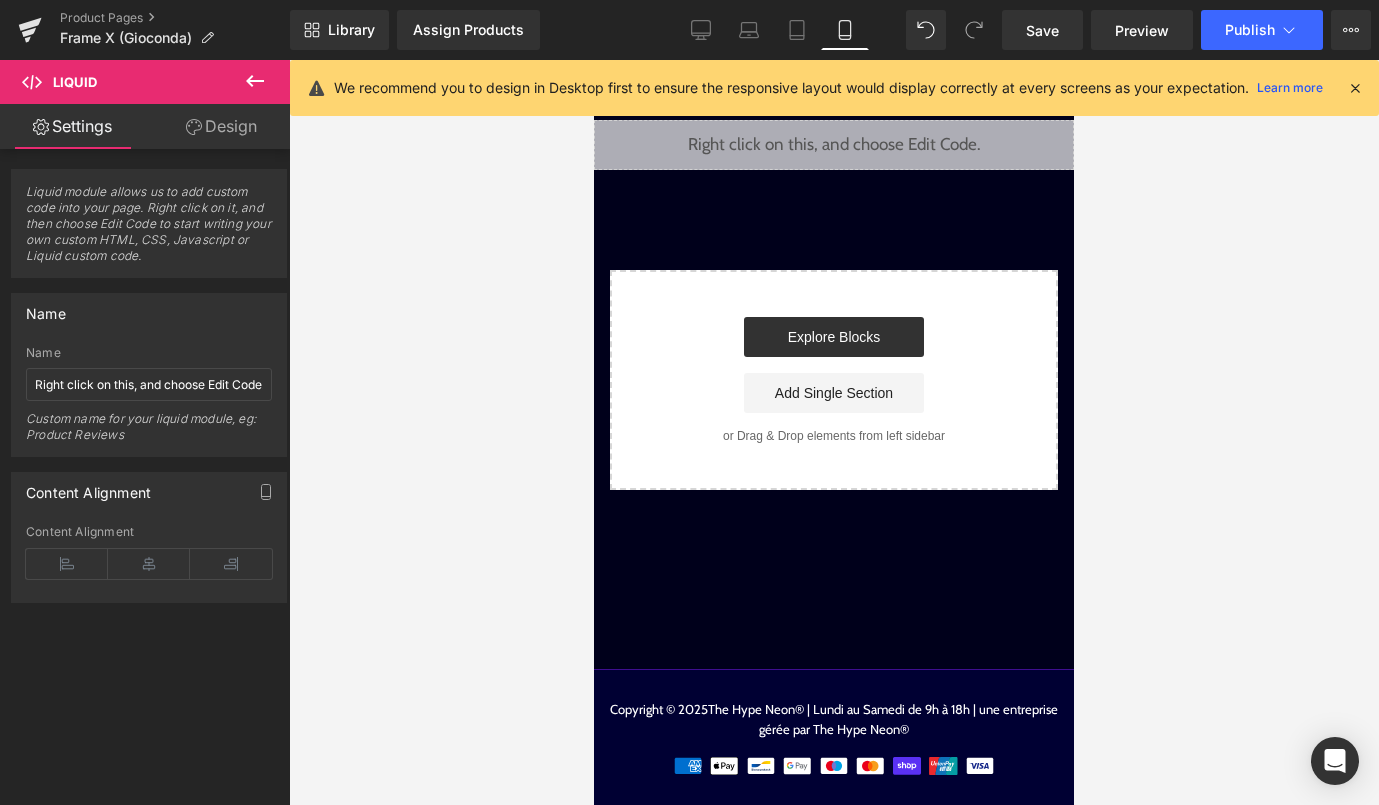 click on "We recommend you to design in Desktop first to ensure the responsive layout would display correctly at every screens as your expectation. Learn more" at bounding box center (848, 88) 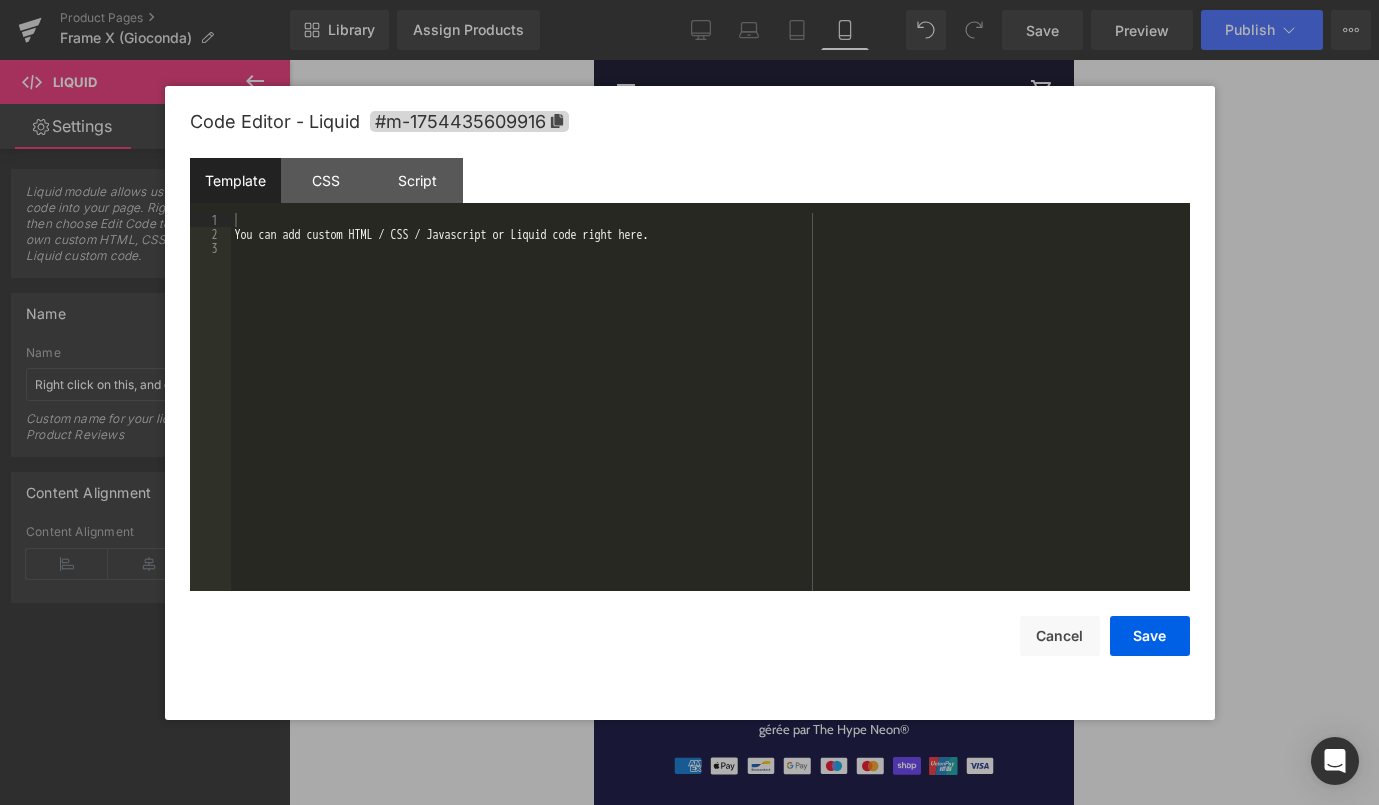 click on "Liquid" at bounding box center (834, 145) 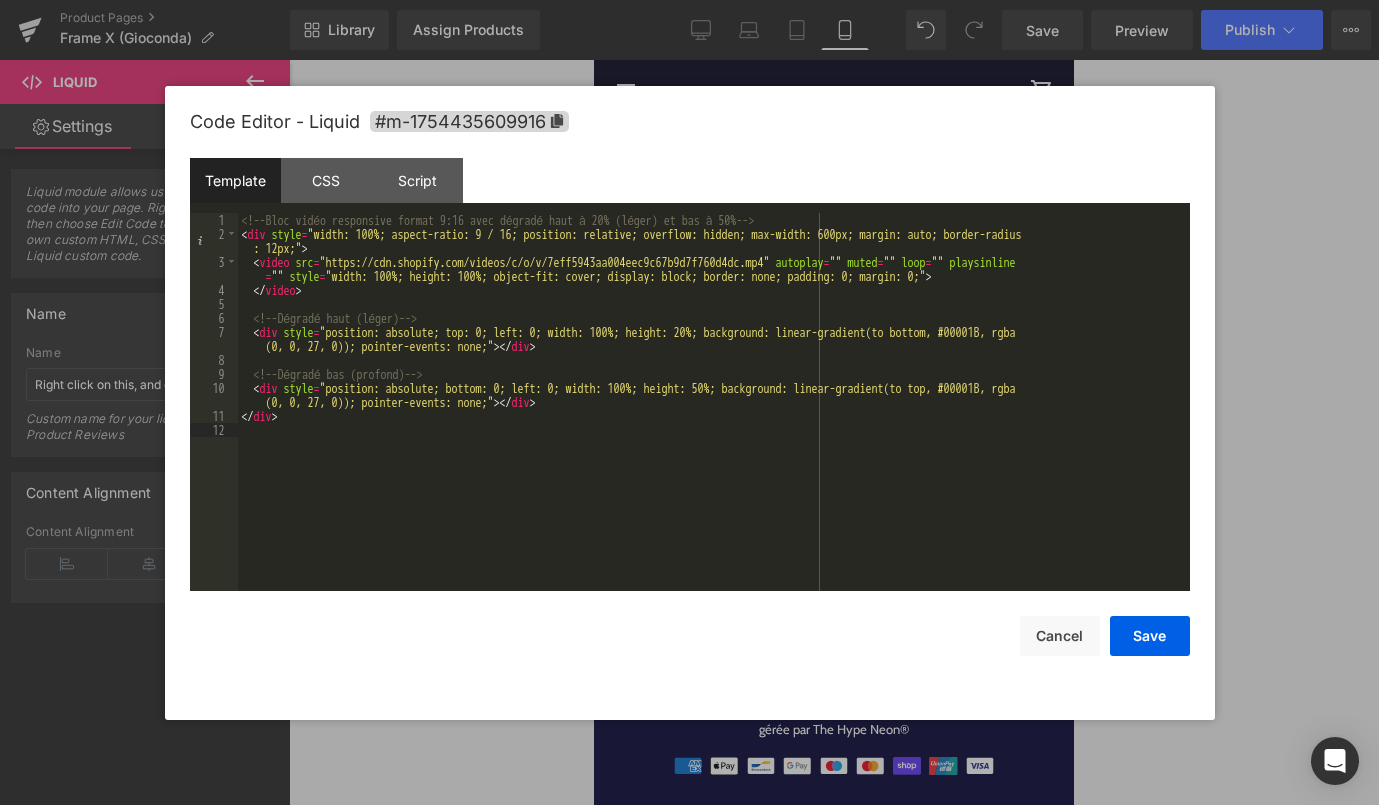 click on "<!--  Bloc vidéo responsive format 9:16 avec dégradé haut à 20% (léger) et bas à 50%  --> < div   style = "width: 100%; aspect-ratio: 9 / 16; position: relative; overflow: hidden; max-width: 600px; margin: auto; border-radius    : 12px;" >    < video   src = "https://cdn.shopify.com/videos/c/o/v/7eff5943aa004eec9c67b9d7f760d4dc.mp4"   autoplay = ""   muted = ""   loop = ""   playsinline      = ""   style = "width: 100%; height: 100%; object-fit: cover; display: block; border: none; padding: 0; margin: 0;" >    </ video >       <!--  Dégradé haut (léger)  -->    < div   style = "position: absolute; top: 0; left: 0; width: 100%; height: 20%; background: linear-gradient(to bottom, #00001B, rgba      (0, 0, 27, 0)); pointer-events: none;" > </ div >       <!--  Dégradé bas (profond)  -->    < div   style = "position: absolute; bottom: 0; left: 0; width: 100%; height: 50%; background: linear-gradient(to top, #00001B, rgba      (0, 0, 27, 0)); pointer-events: none;" > </ div > </ div >" at bounding box center (714, 416) 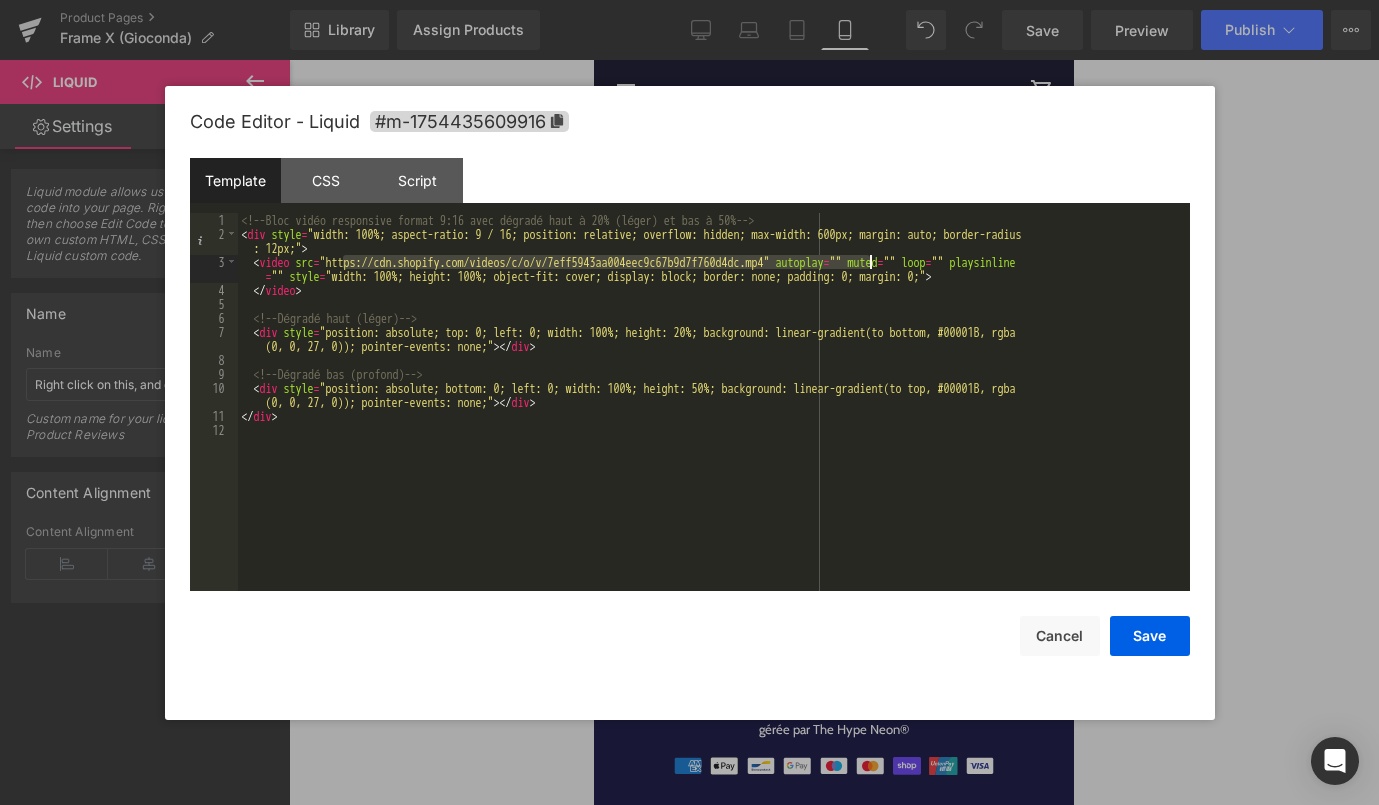 drag, startPoint x: 346, startPoint y: 264, endPoint x: 873, endPoint y: 266, distance: 527.0038 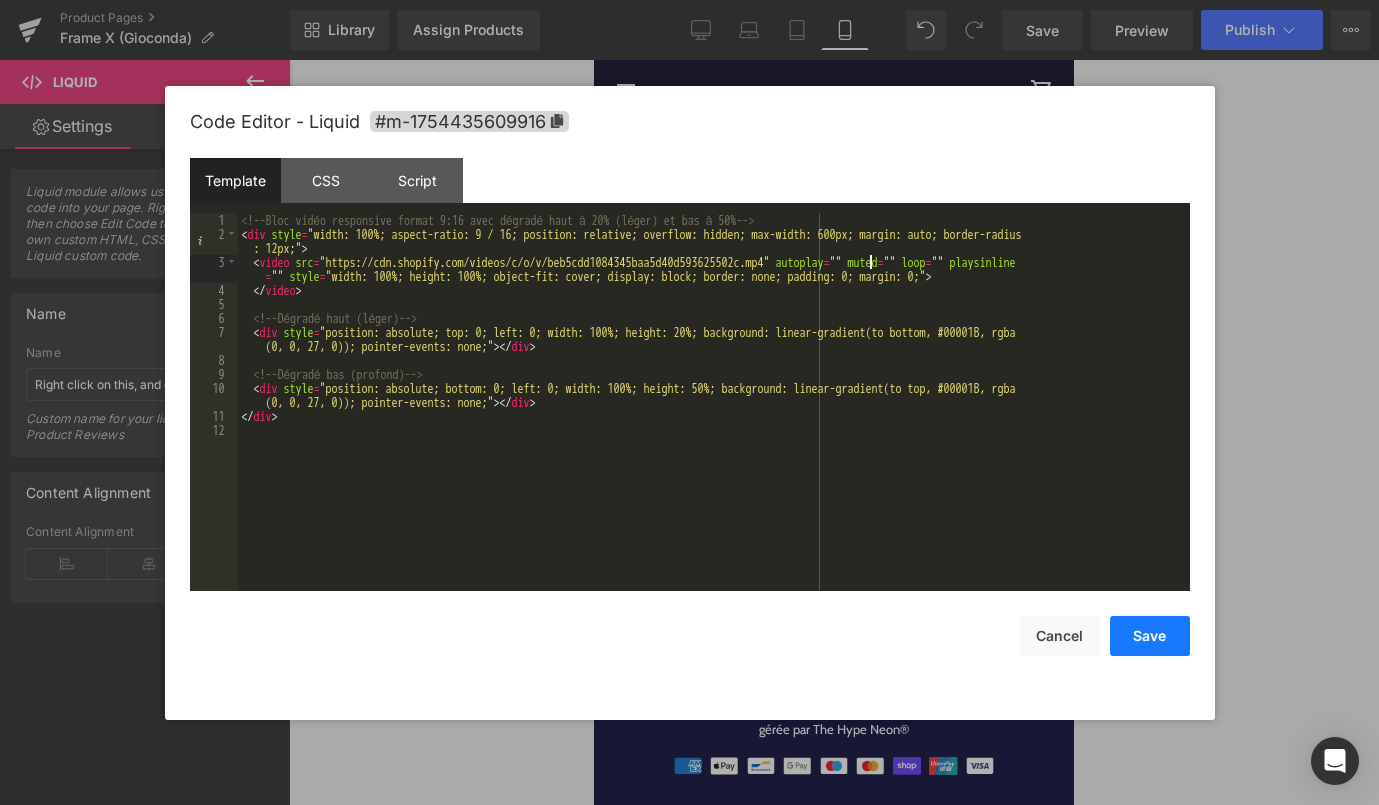 click on "Save" at bounding box center [1150, 636] 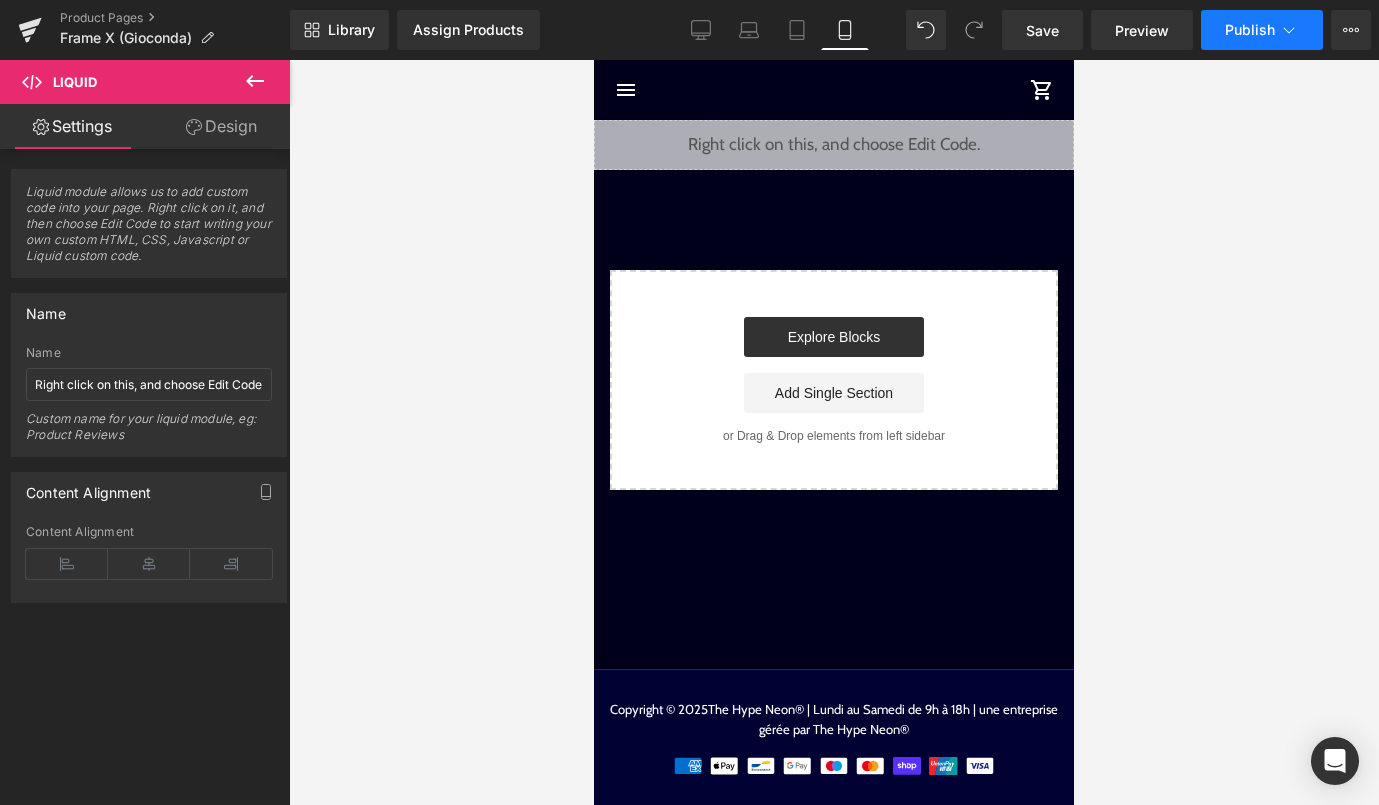 click 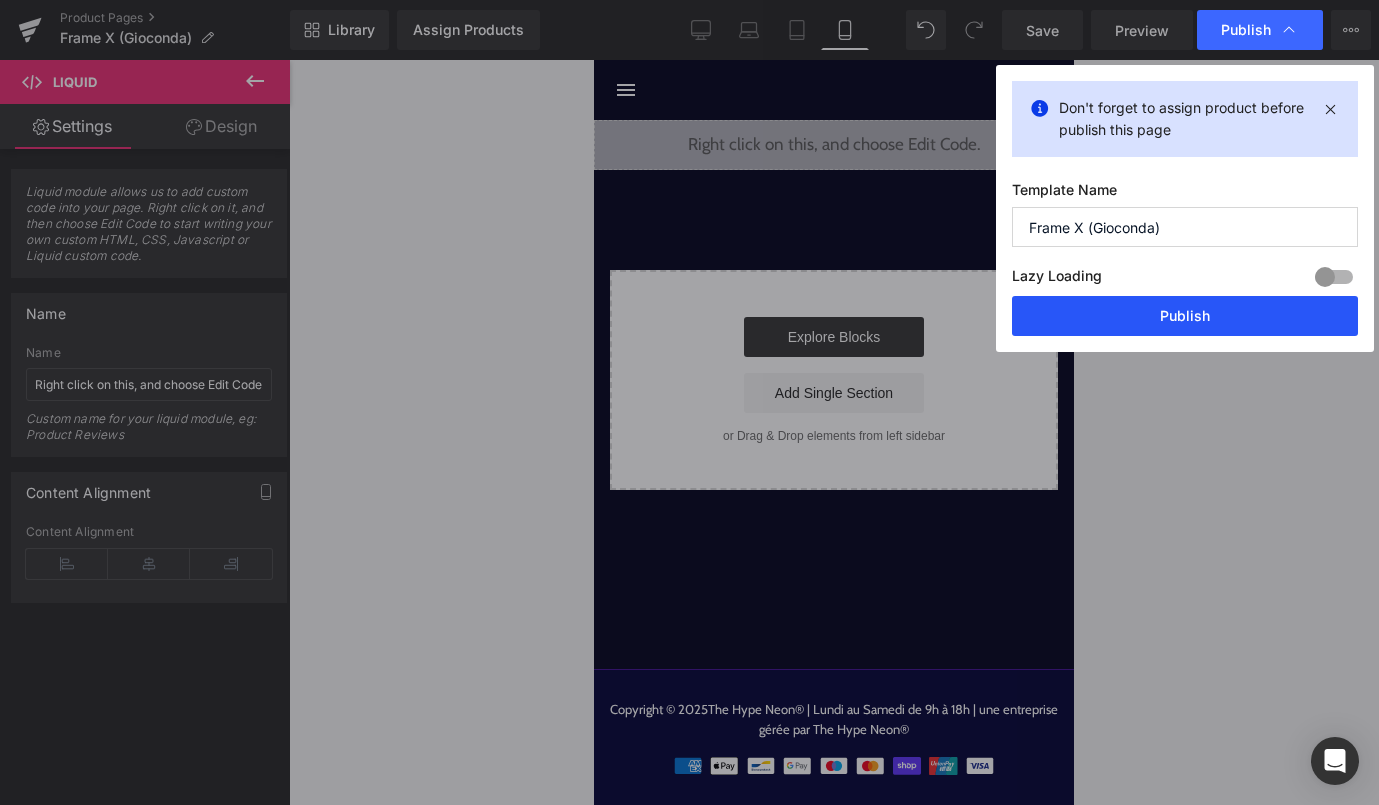 click on "Publish" at bounding box center (1185, 316) 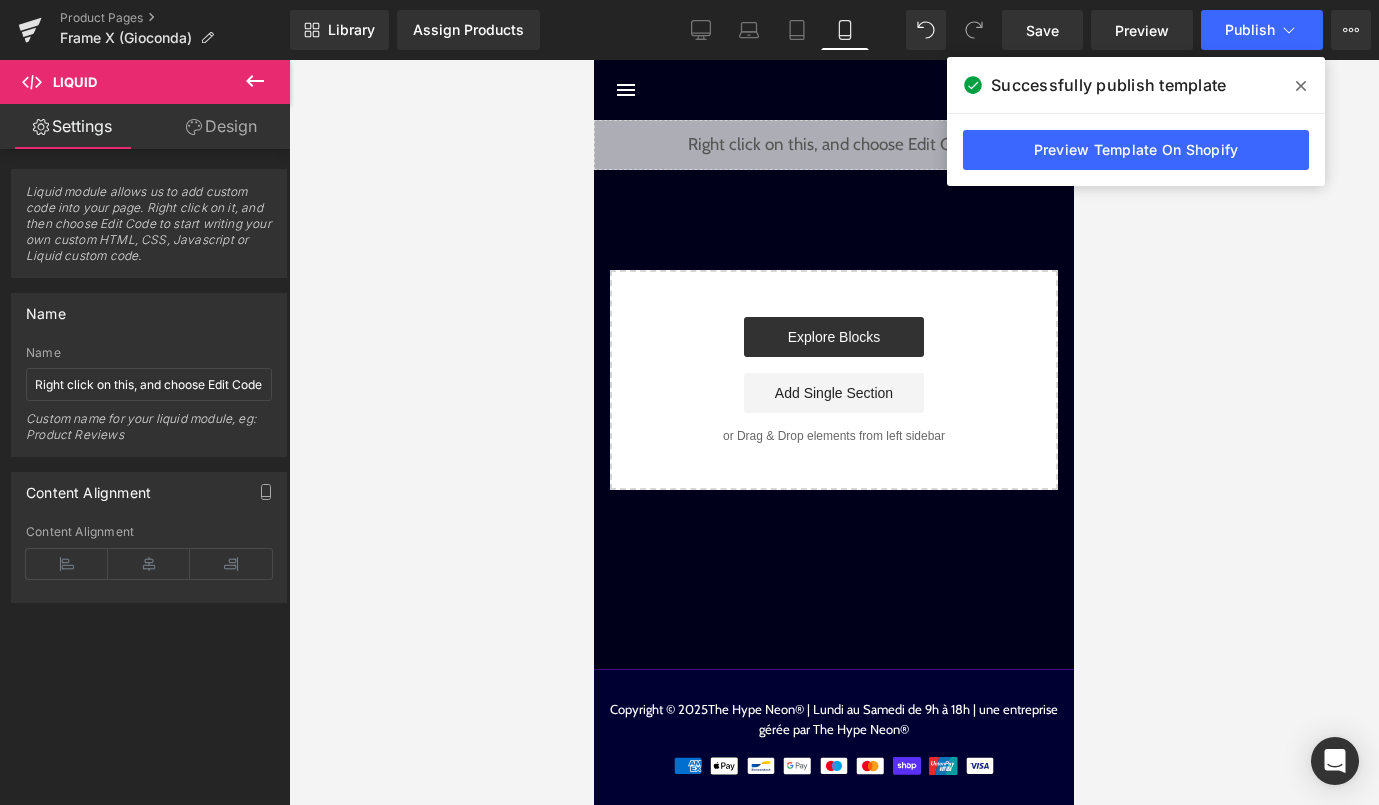 click 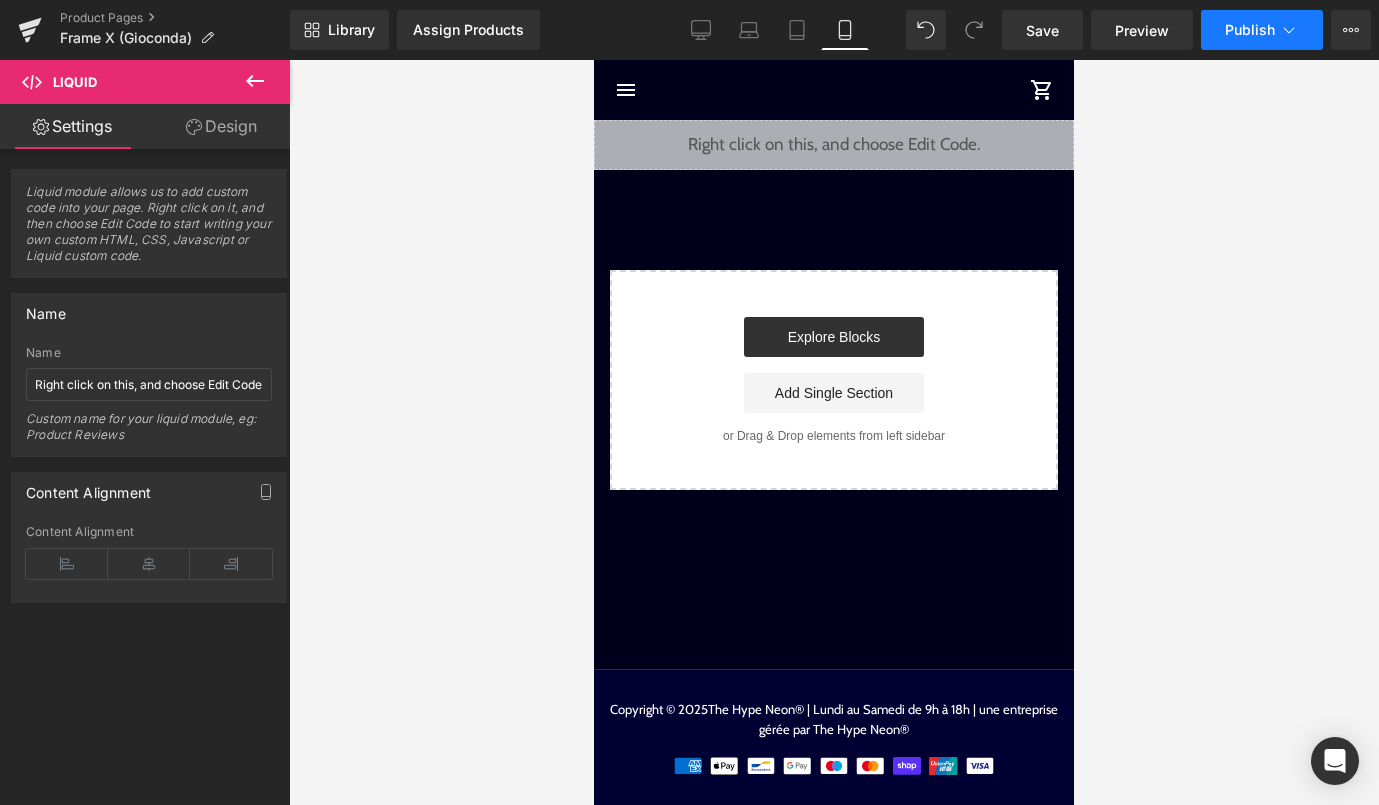 click on "Publish" at bounding box center (1262, 30) 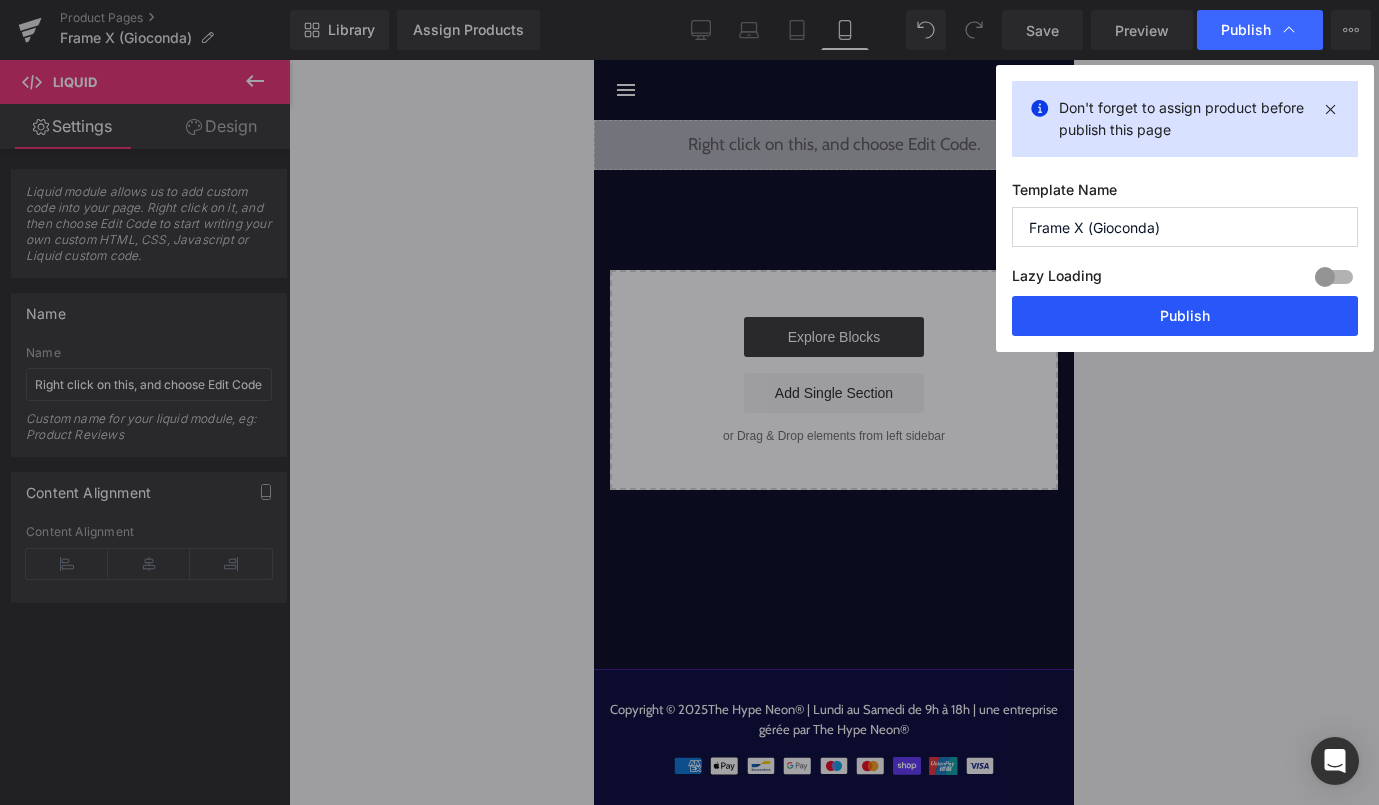 click on "Publish" at bounding box center (1185, 316) 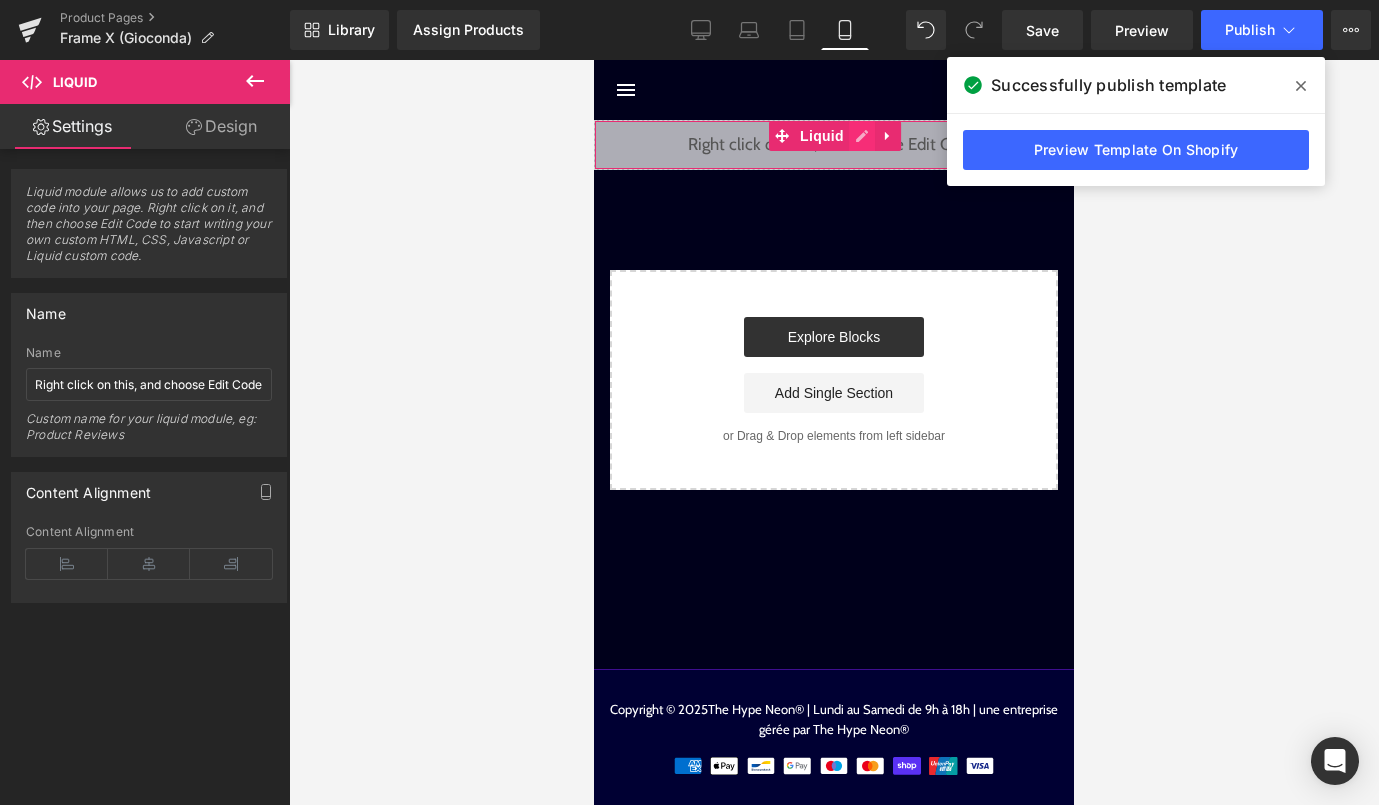 click on "Liquid" at bounding box center [834, 145] 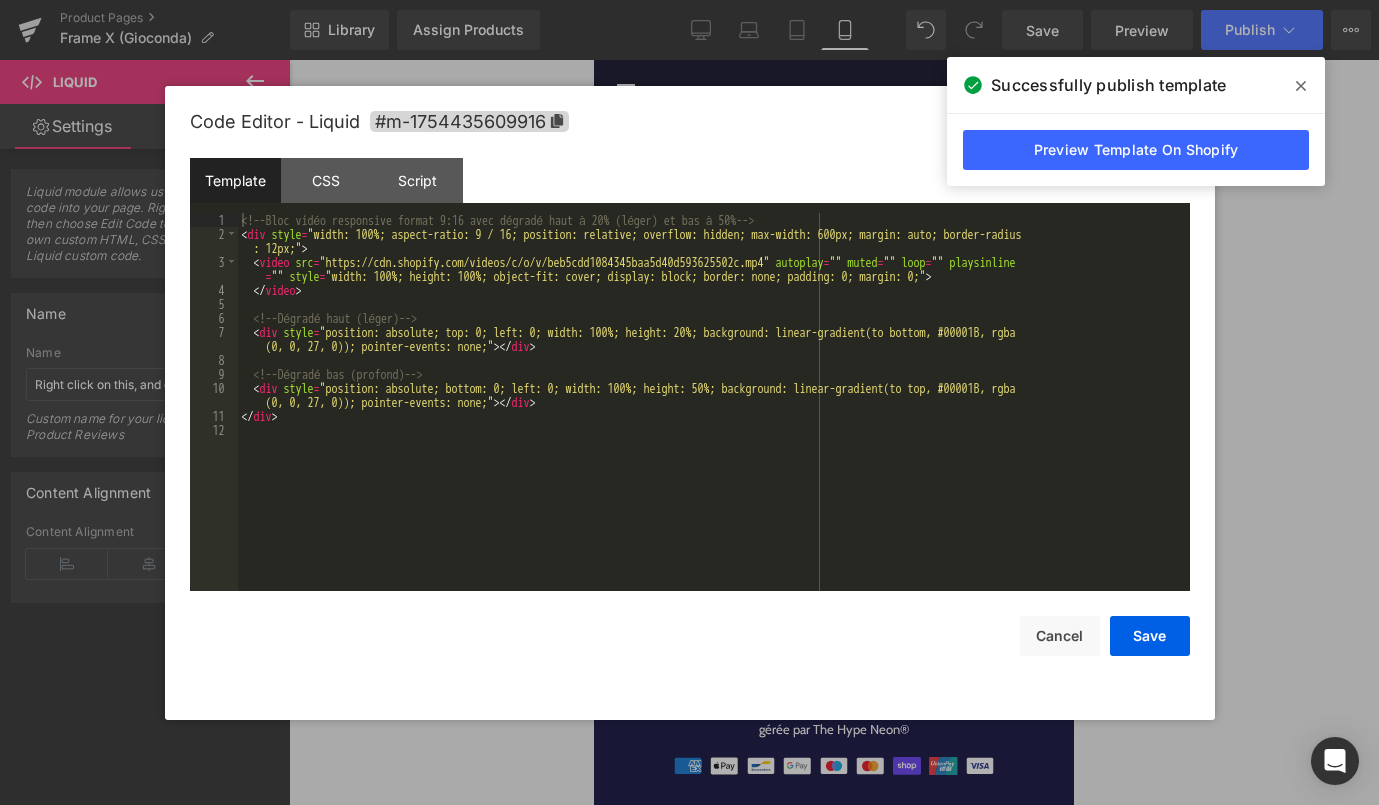 click on "<!--  Bloc vidéo responsive format 9:16 avec dégradé haut à 20% (léger) et bas à 50%  --> < div   style = "width: 100%; aspect-ratio: 9 / 16; position: relative; overflow: hidden; max-width: 600px; margin: auto; border-radius    : 12px;" >    < video   src = "https://cdn.shopify.com/videos/c/o/v/beb5cdd1084345baa5d40d593625502c.mp4"   autoplay = ""   muted = ""   loop = ""   playsinline      = ""   style = "width: 100%; height: 100%; object-fit: cover; display: block; border: none; padding: 0; margin: 0;" >    </ video >       <!--  Dégradé haut (léger)  -->    < div   style = "position: absolute; top: 0; left: 0; width: 100%; height: 20%; background: linear-gradient(to bottom, #00001B, rgba      (0, 0, 27, 0)); pointer-events: none;" > </ div >       <!--  Dégradé bas (profond)  -->    < div   style = "position: absolute; bottom: 0; left: 0; width: 100%; height: 50%; background: linear-gradient(to top, #00001B, rgba      (0, 0, 27, 0)); pointer-events: none;" > </ div > </ div >" at bounding box center (714, 416) 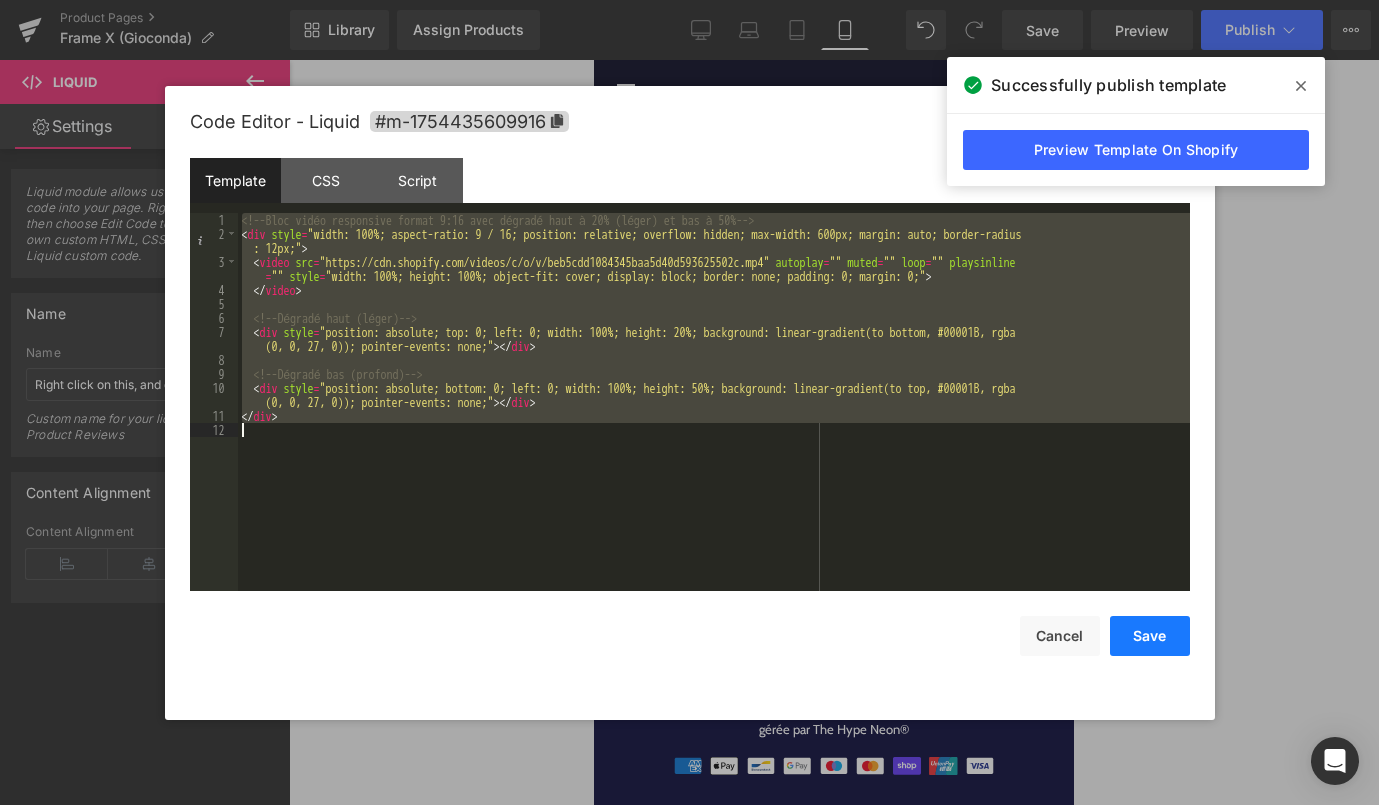 click on "Save" at bounding box center (1150, 636) 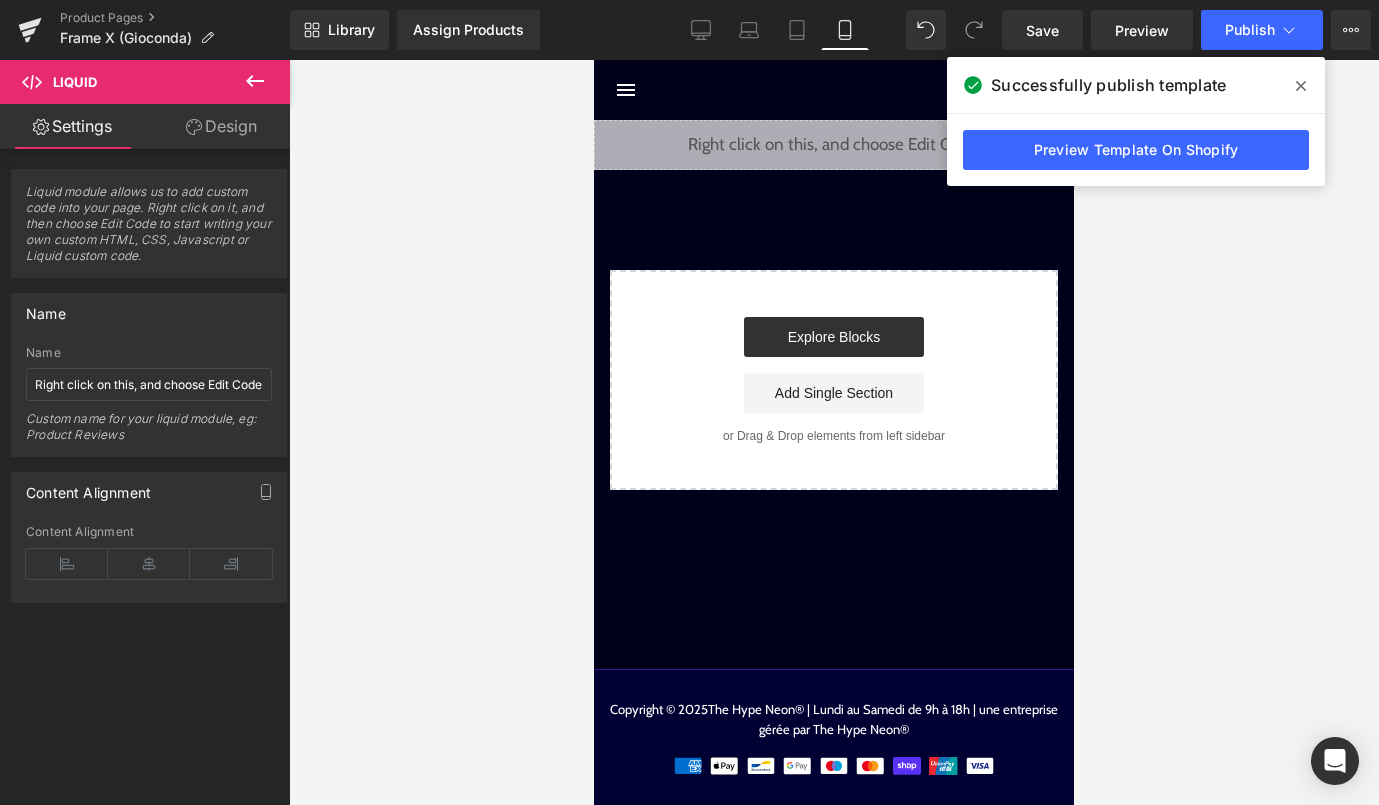 click 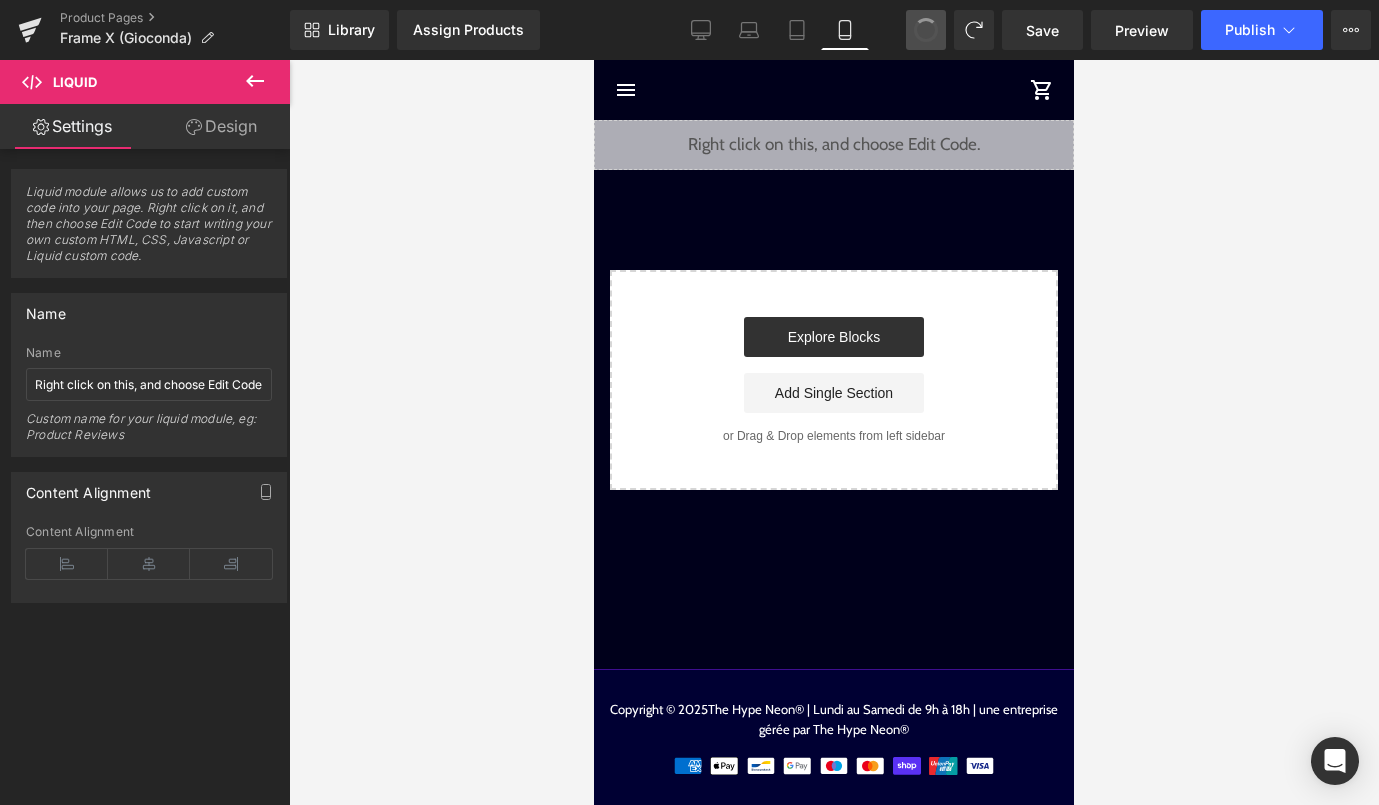 click at bounding box center (926, 30) 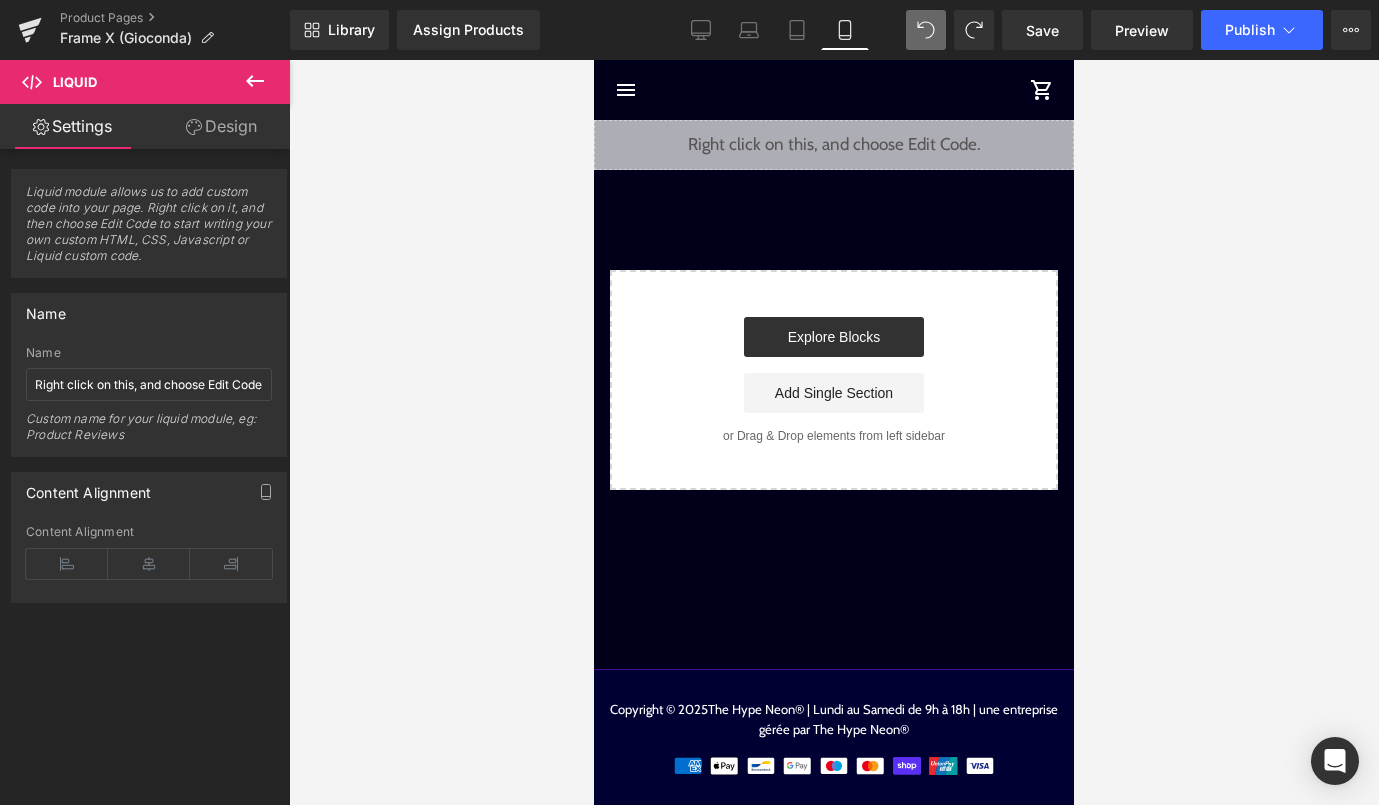 click at bounding box center [926, 30] 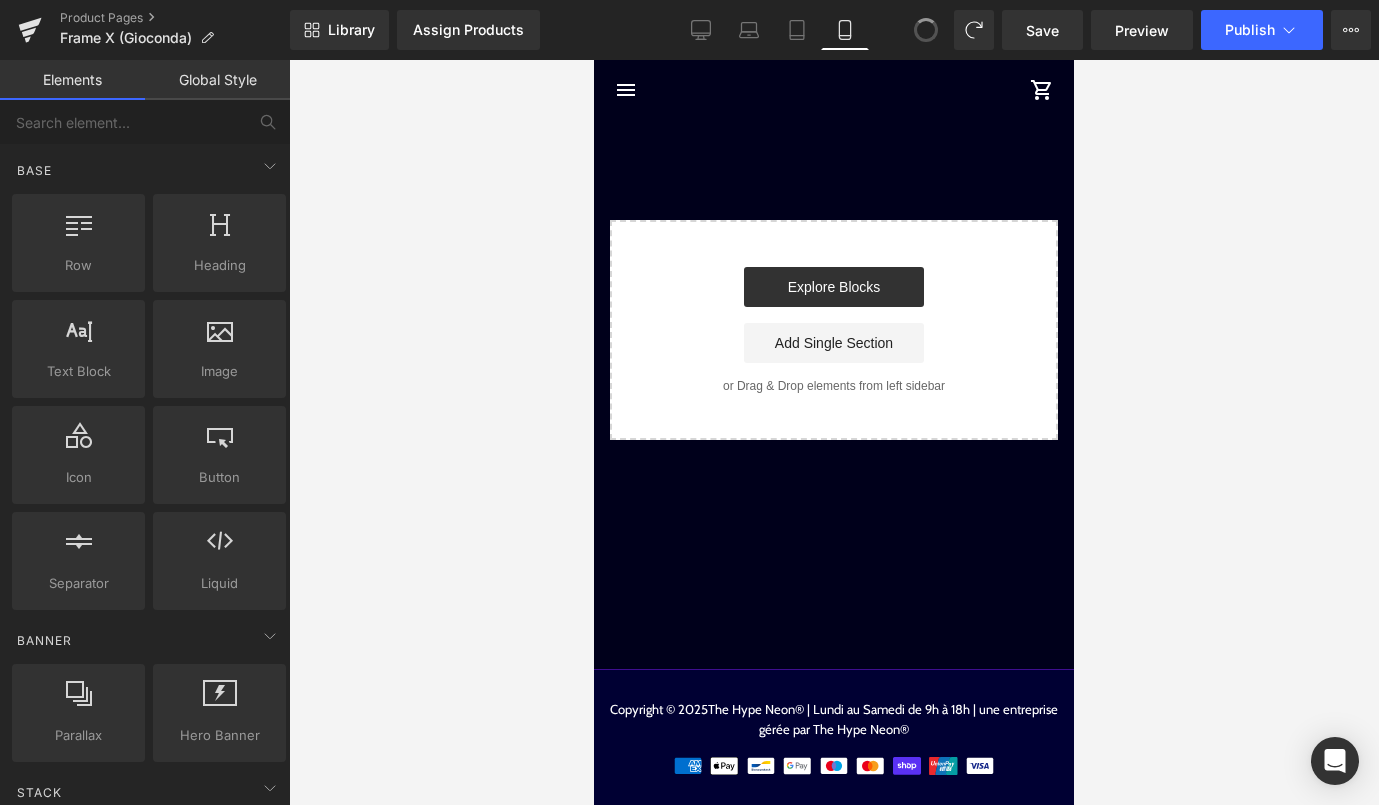 click at bounding box center (926, 30) 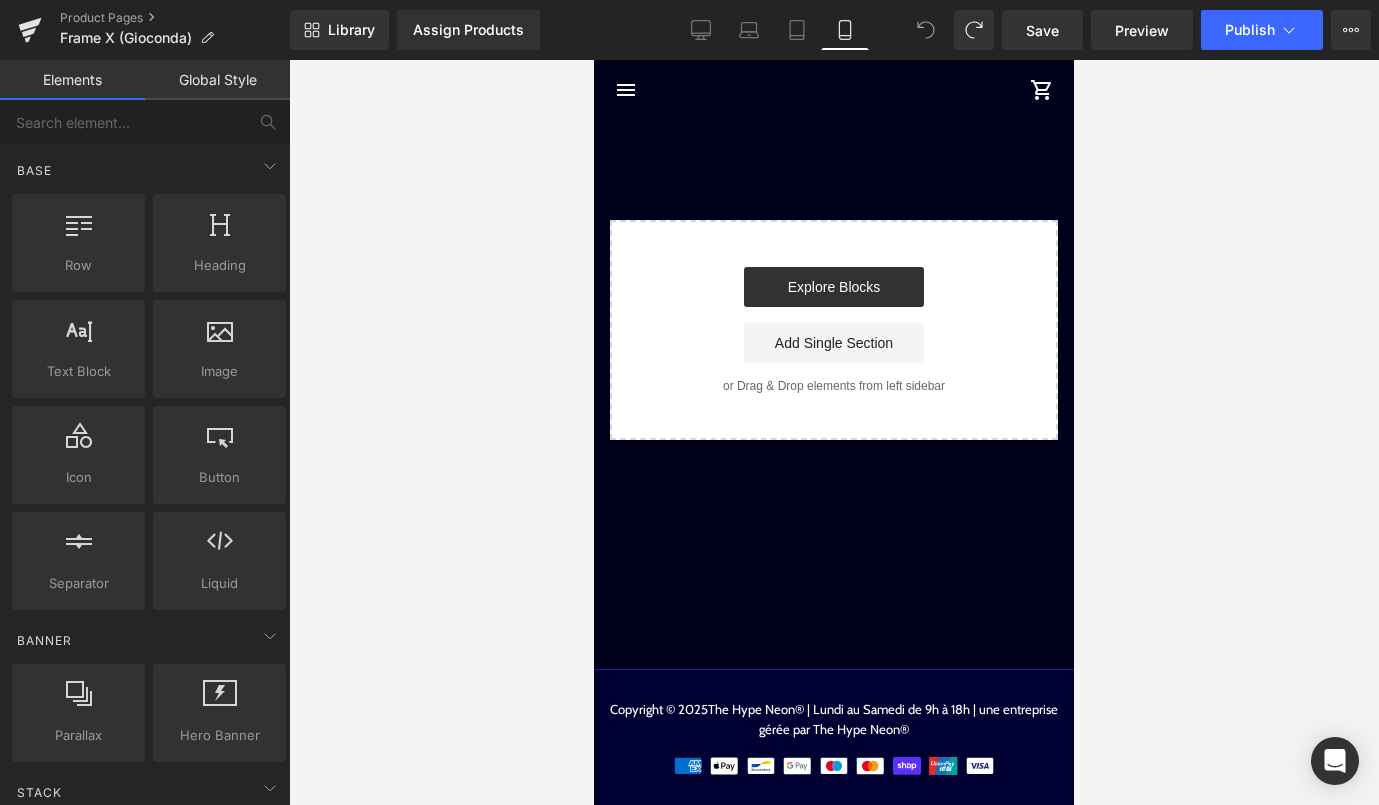 click at bounding box center [926, 30] 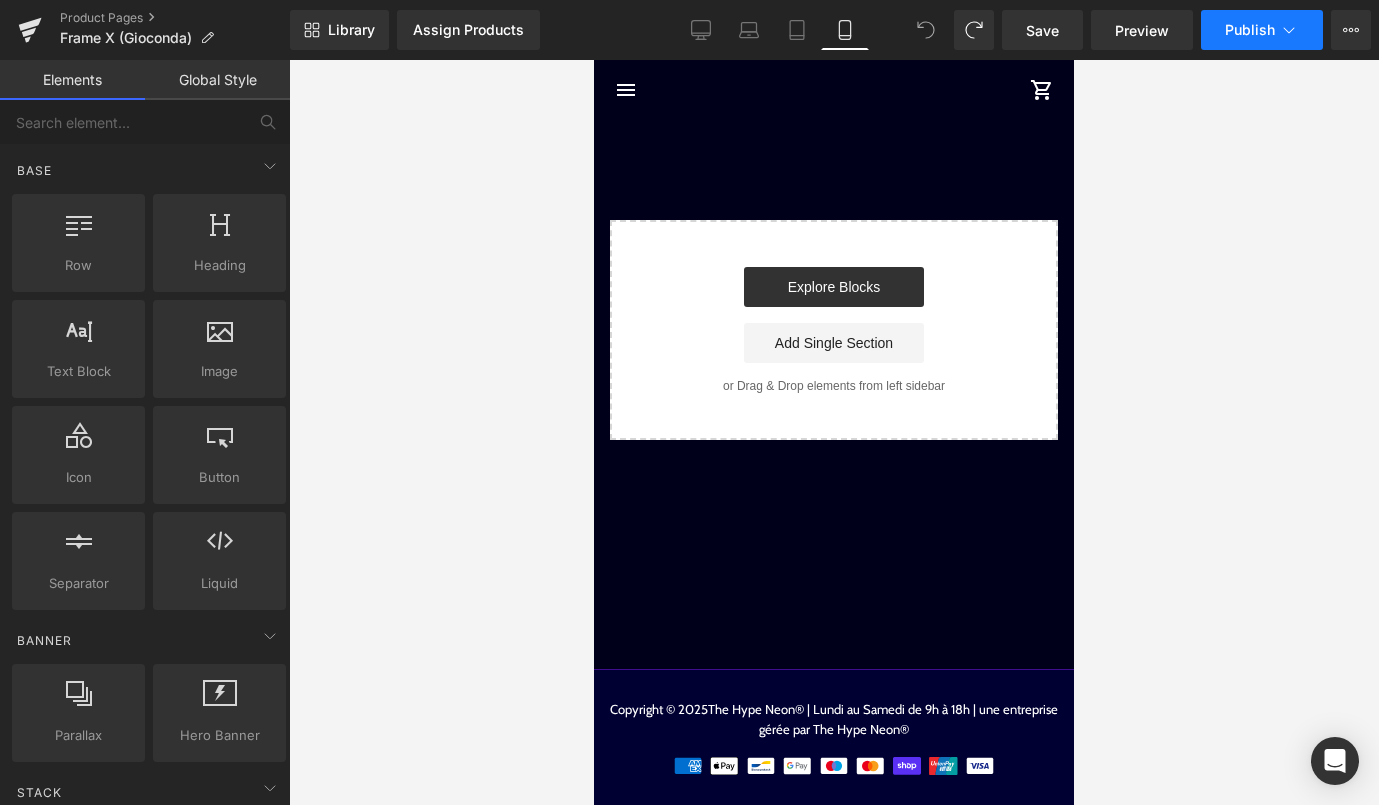 click on "Publish" at bounding box center (1250, 30) 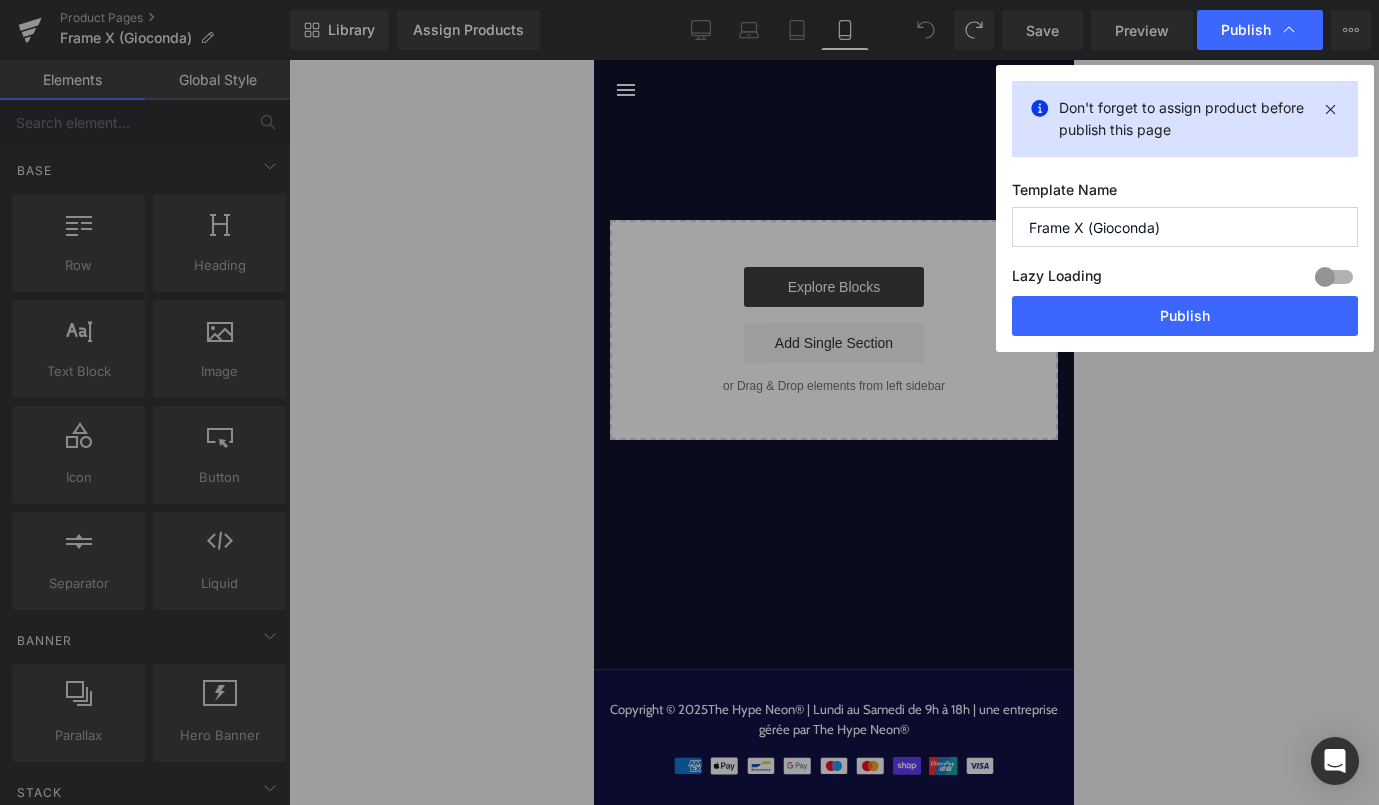 click on "Lazy Loading
Build
Upgrade plan to unlock" at bounding box center [1185, 279] 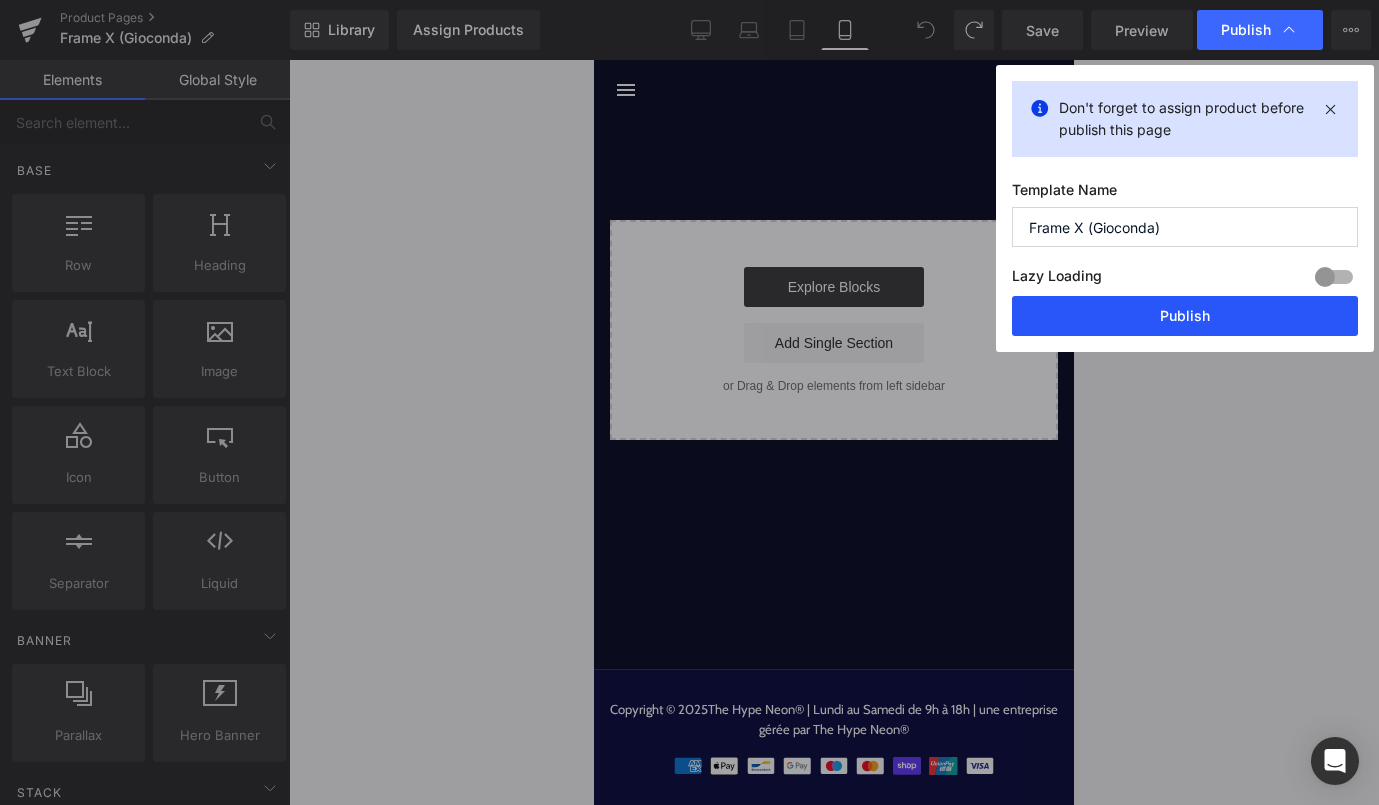 click on "Publish" at bounding box center [1185, 316] 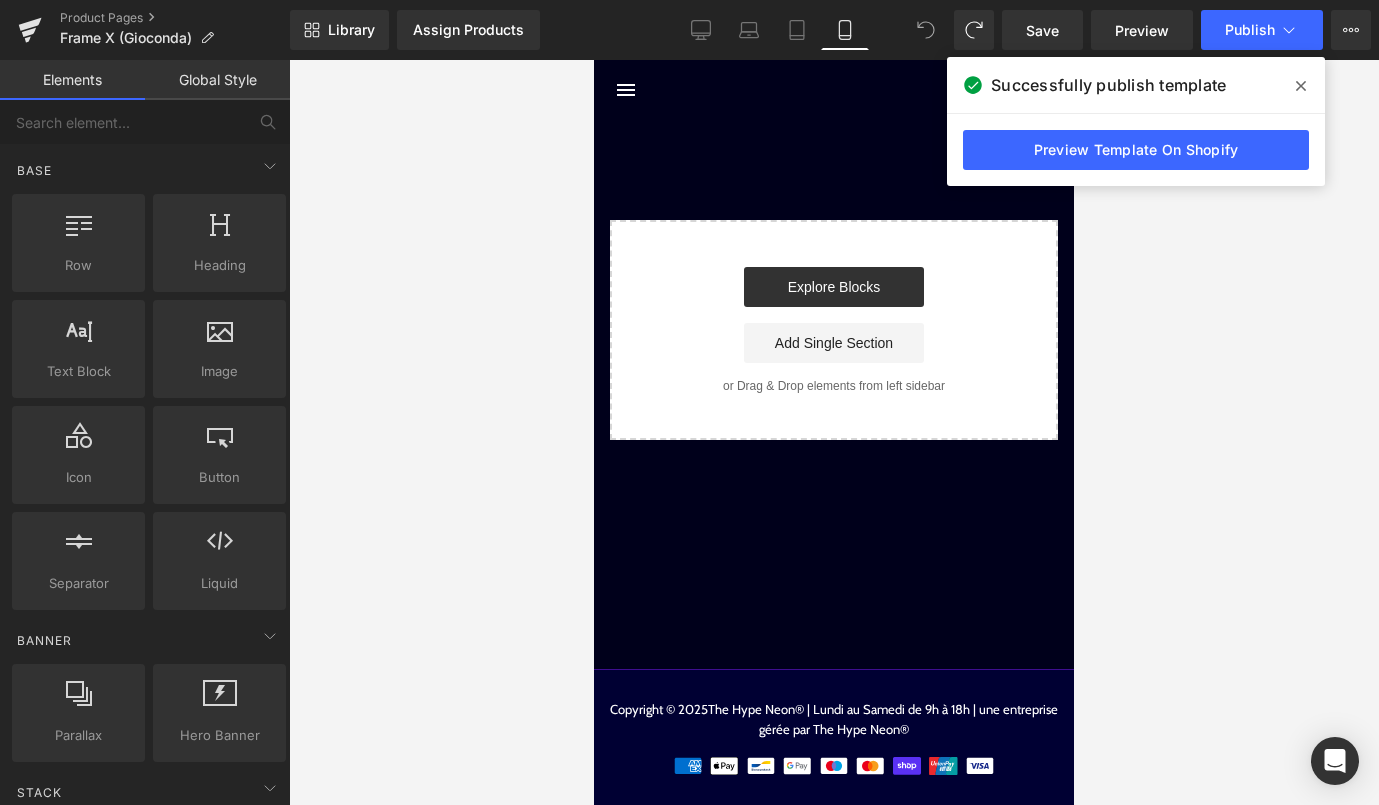 click on "shopping_cart" at bounding box center (965, 90) 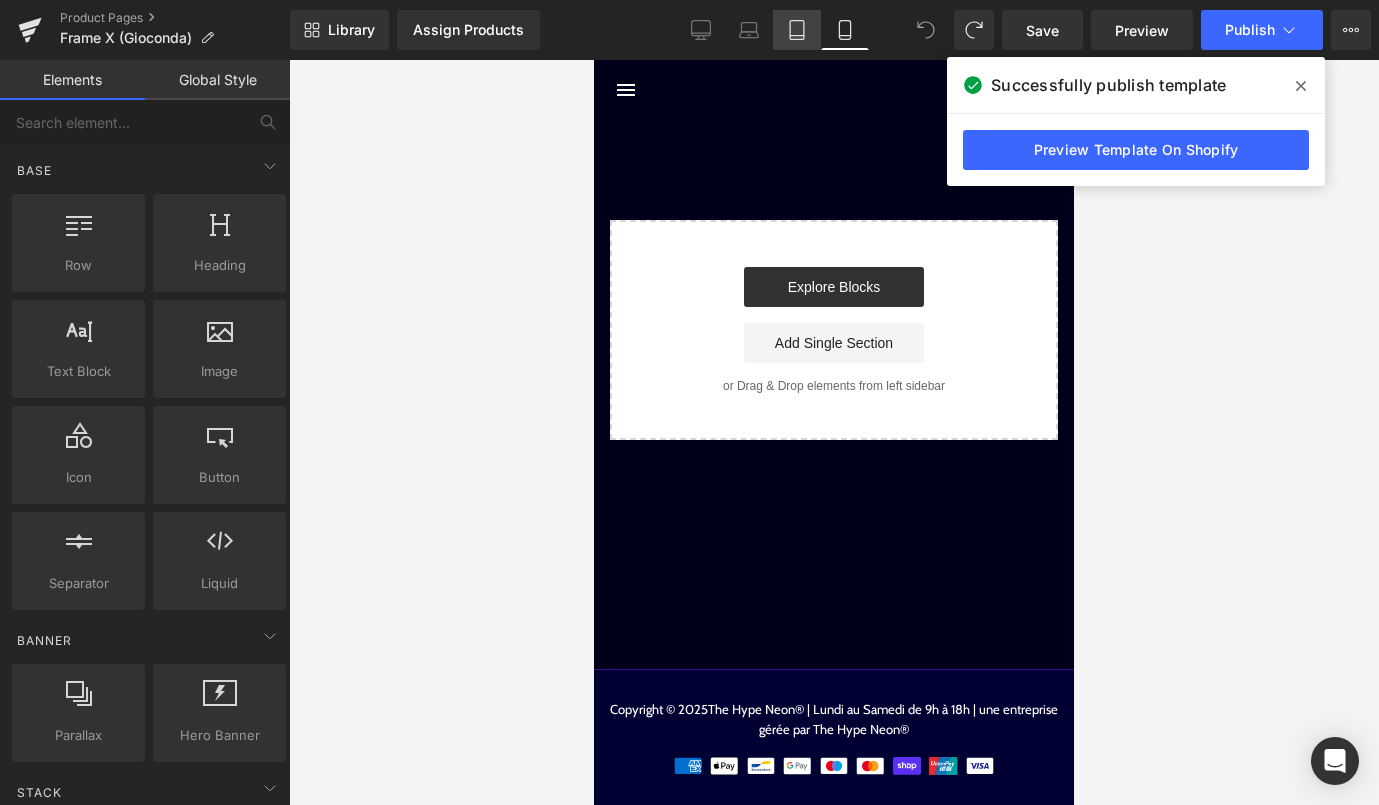 click on "Tablet" at bounding box center (797, 30) 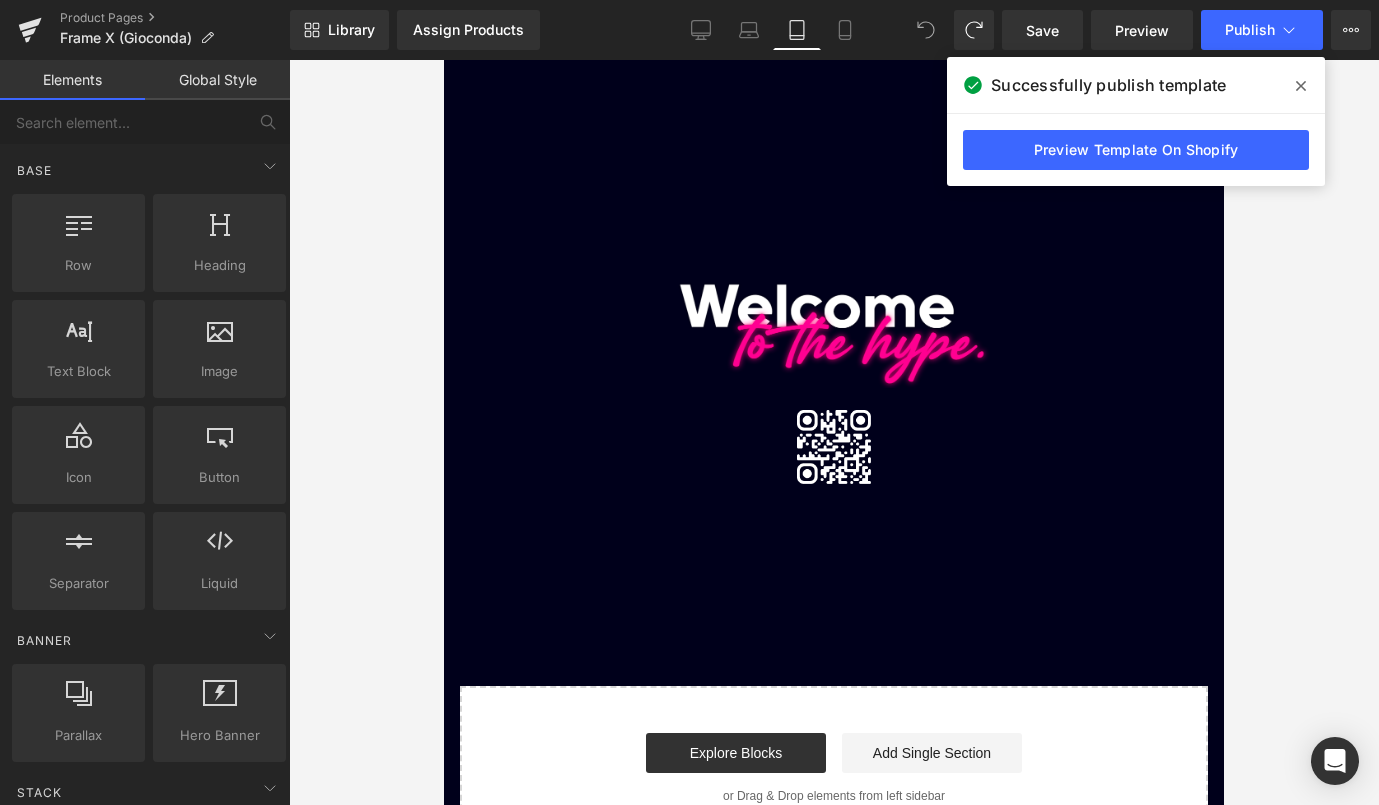scroll, scrollTop: 70, scrollLeft: 0, axis: vertical 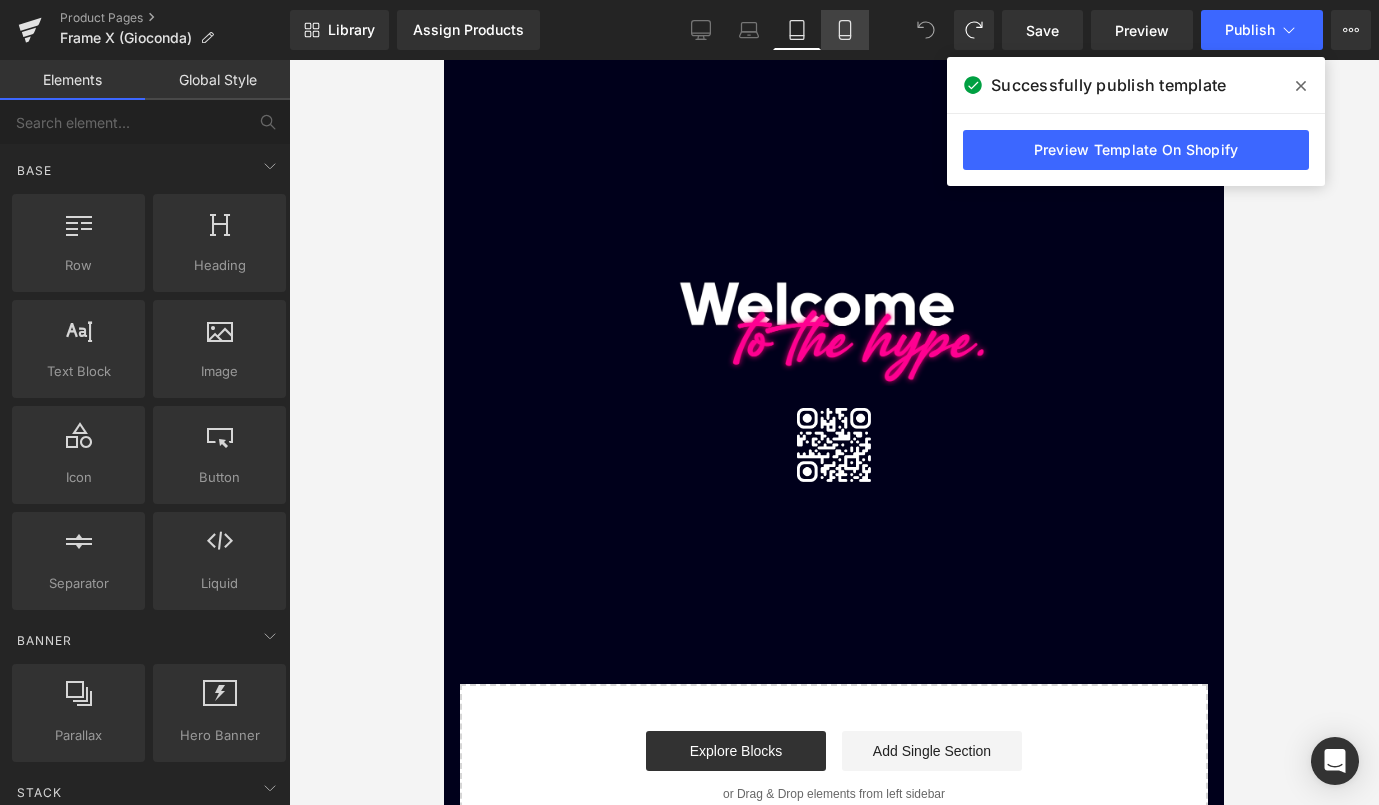click on "Mobile" at bounding box center [845, 30] 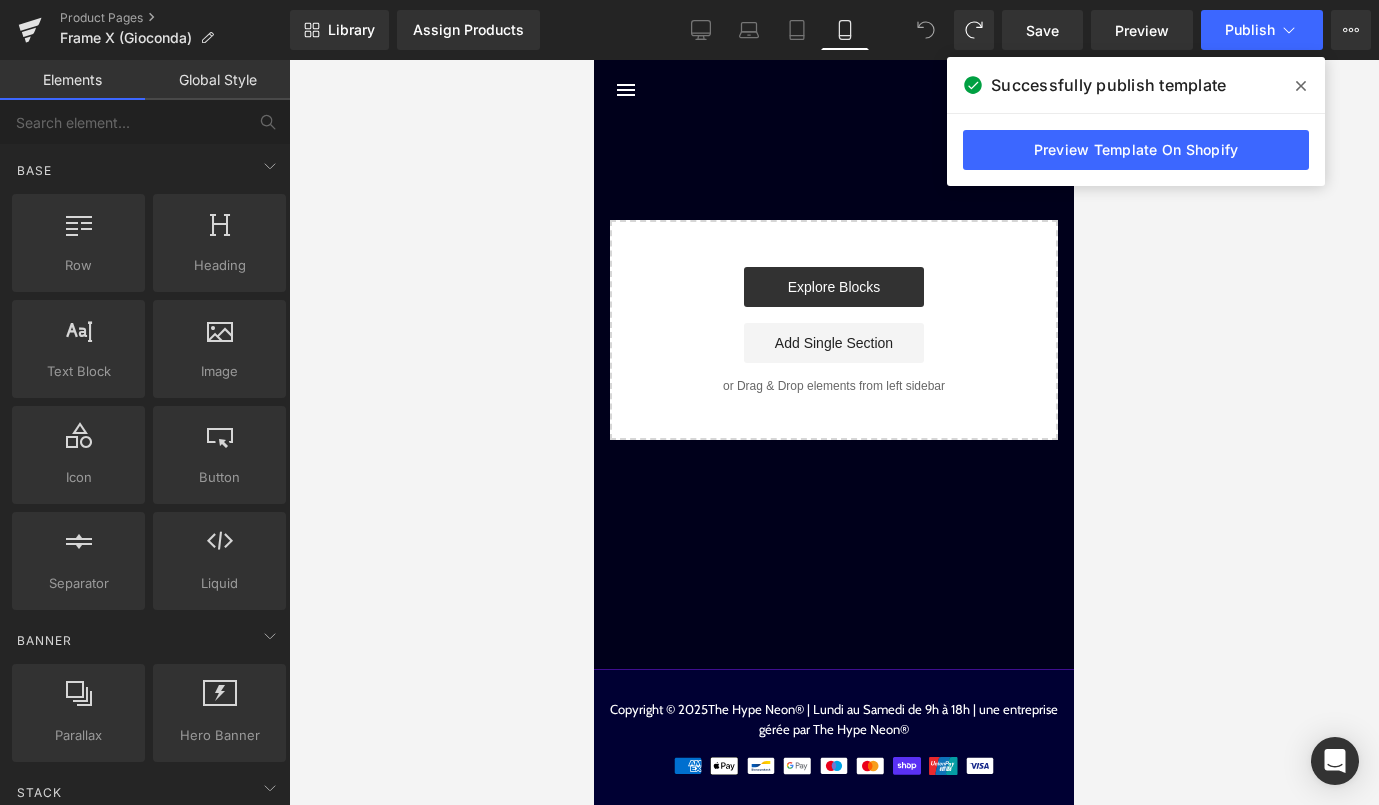 click at bounding box center [1301, 86] 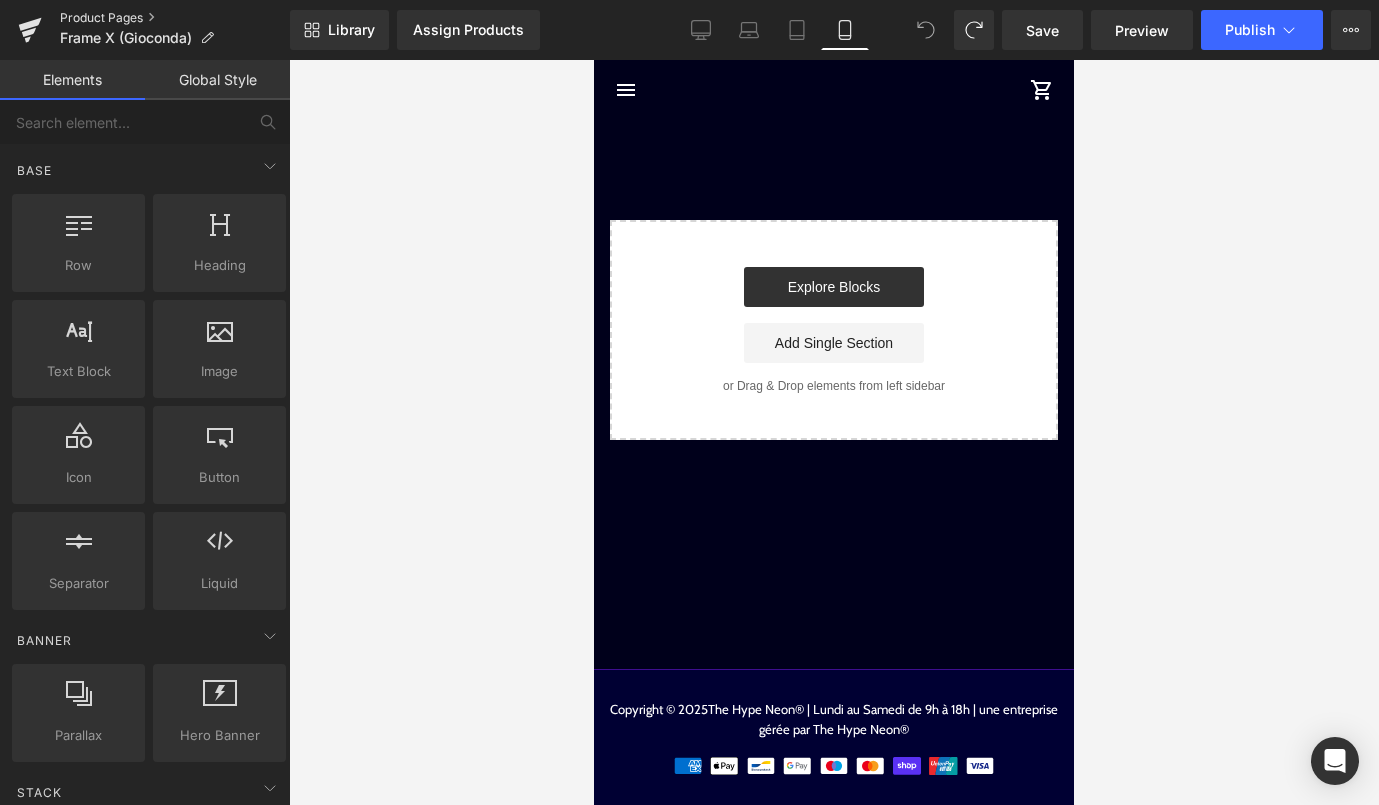 click on "Product Pages" at bounding box center [175, 18] 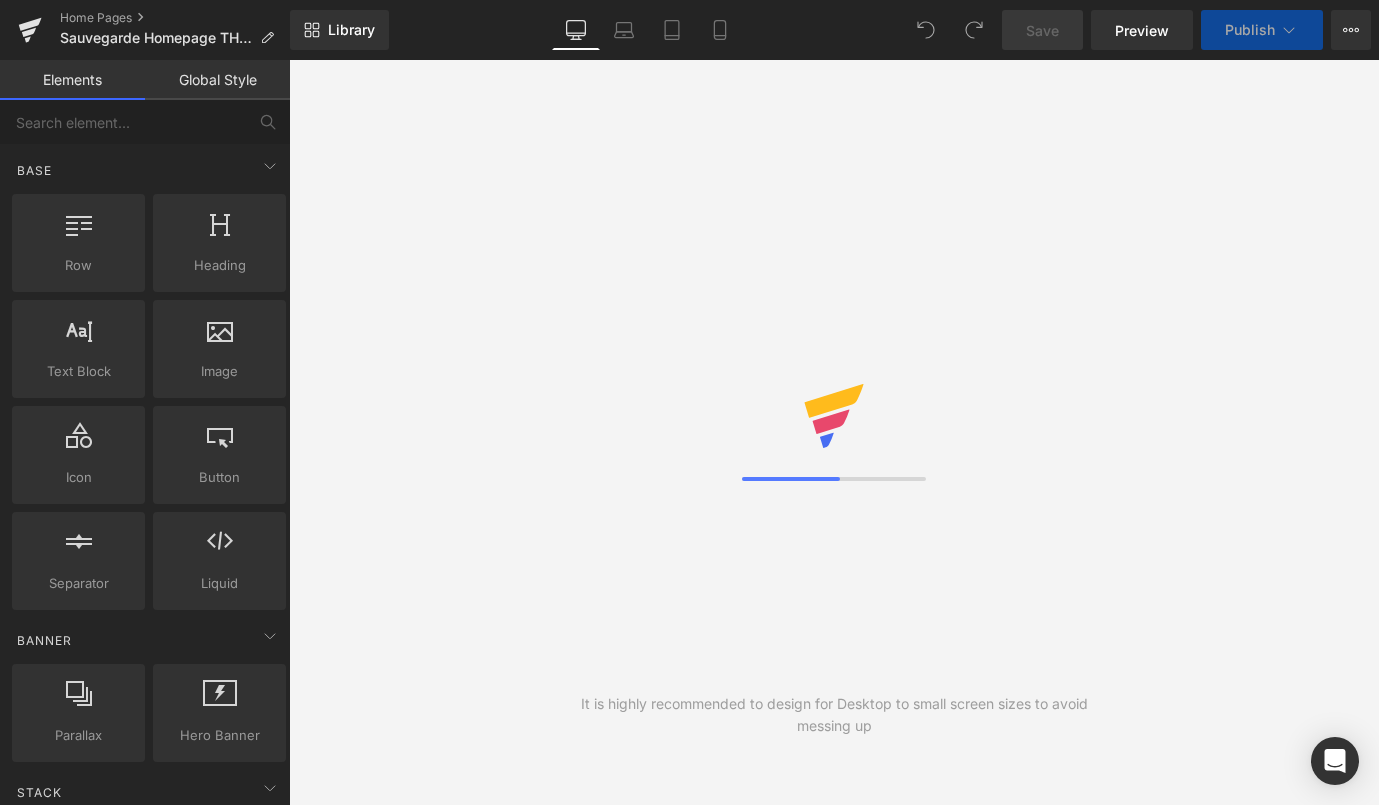 scroll, scrollTop: 0, scrollLeft: 0, axis: both 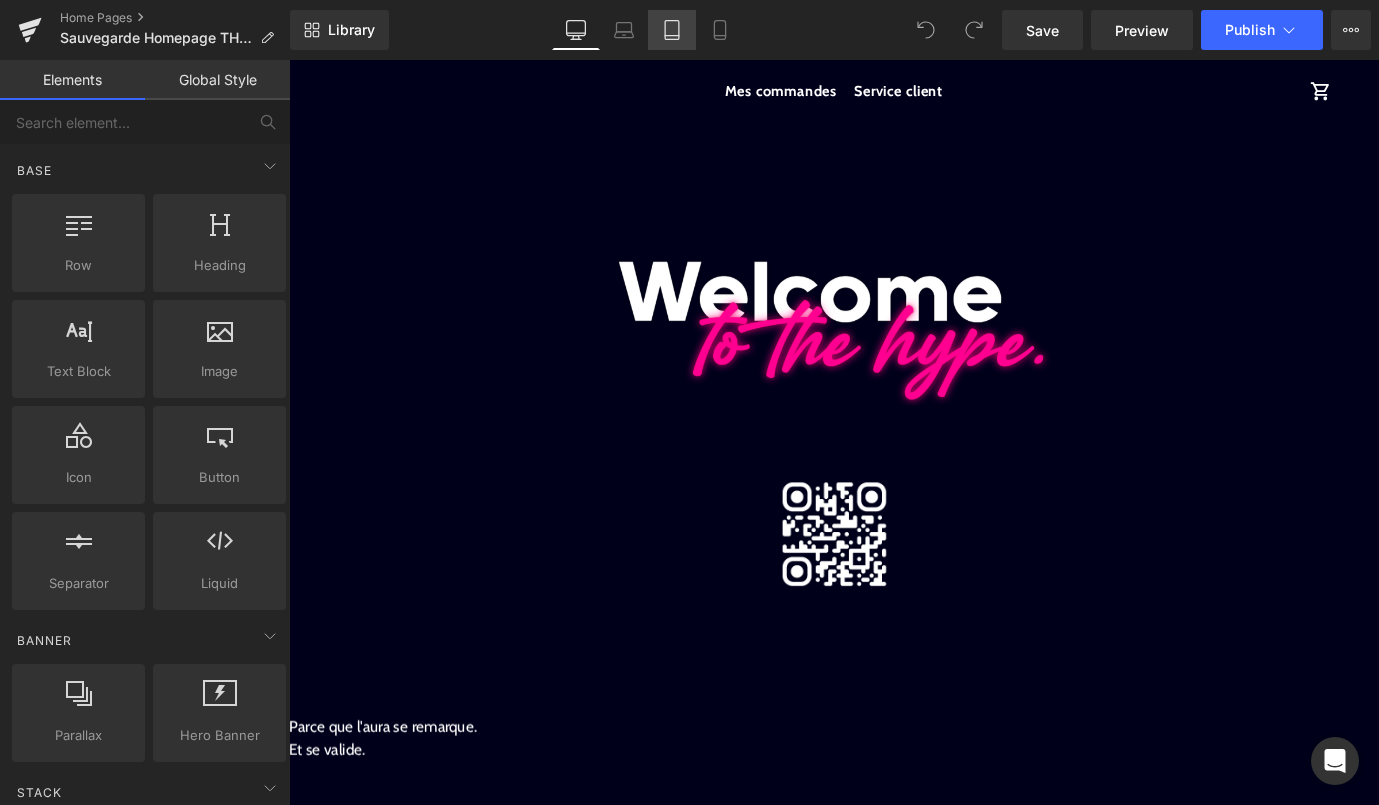 click on "Tablet" at bounding box center [672, 30] 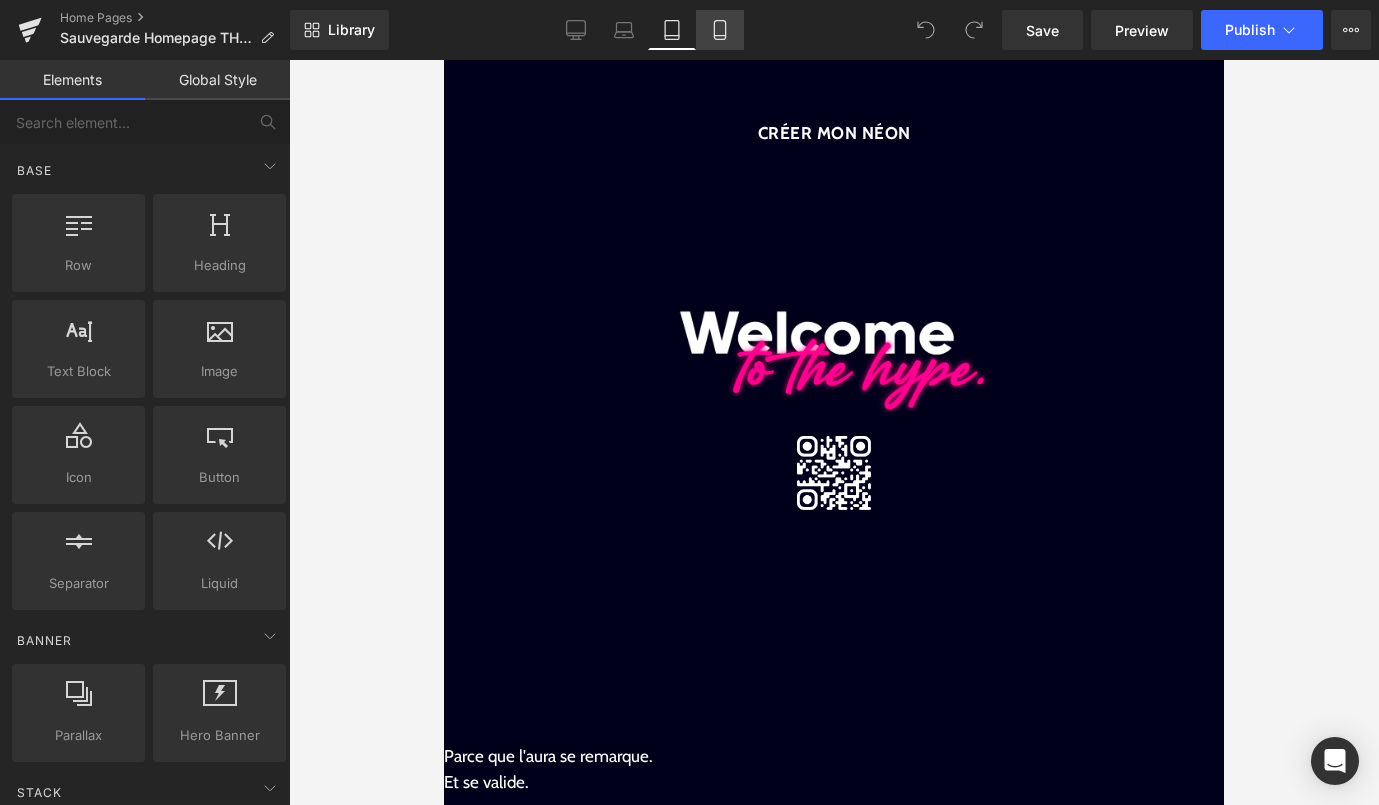 click 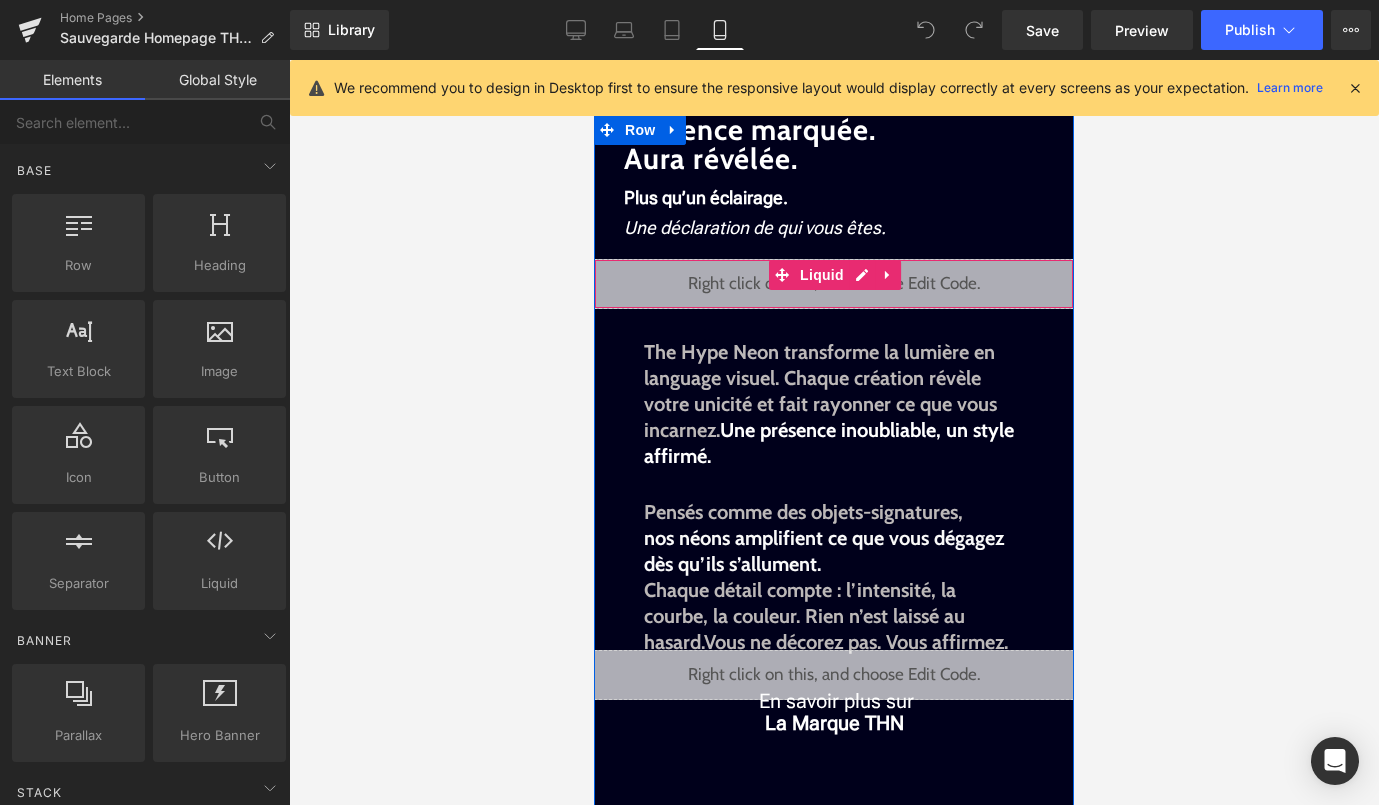 scroll, scrollTop: 0, scrollLeft: 0, axis: both 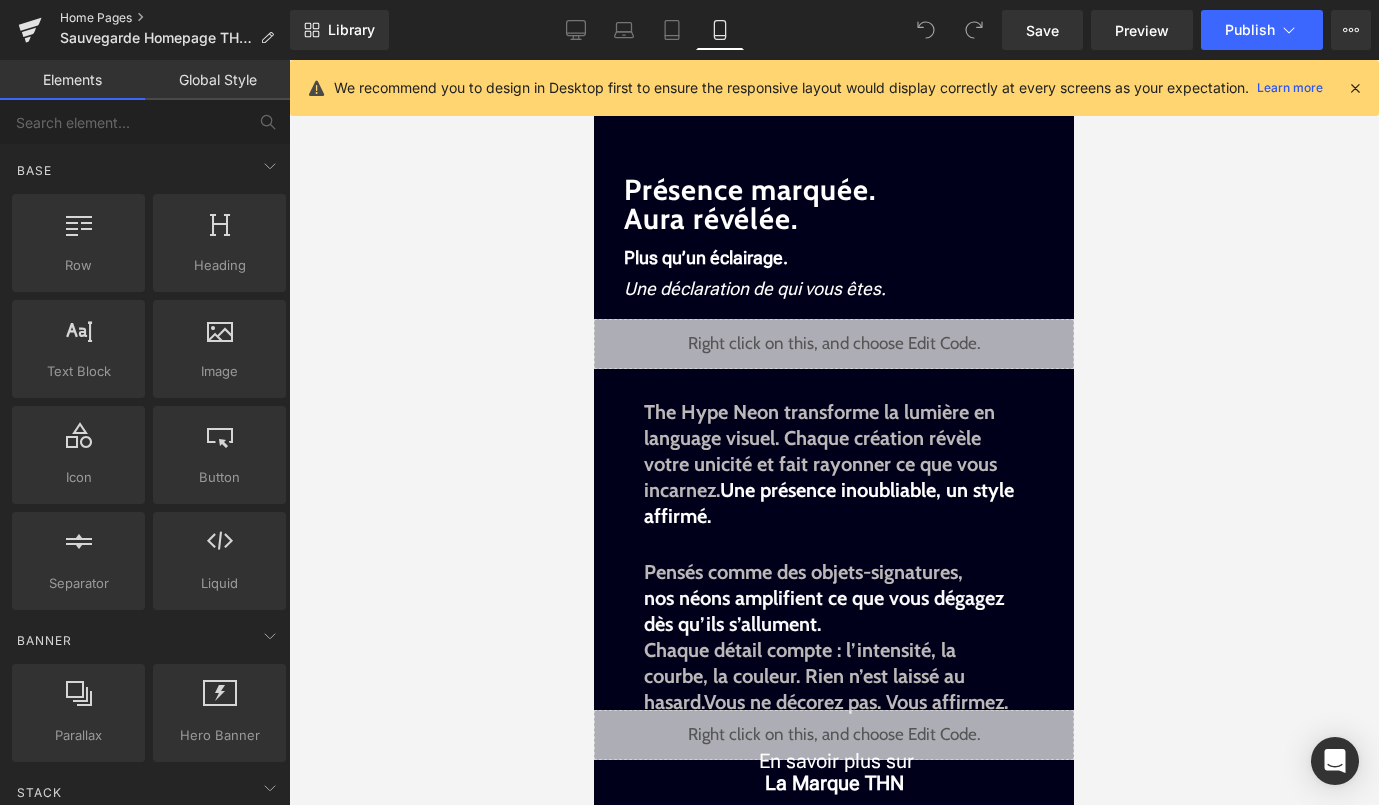 click on "Home Pages" at bounding box center [175, 18] 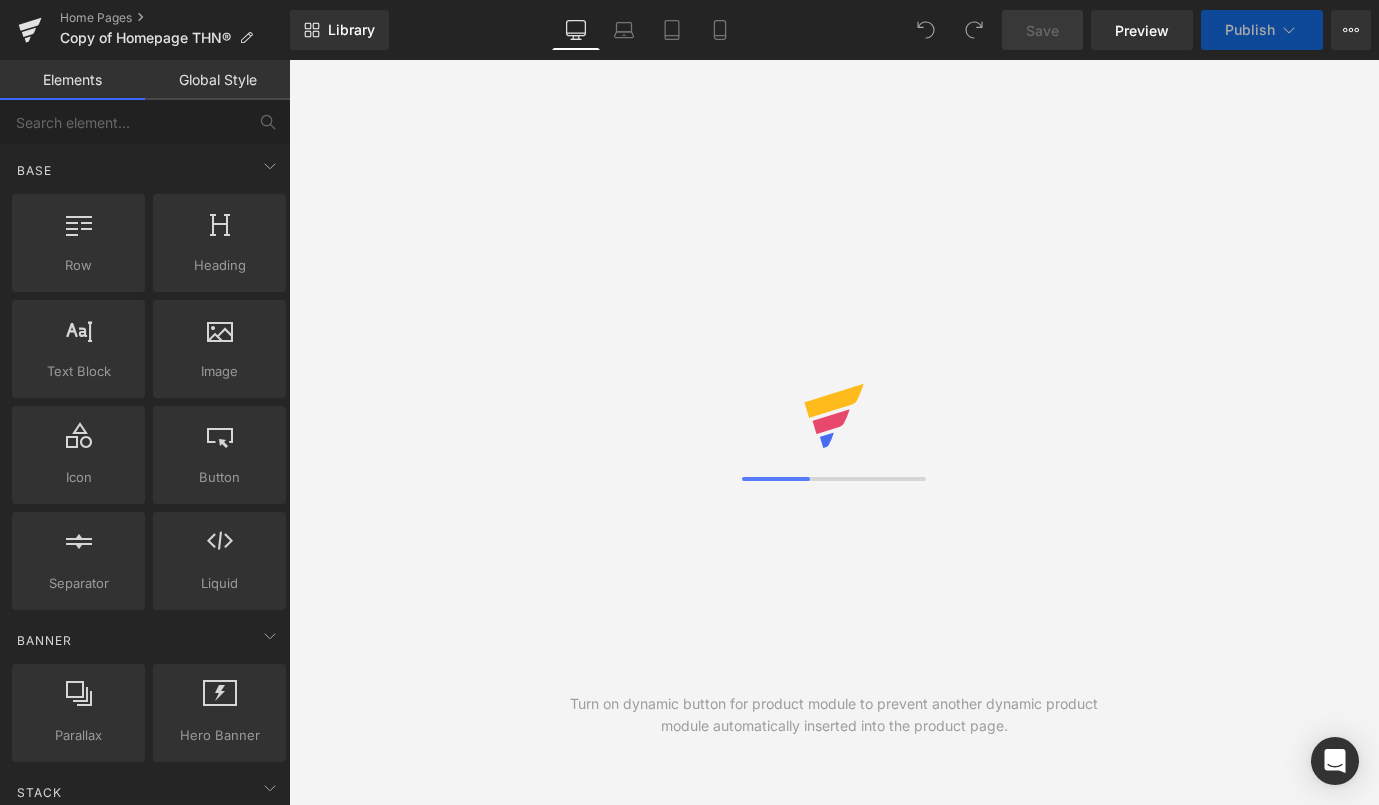 scroll, scrollTop: 0, scrollLeft: 0, axis: both 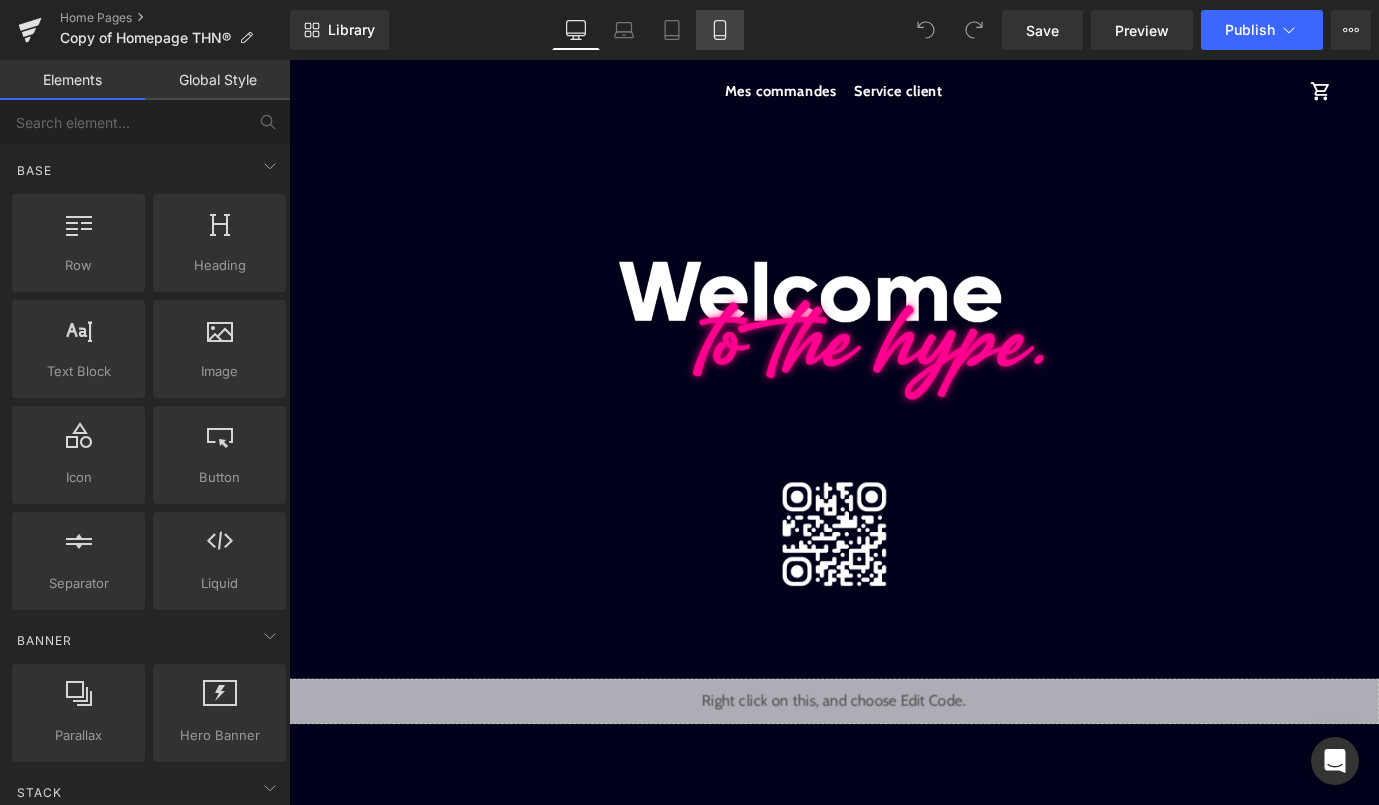 click on "Mobile" at bounding box center [720, 30] 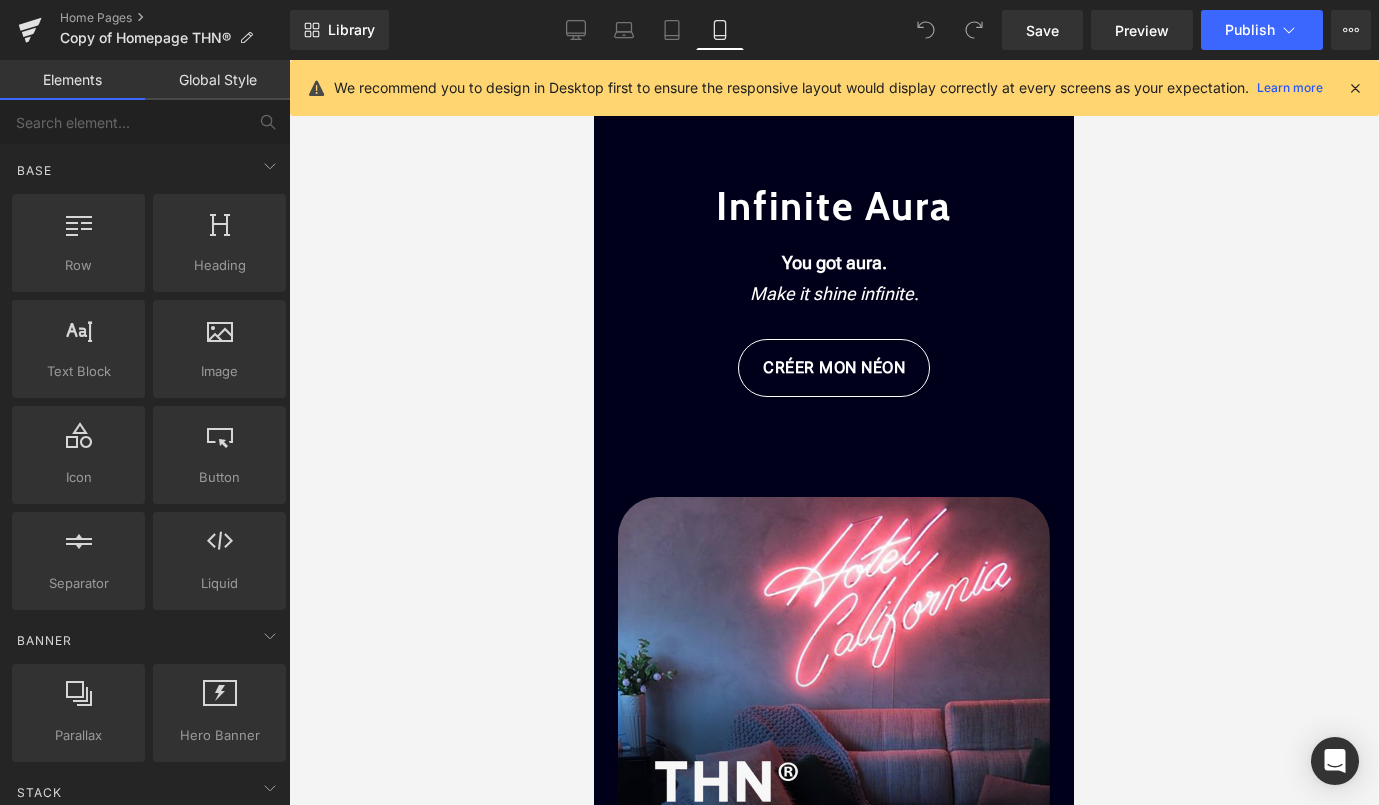scroll, scrollTop: 60, scrollLeft: 0, axis: vertical 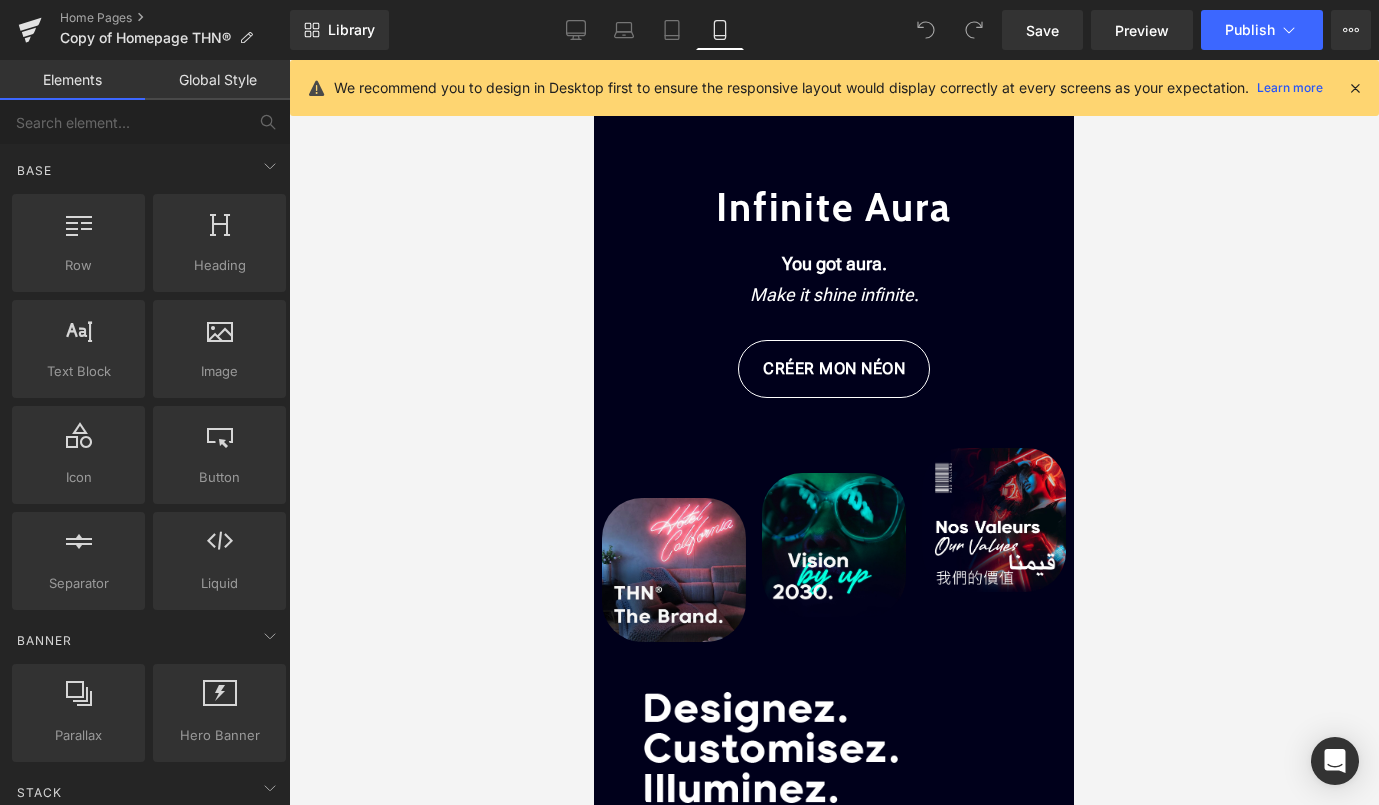 click at bounding box center (1355, 88) 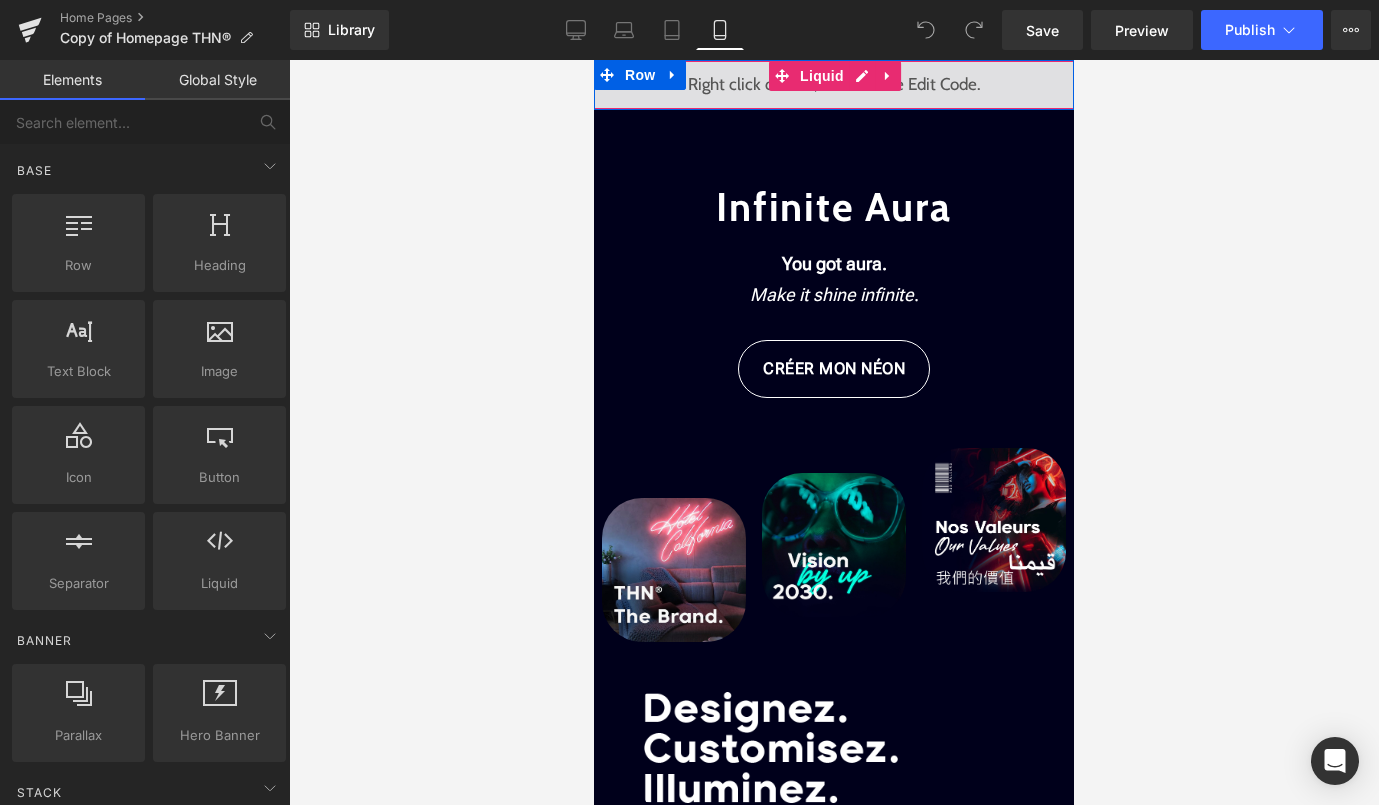 click on "Liquid" at bounding box center [834, 85] 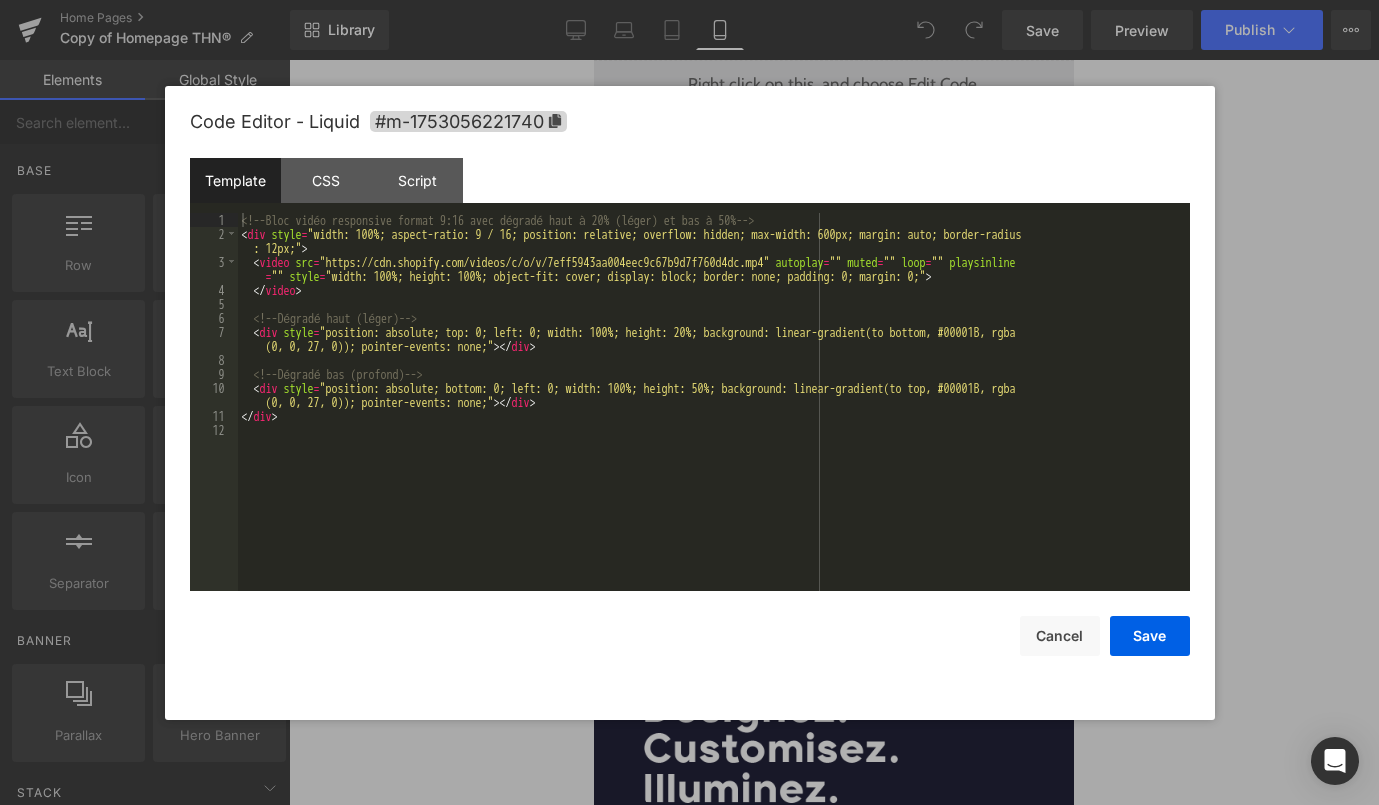 click on "<!--  Bloc vidéo responsive format 9:16 avec dégradé haut à 20% (léger) et bas à 50%  --> < div   style = "width: 100%; aspect-ratio: 9 / 16; position: relative; overflow: hidden; max-width: 600px; margin: auto; border-radius    : 12px;" >    < video   src = "https://cdn.shopify.com/videos/c/o/v/7eff5943aa004eec9c67b9d7f760d4dc.mp4"   autoplay = ""   muted = ""   loop = ""   playsinline      = ""   style = "width: 100%; height: 100%; object-fit: cover; display: block; border: none; padding: 0; margin: 0;" >    </ video >       <!--  Dégradé haut (léger)  -->    < div   style = "position: absolute; top: 0; left: 0; width: 100%; height: 20%; background: linear-gradient(to bottom, #00001B, rgba      (0, 0, 27, 0)); pointer-events: none;" > </ div >       <!--  Dégradé bas (profond)  -->    < div   style = "position: absolute; bottom: 0; left: 0; width: 100%; height: 50%; background: linear-gradient(to top, #00001B, rgba      (0, 0, 27, 0)); pointer-events: none;" > </ div > </ div >" at bounding box center (714, 416) 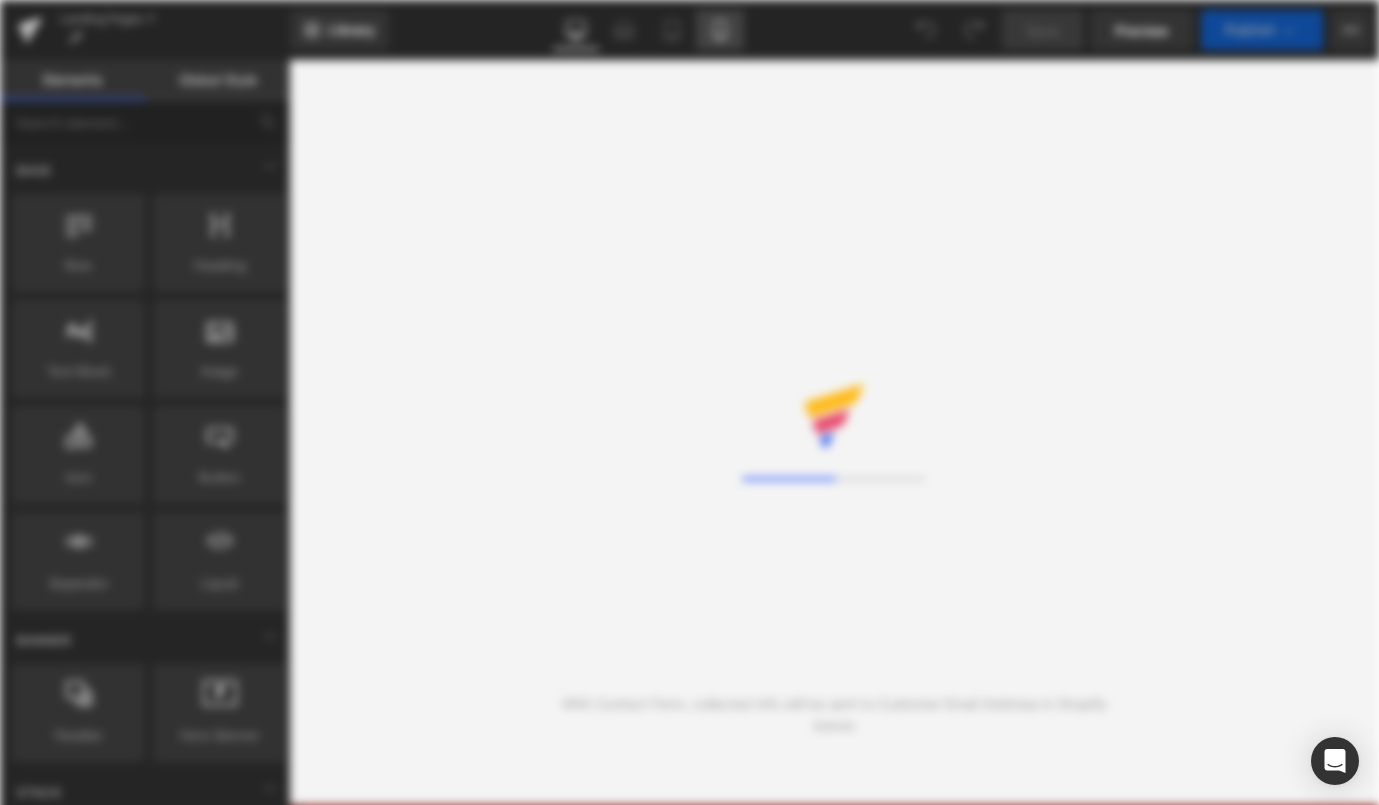 scroll, scrollTop: 0, scrollLeft: 0, axis: both 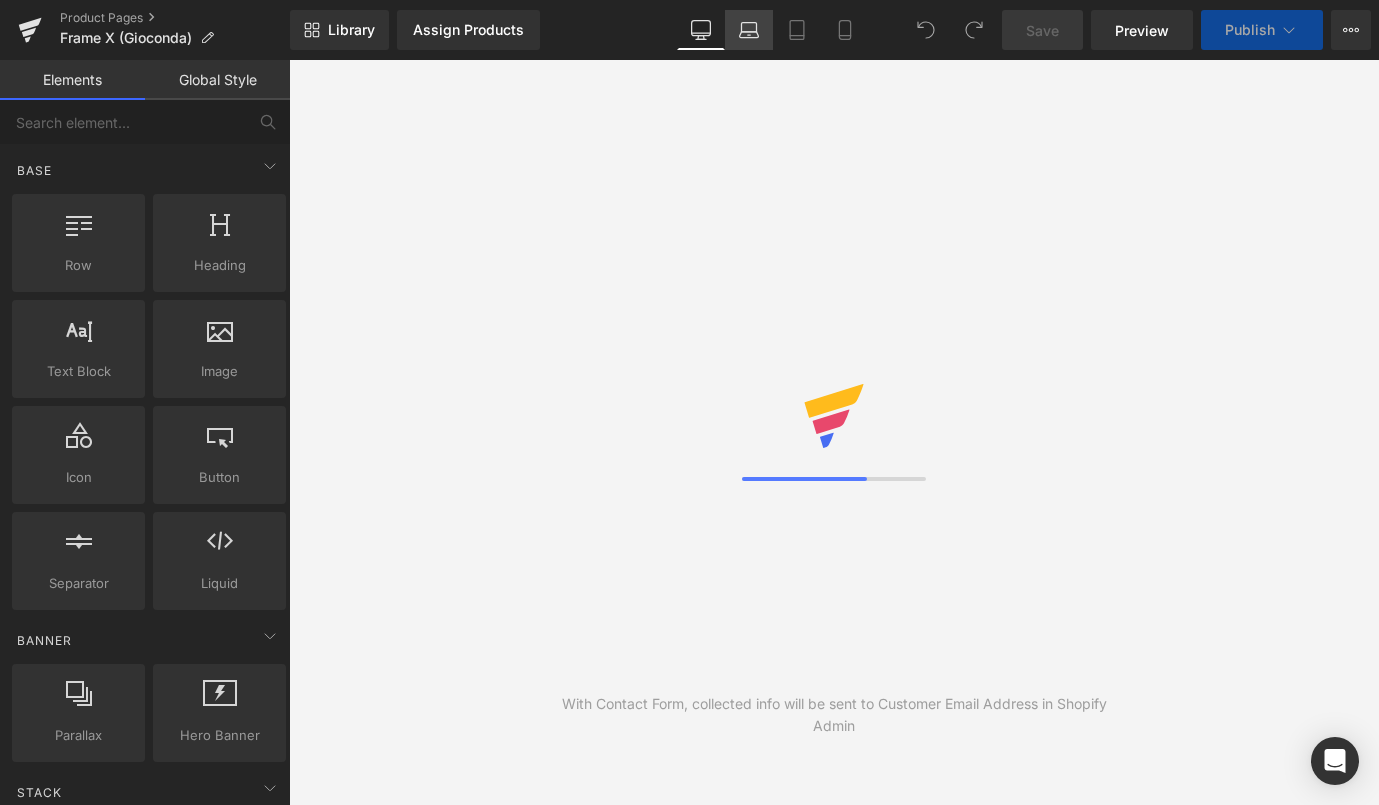 click on "Laptop" at bounding box center [749, 30] 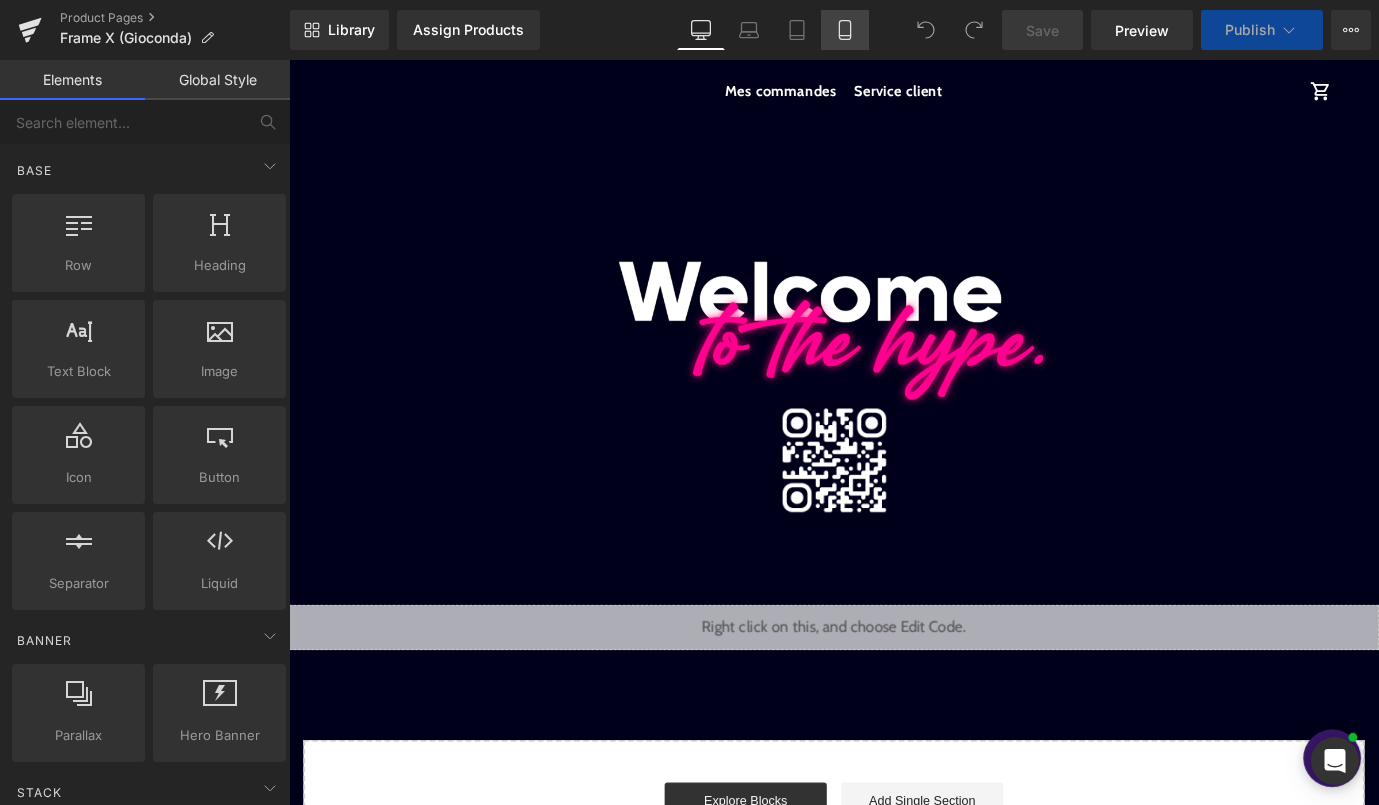 click 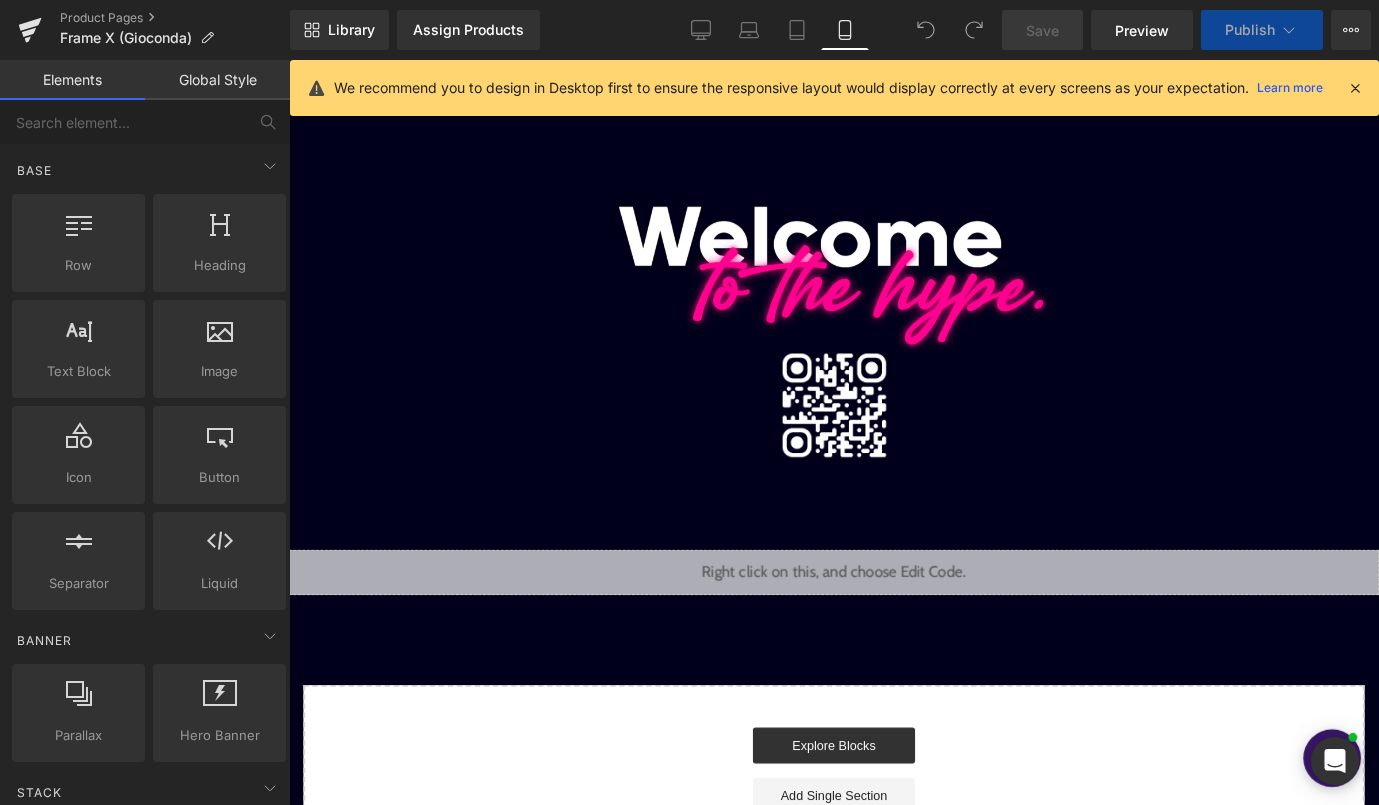 scroll, scrollTop: 60, scrollLeft: 0, axis: vertical 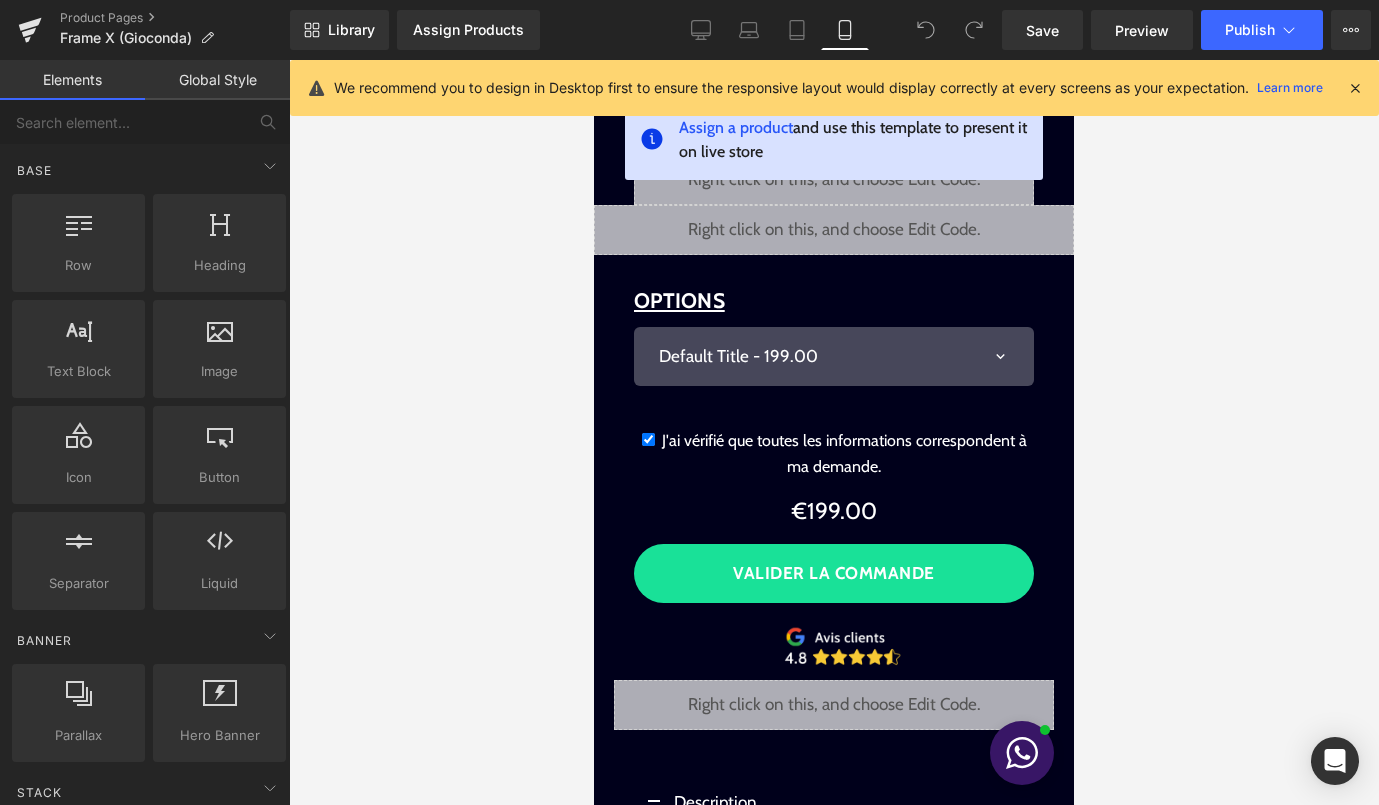 click at bounding box center [1355, 88] 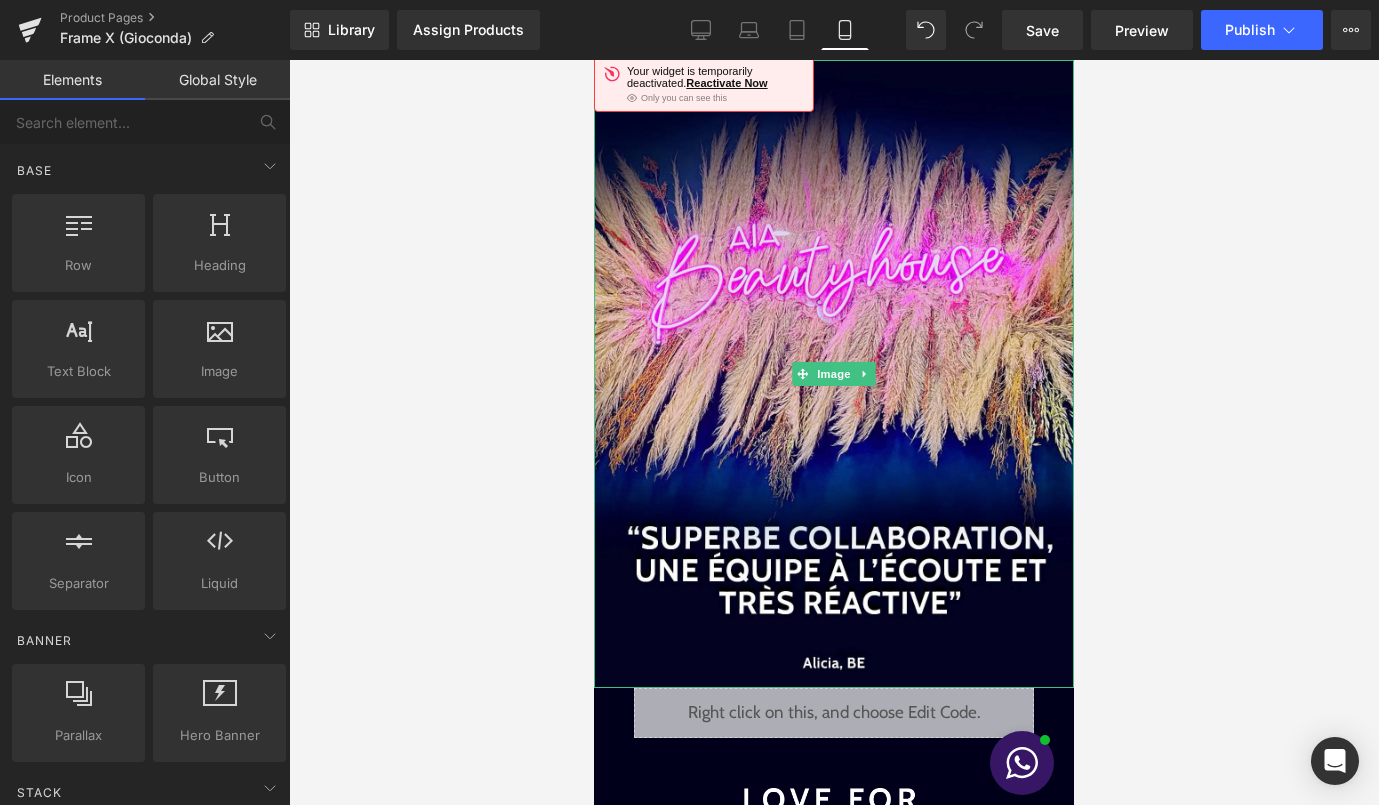 drag, startPoint x: 1417, startPoint y: 660, endPoint x: 823, endPoint y: 600, distance: 597.0226 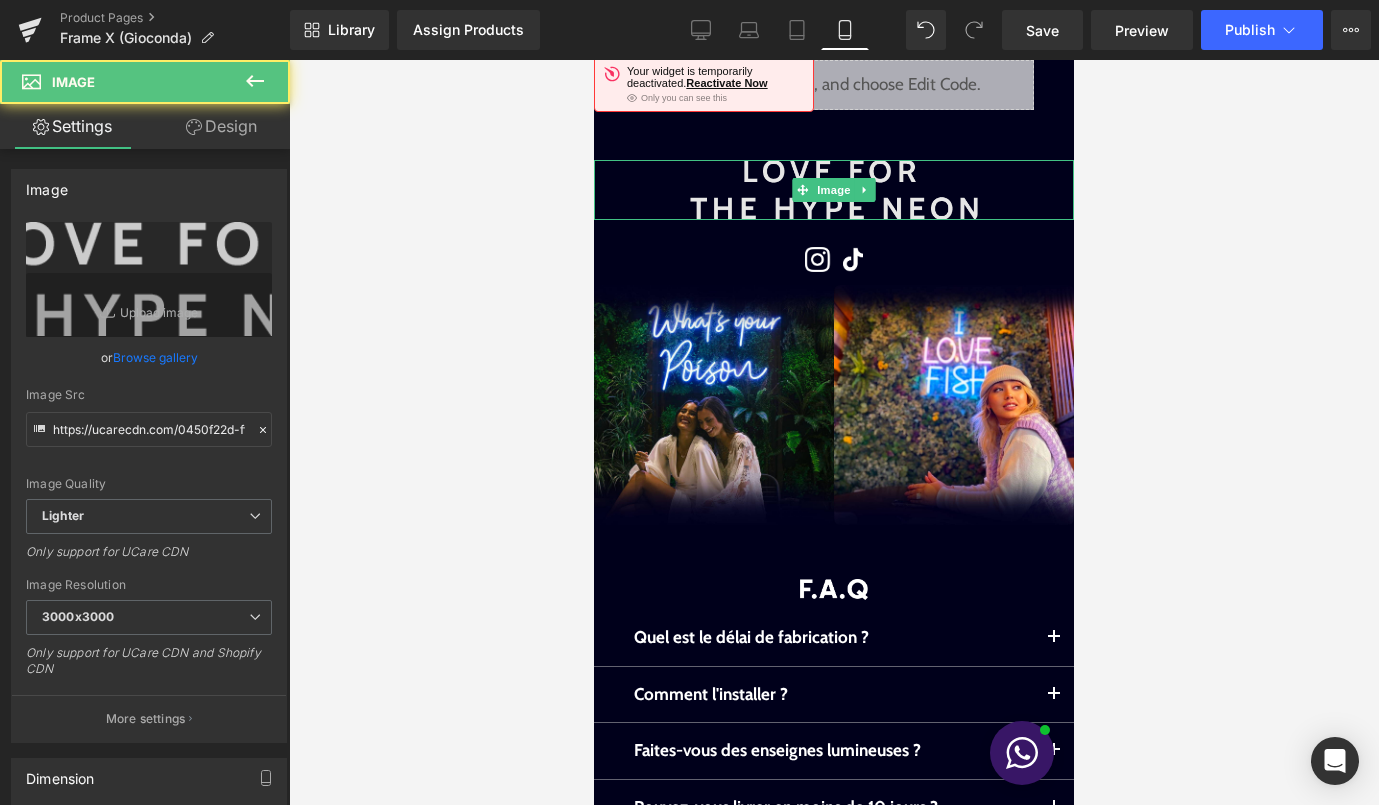 click at bounding box center [834, 190] 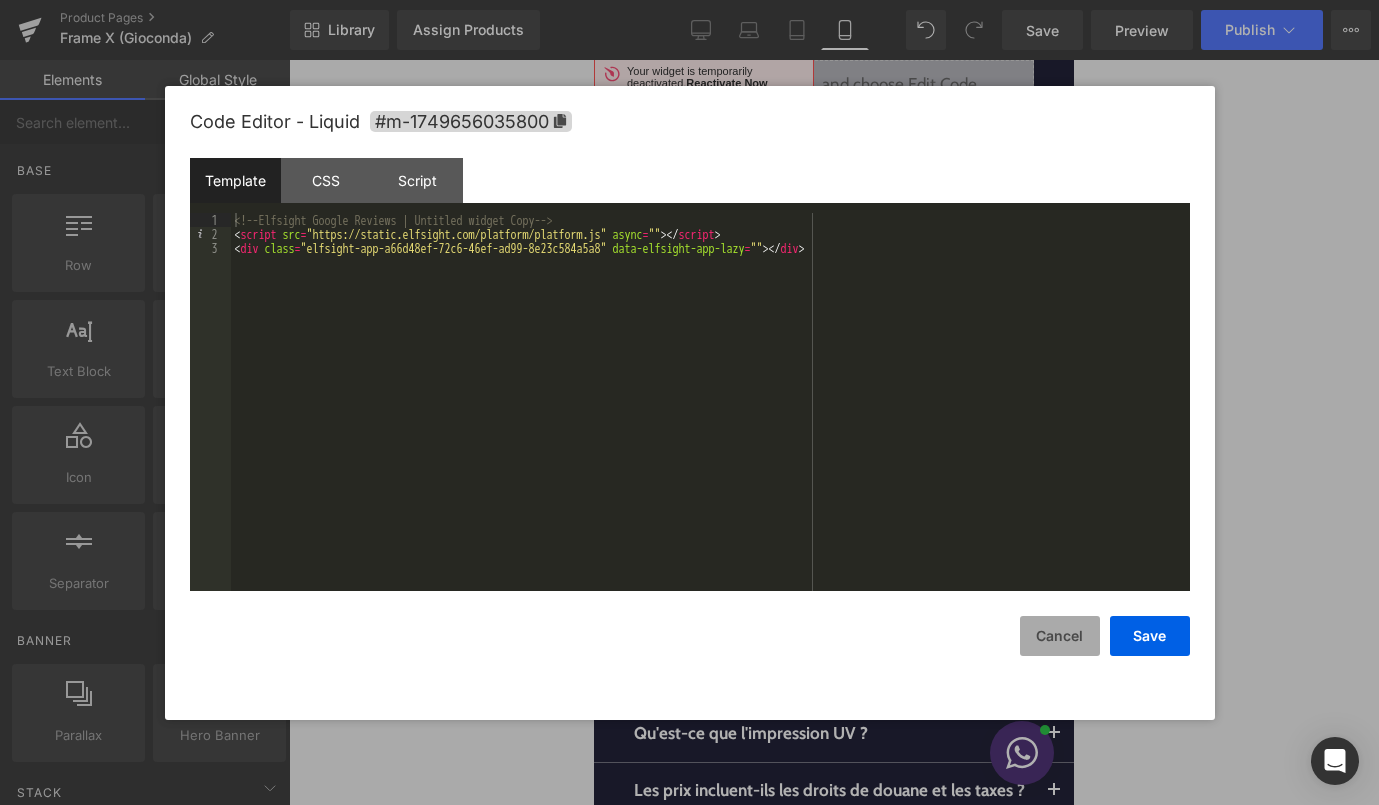 click on "Cancel" at bounding box center [1060, 636] 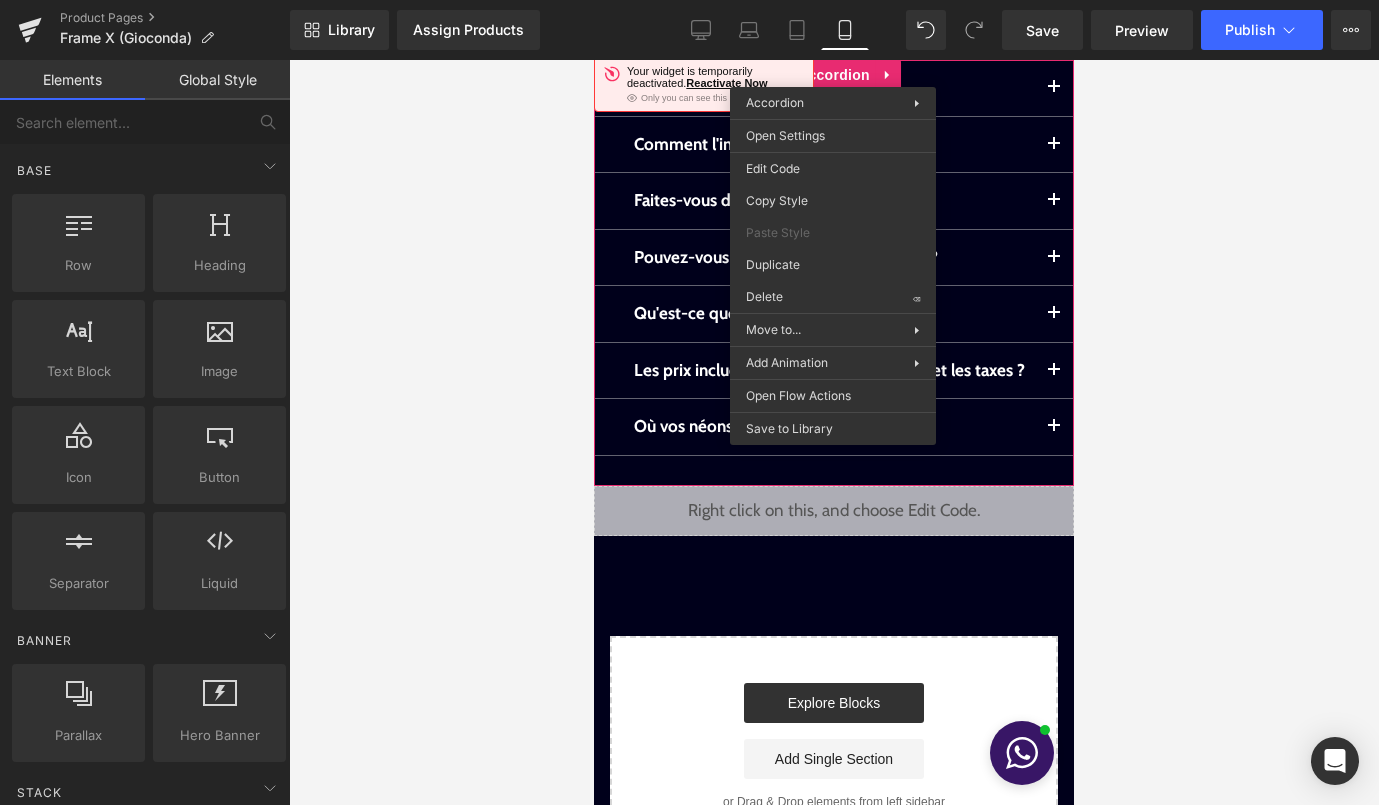 scroll, scrollTop: 0, scrollLeft: 0, axis: both 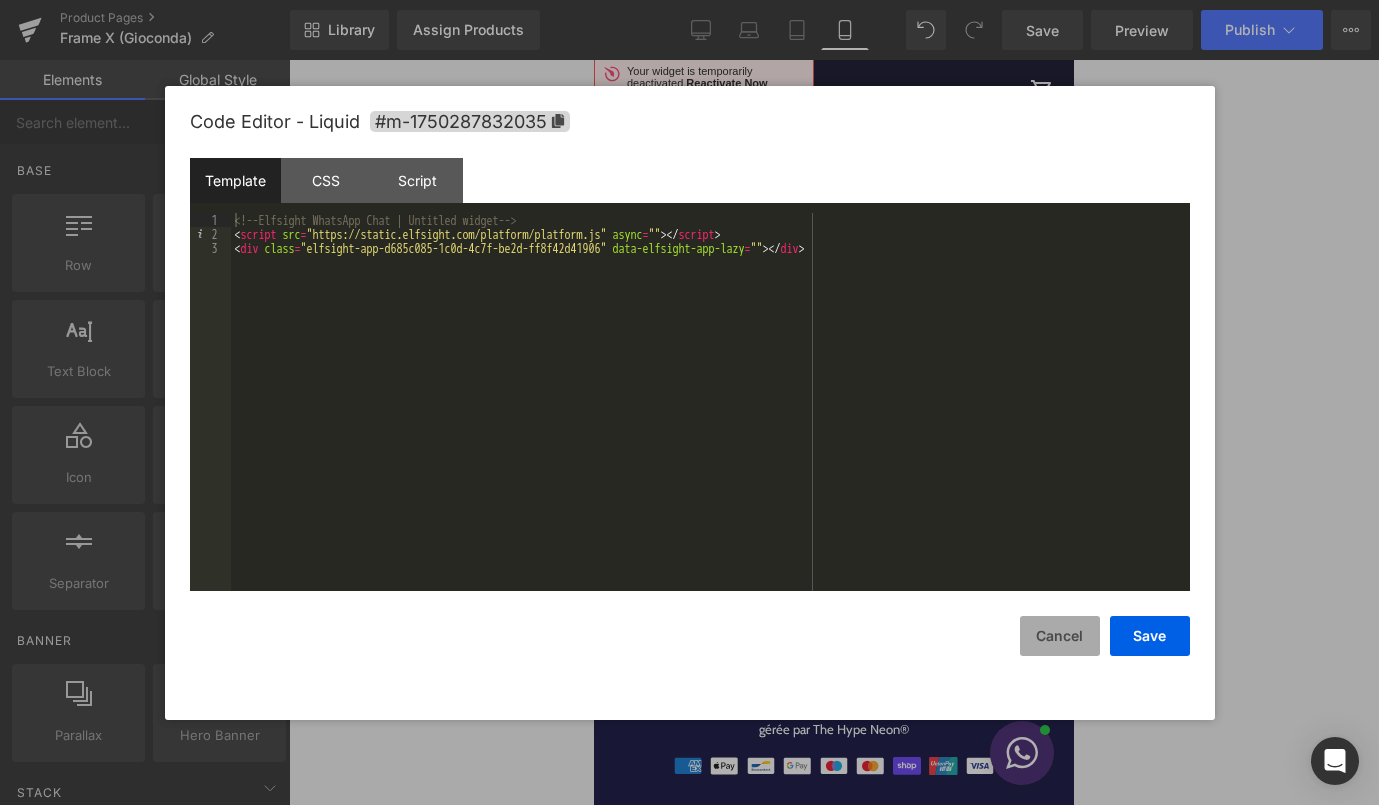 click on "Cancel" at bounding box center (1060, 636) 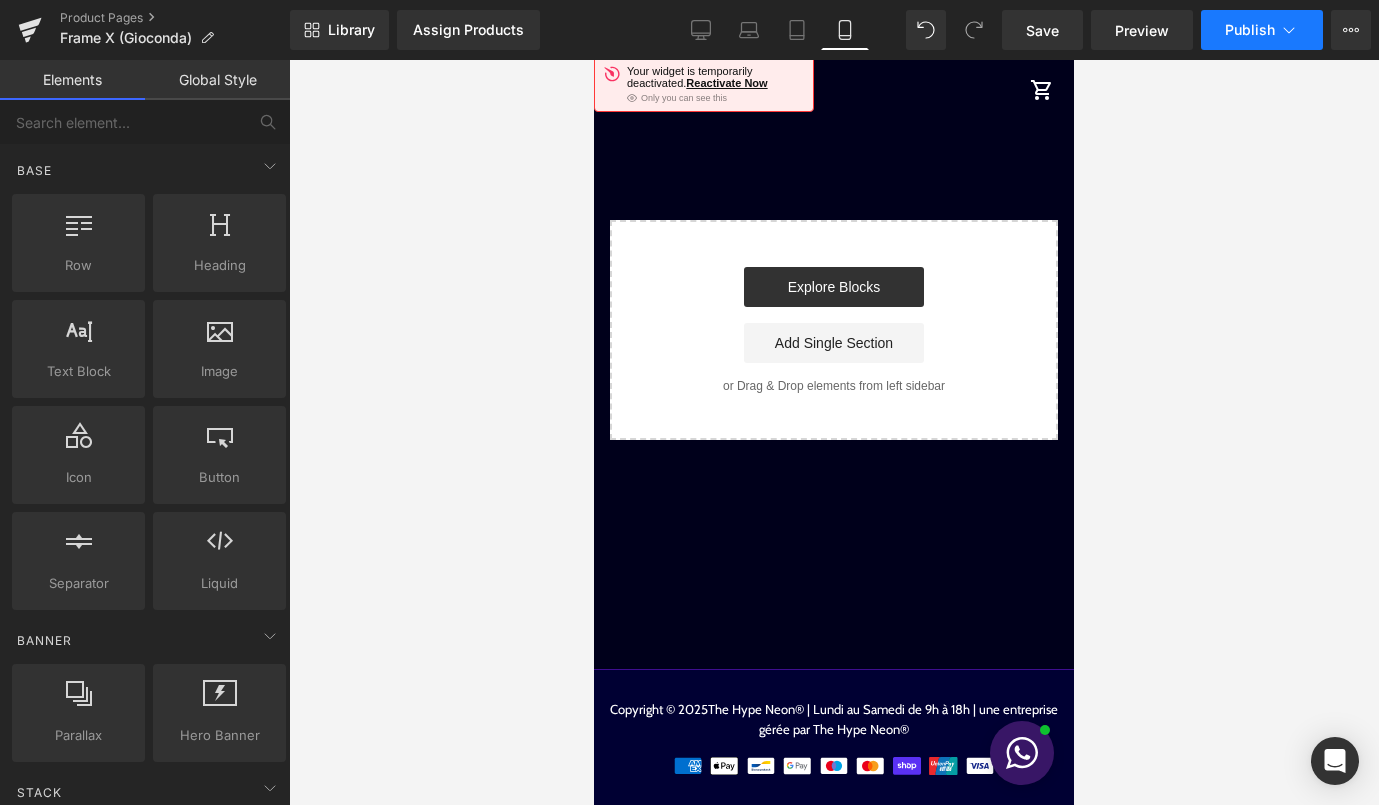 click on "Publish" at bounding box center [1262, 30] 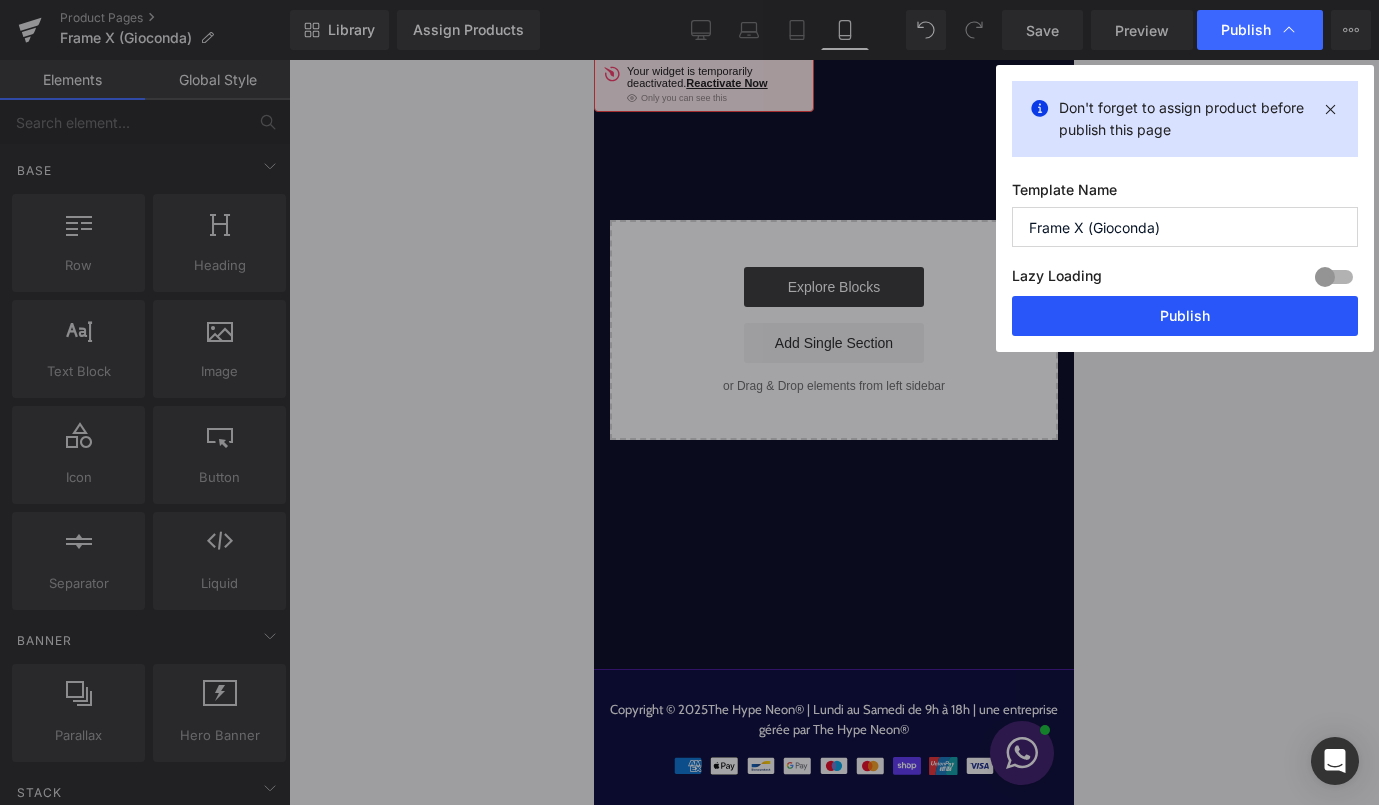 click on "Publish" at bounding box center (1185, 316) 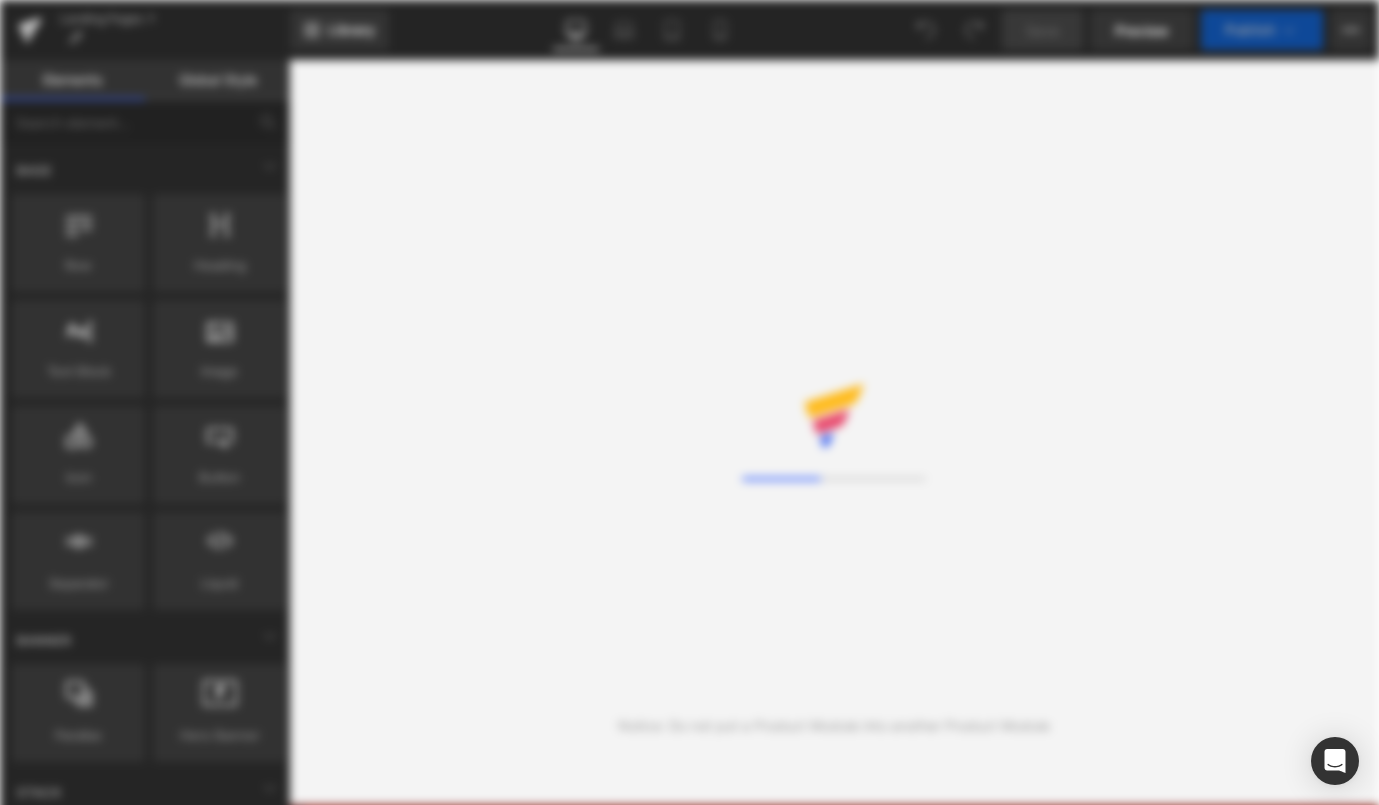 scroll, scrollTop: 0, scrollLeft: 0, axis: both 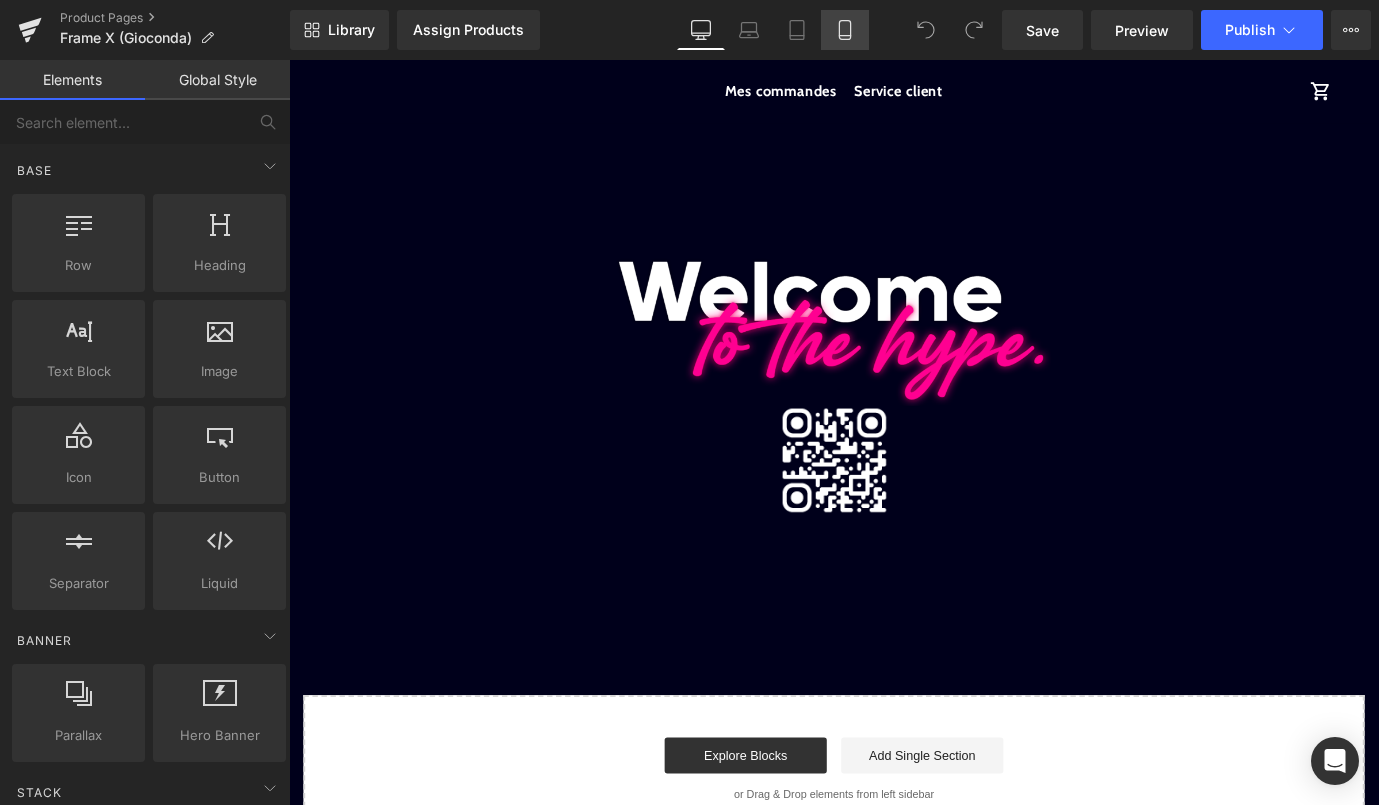 click on "Mobile" at bounding box center (845, 30) 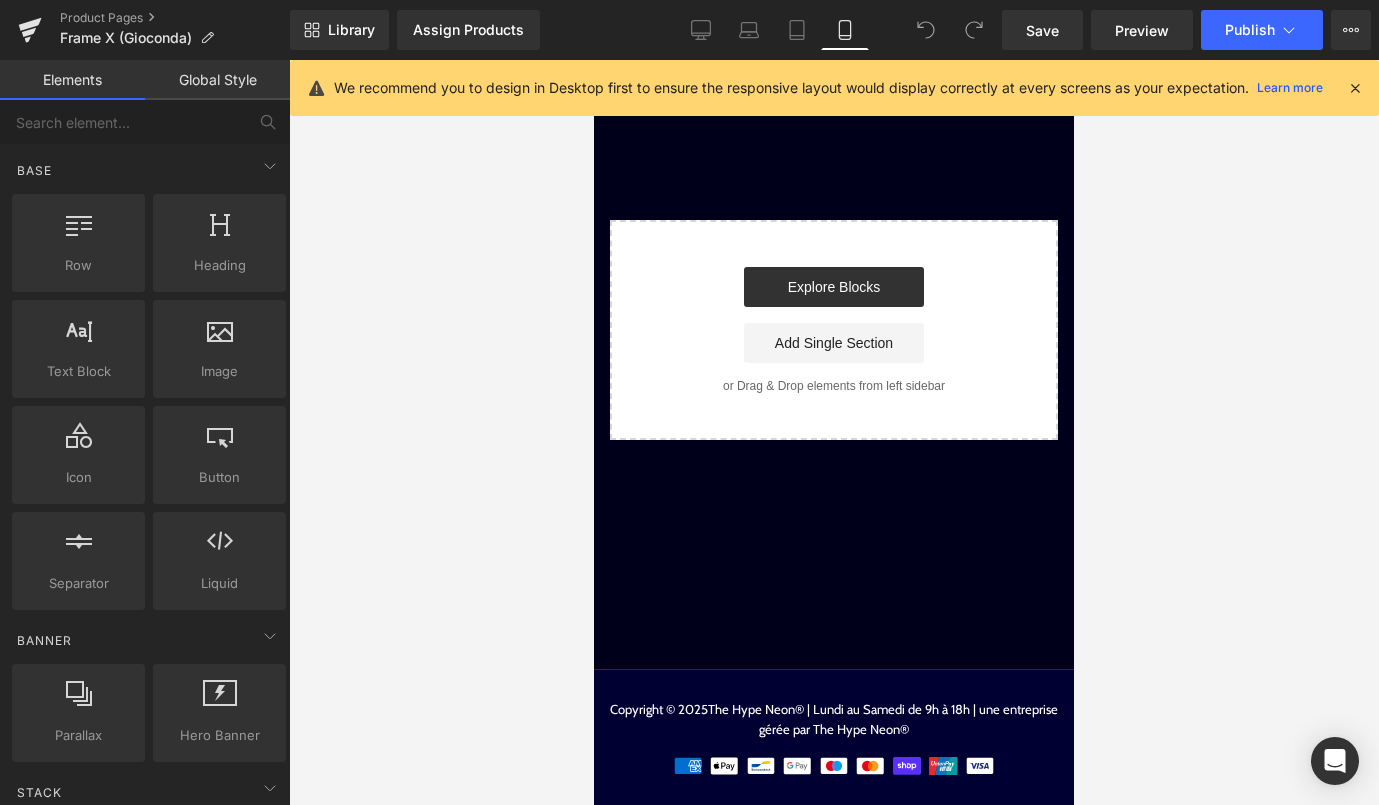 click at bounding box center (1355, 88) 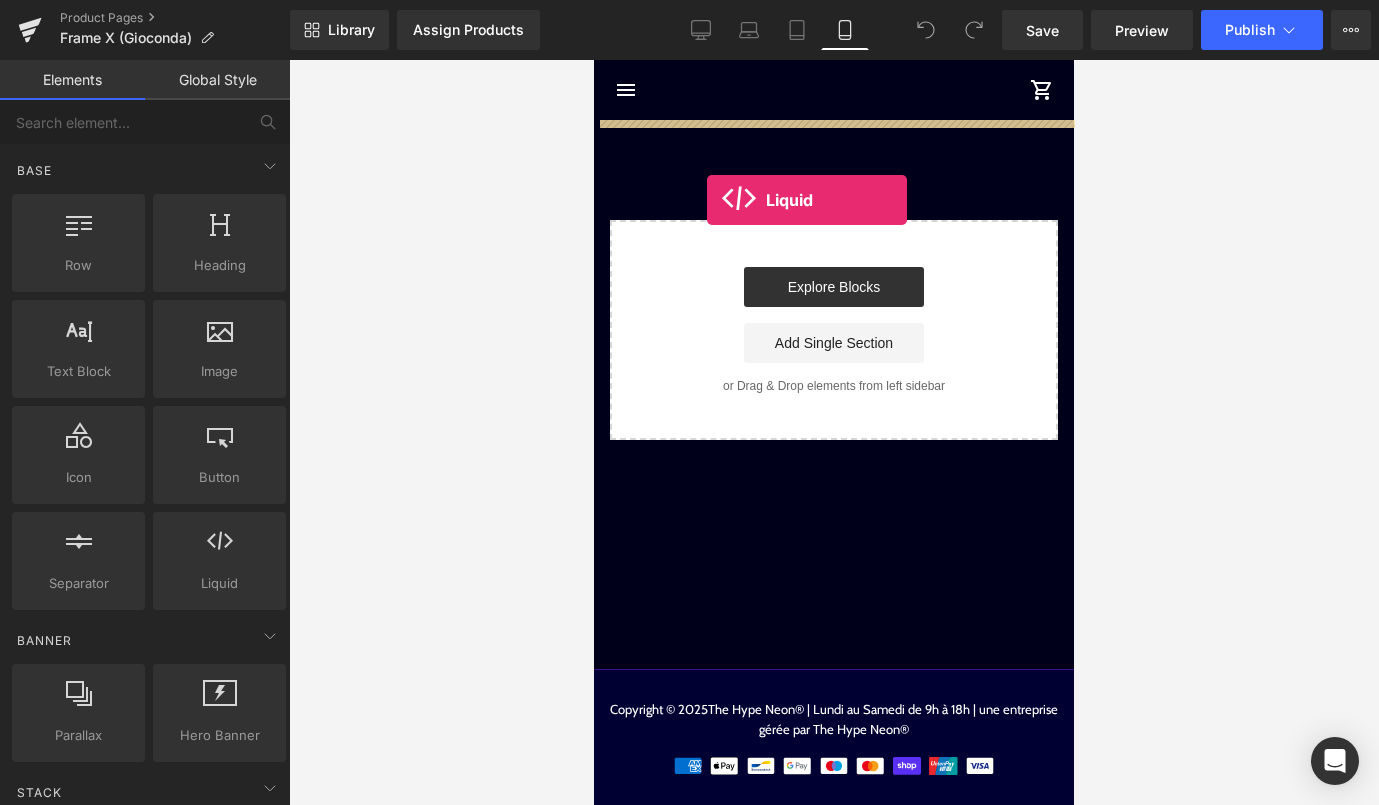 drag, startPoint x: 802, startPoint y: 599, endPoint x: 715, endPoint y: 187, distance: 421.0855 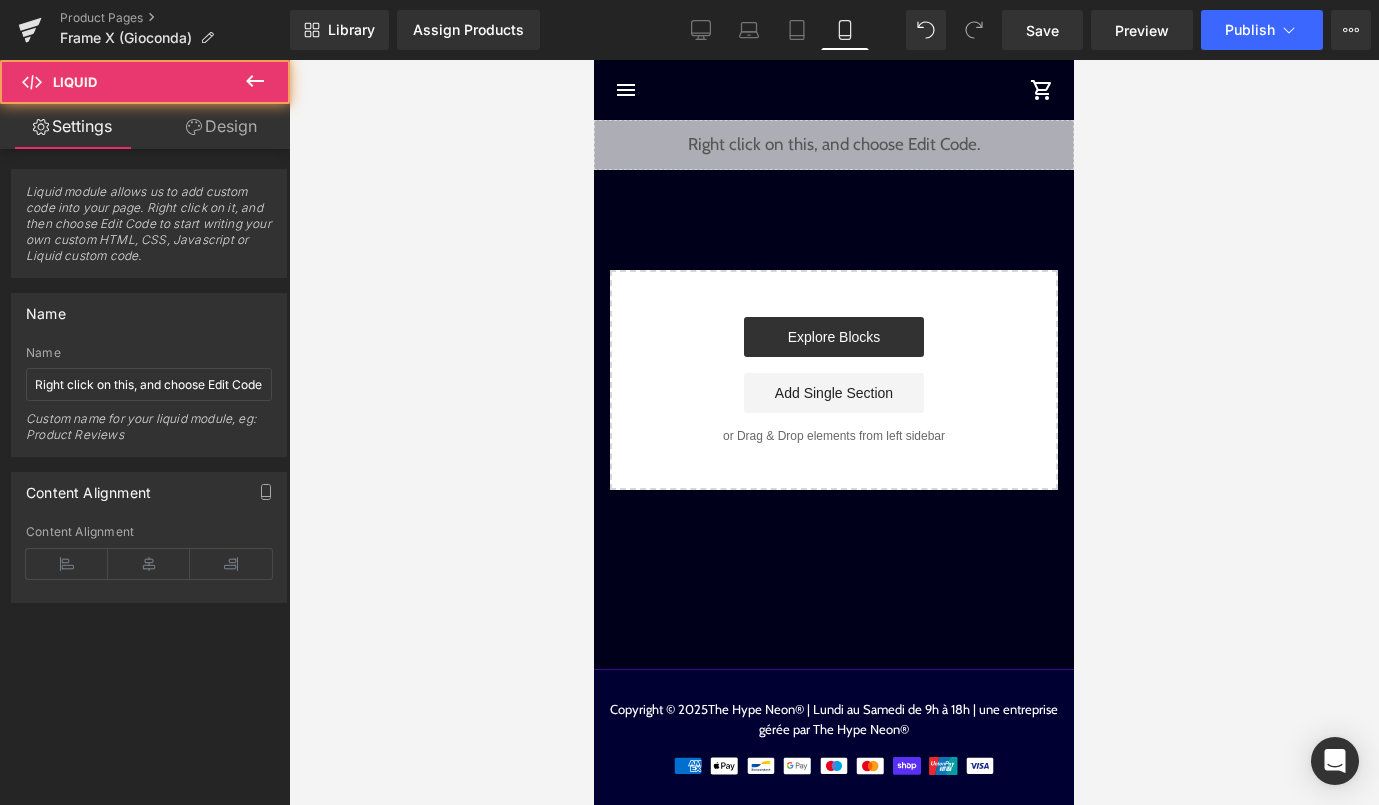 click on "Liquid" at bounding box center (834, 145) 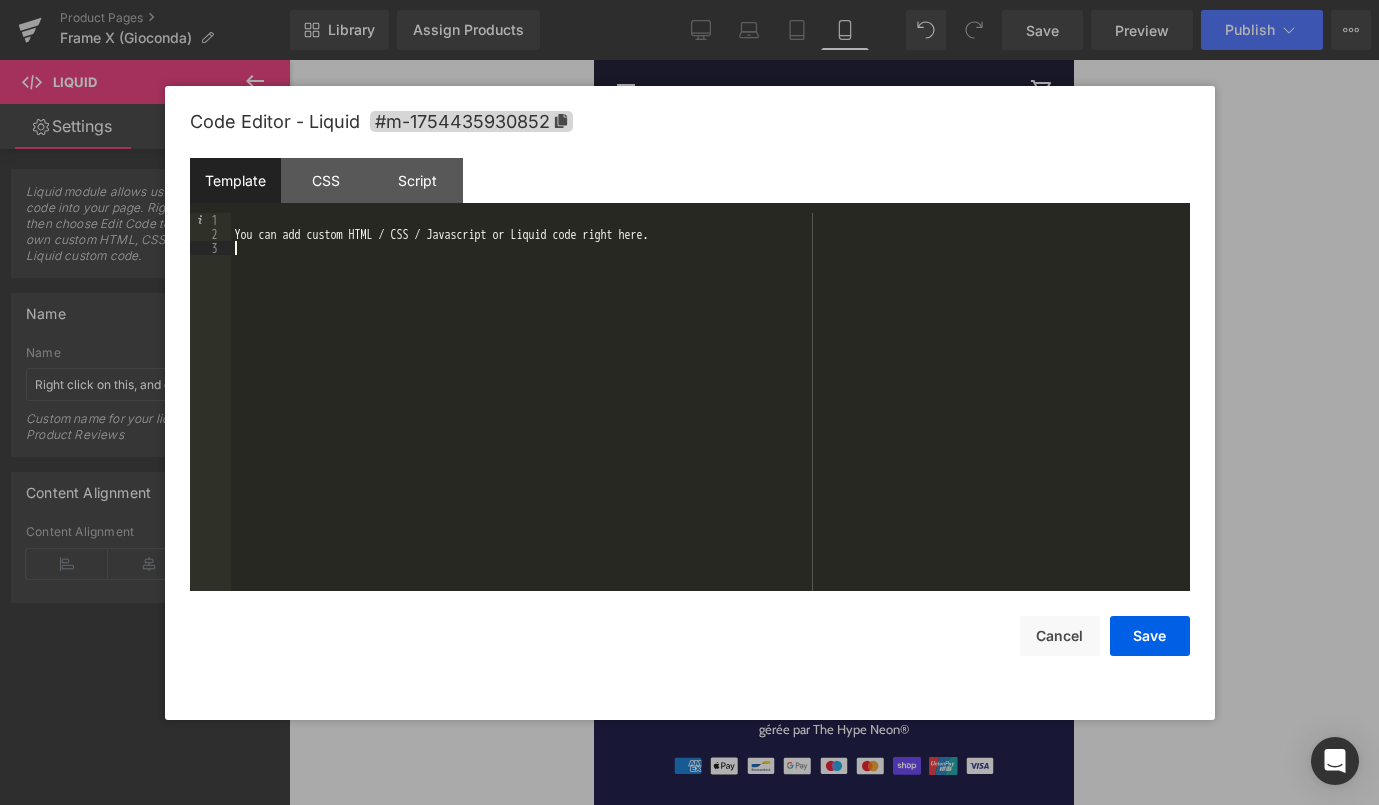 click on "You can add custom HTML / CSS / Javascript or Liquid code right here." at bounding box center (710, 416) 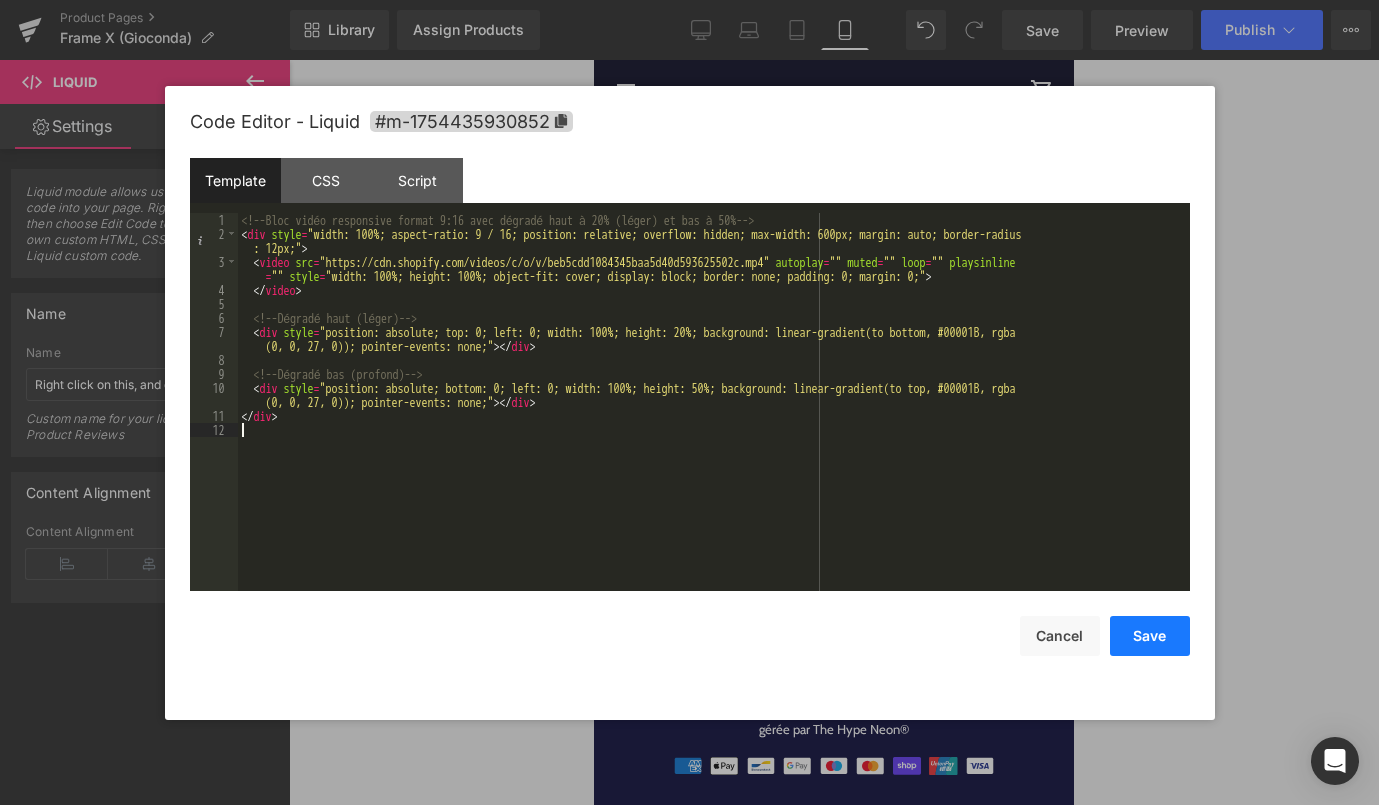 click on "Save" at bounding box center (1150, 636) 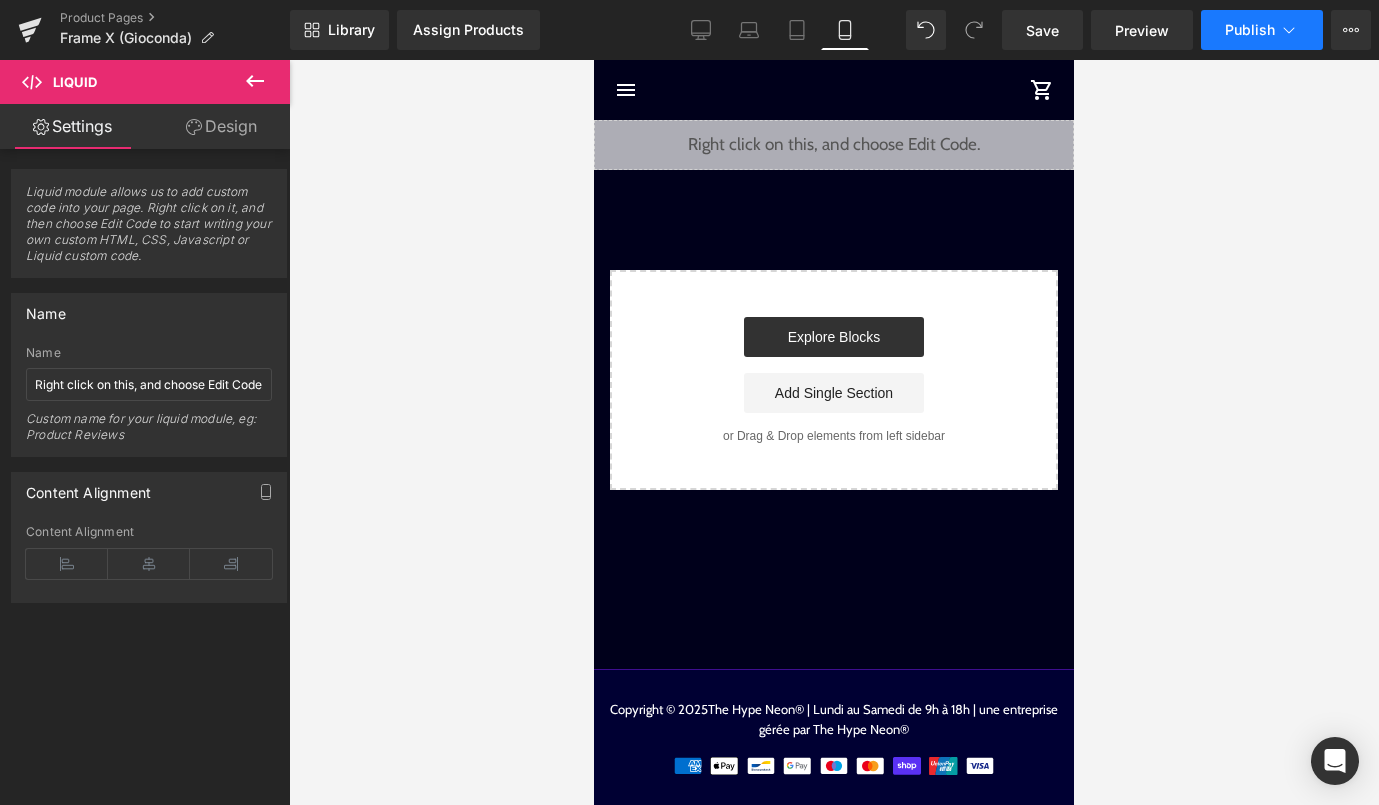 click on "Publish" at bounding box center [1262, 30] 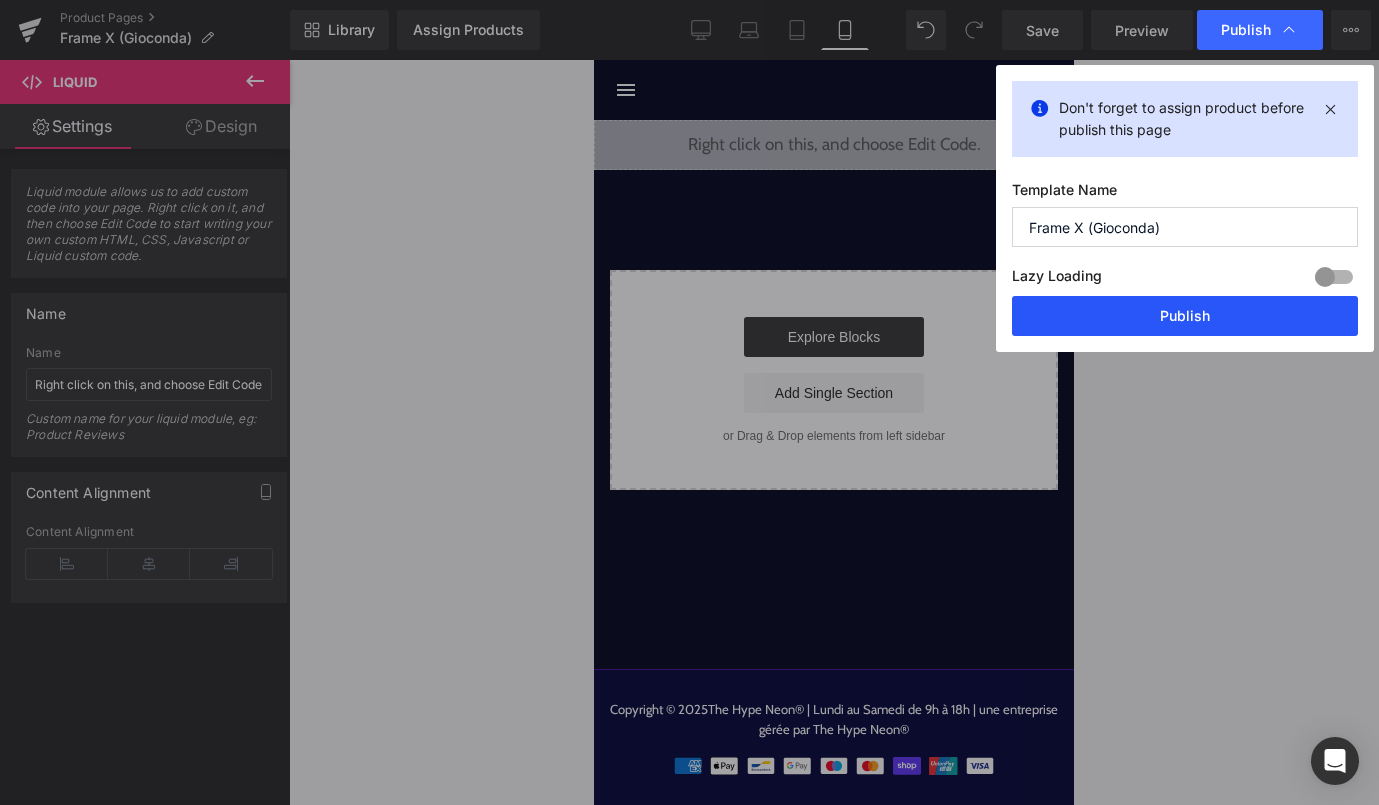 click on "Publish" at bounding box center (1185, 316) 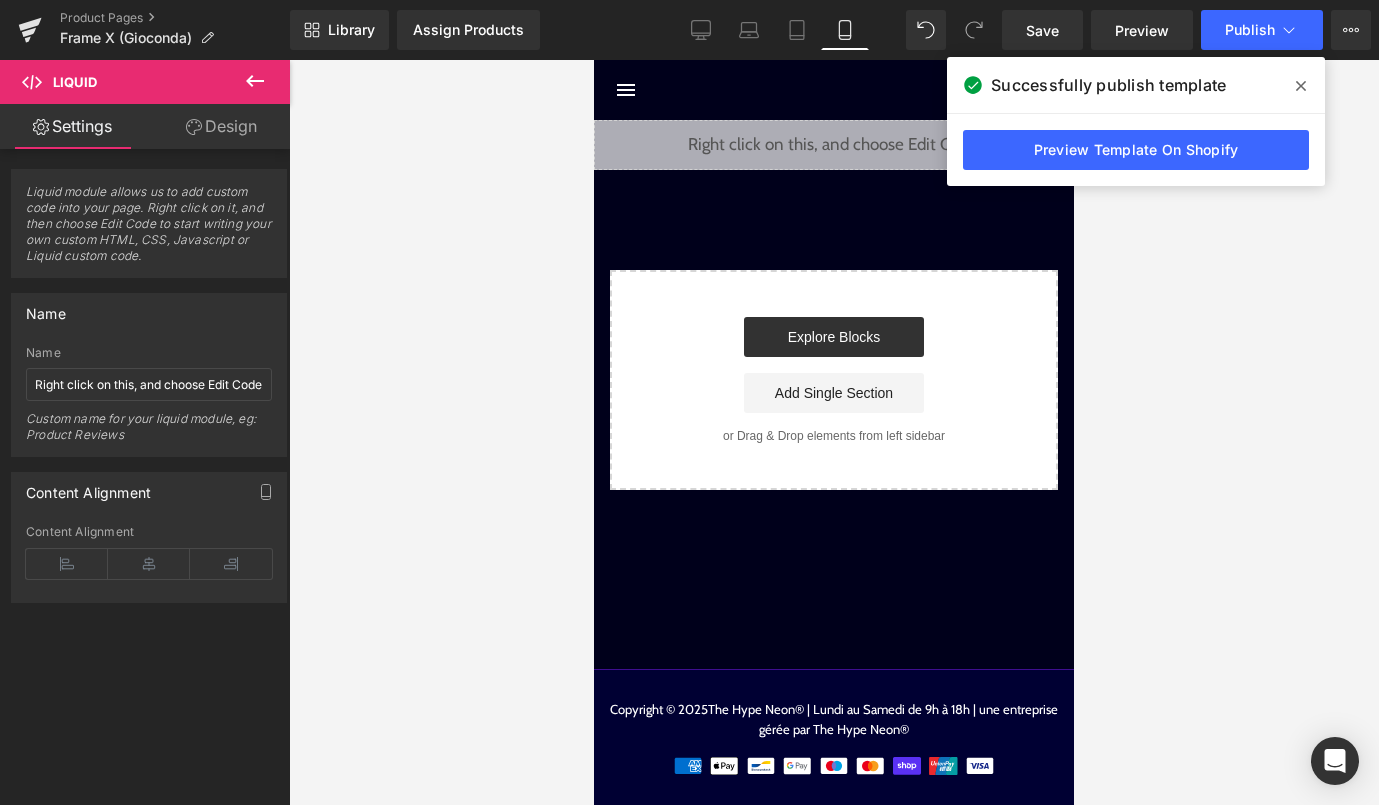 click 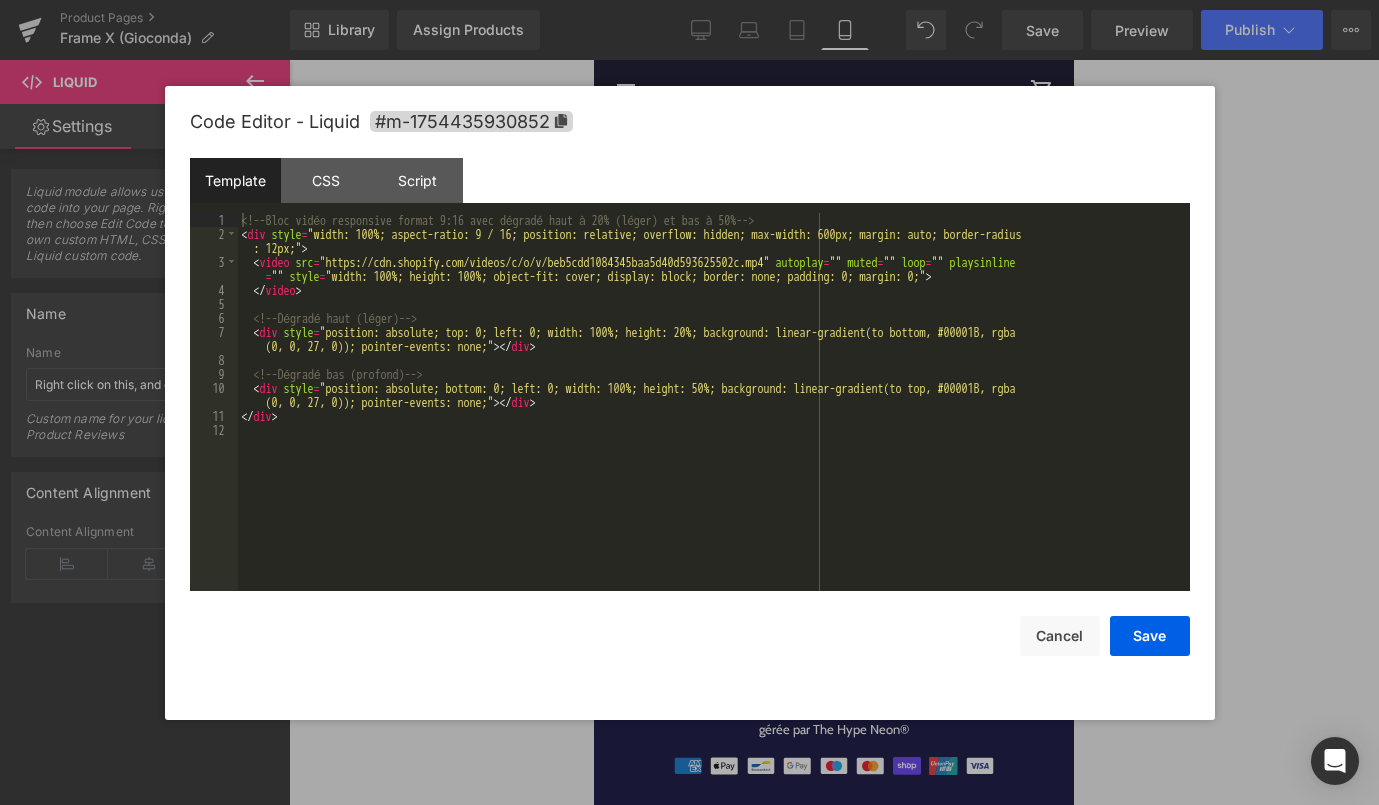 click on "Liquid" at bounding box center [834, 145] 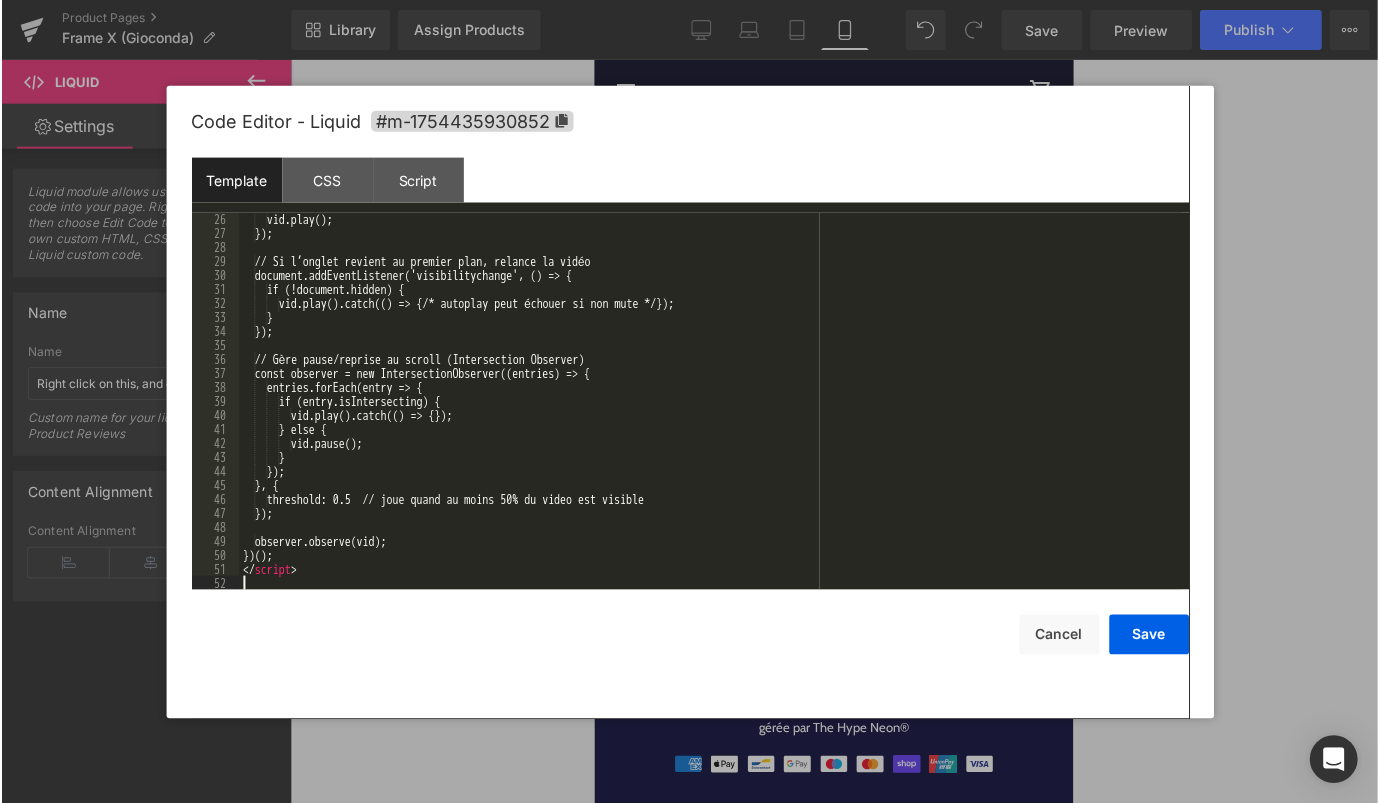 scroll, scrollTop: 392, scrollLeft: 0, axis: vertical 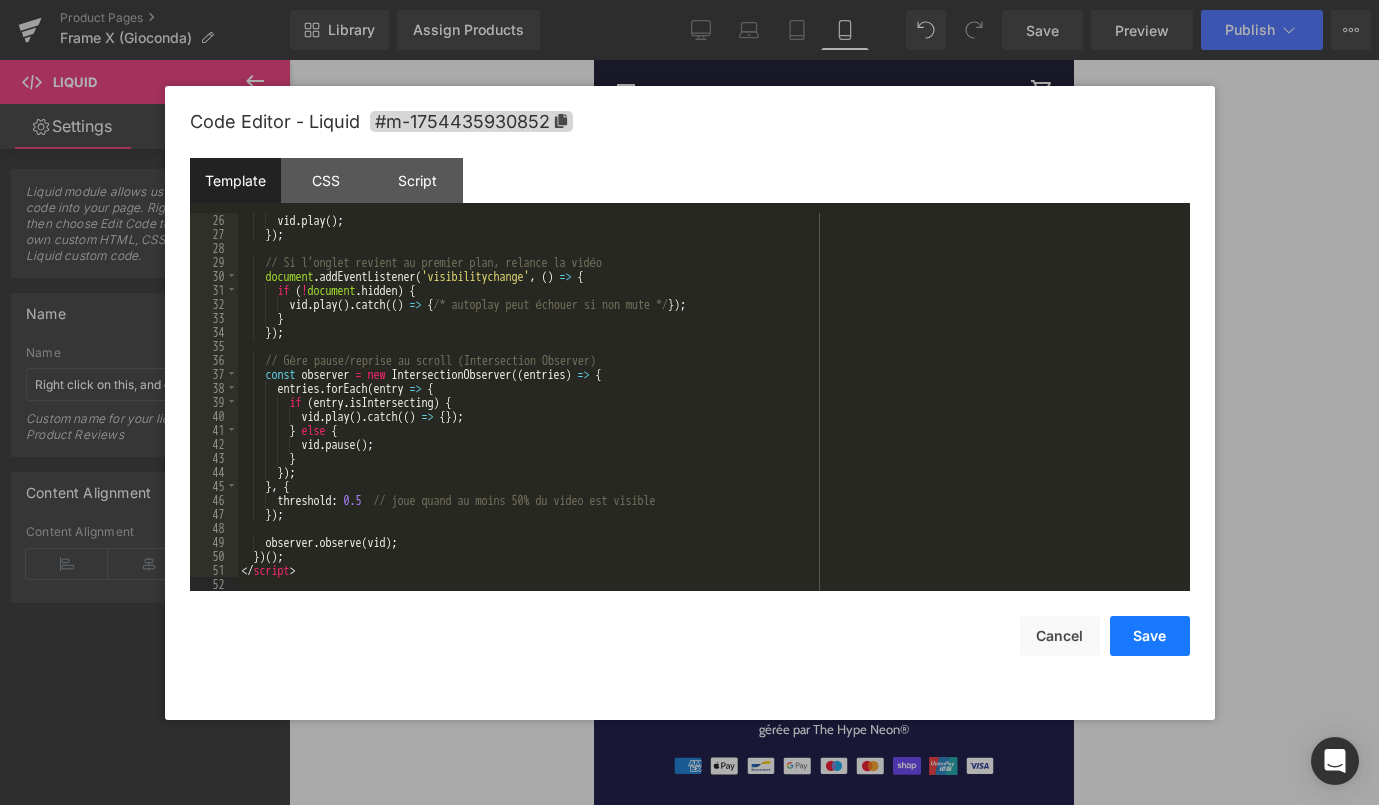 click on "Save" at bounding box center (1150, 636) 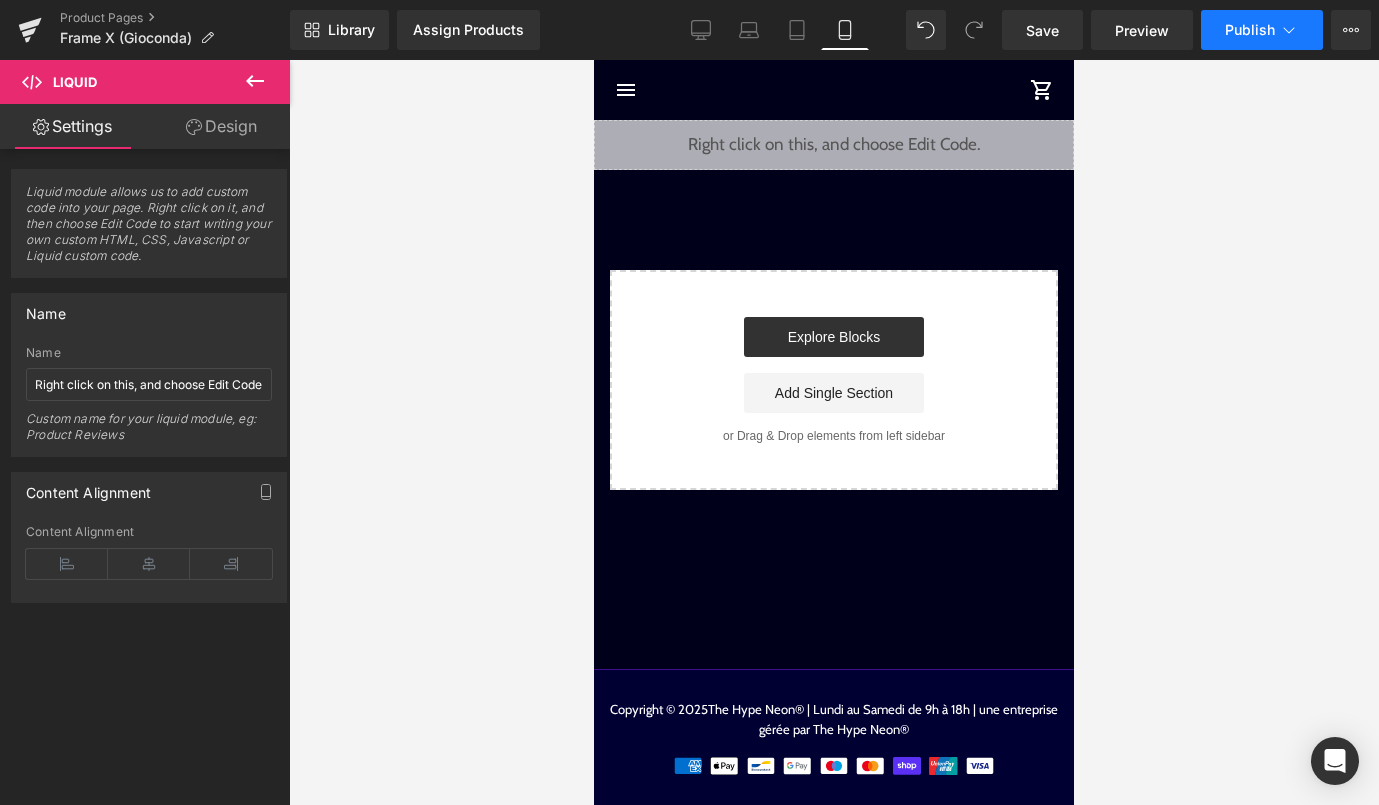 click on "Publish" at bounding box center [1250, 30] 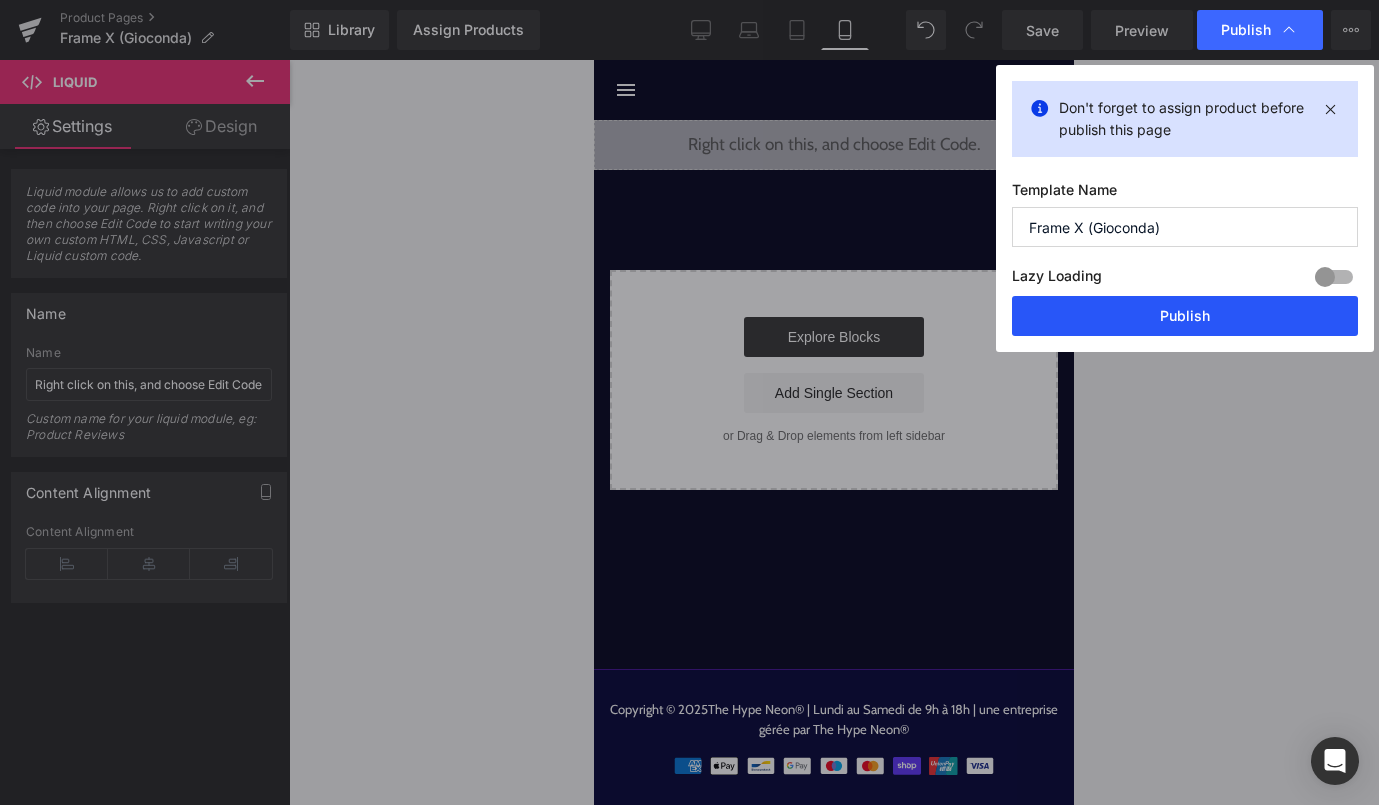click on "Publish" at bounding box center (1185, 316) 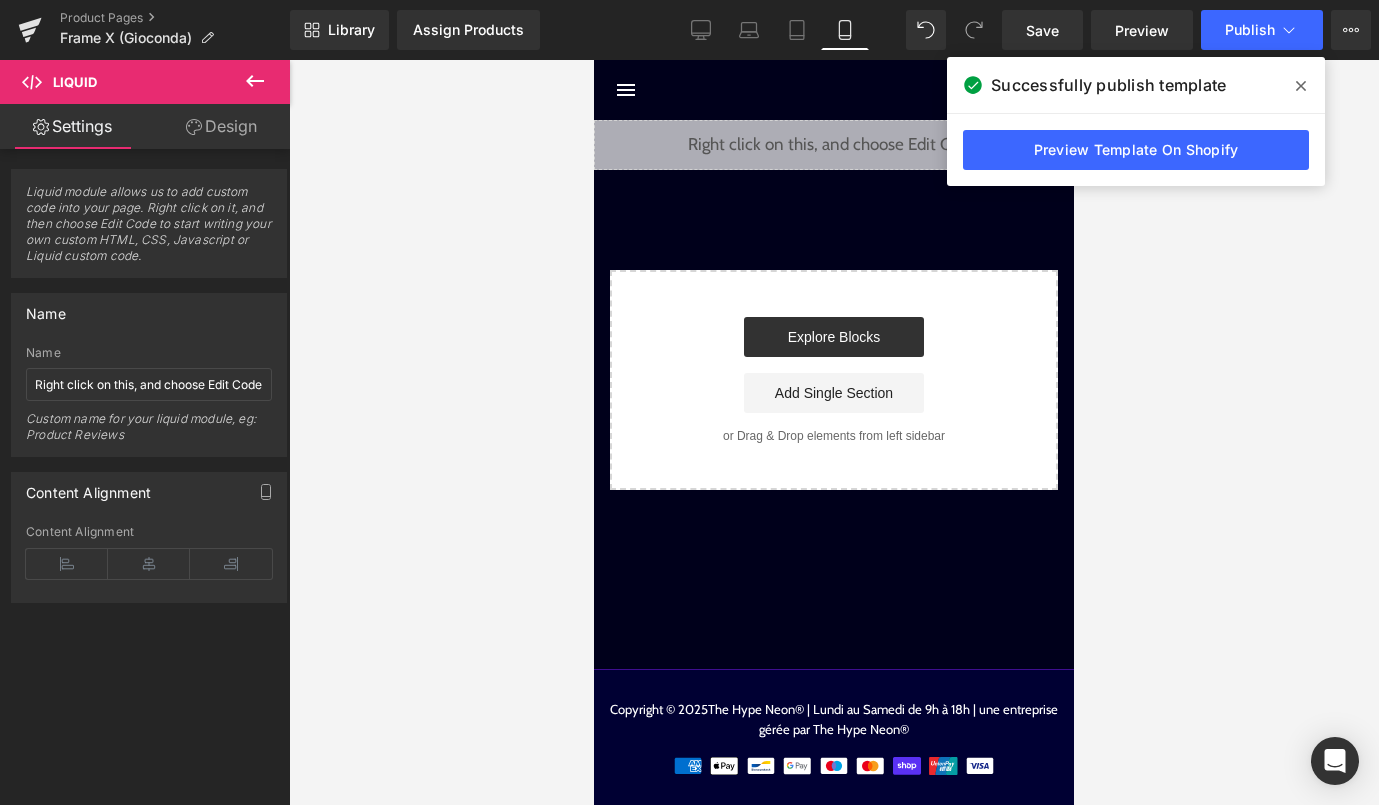 click 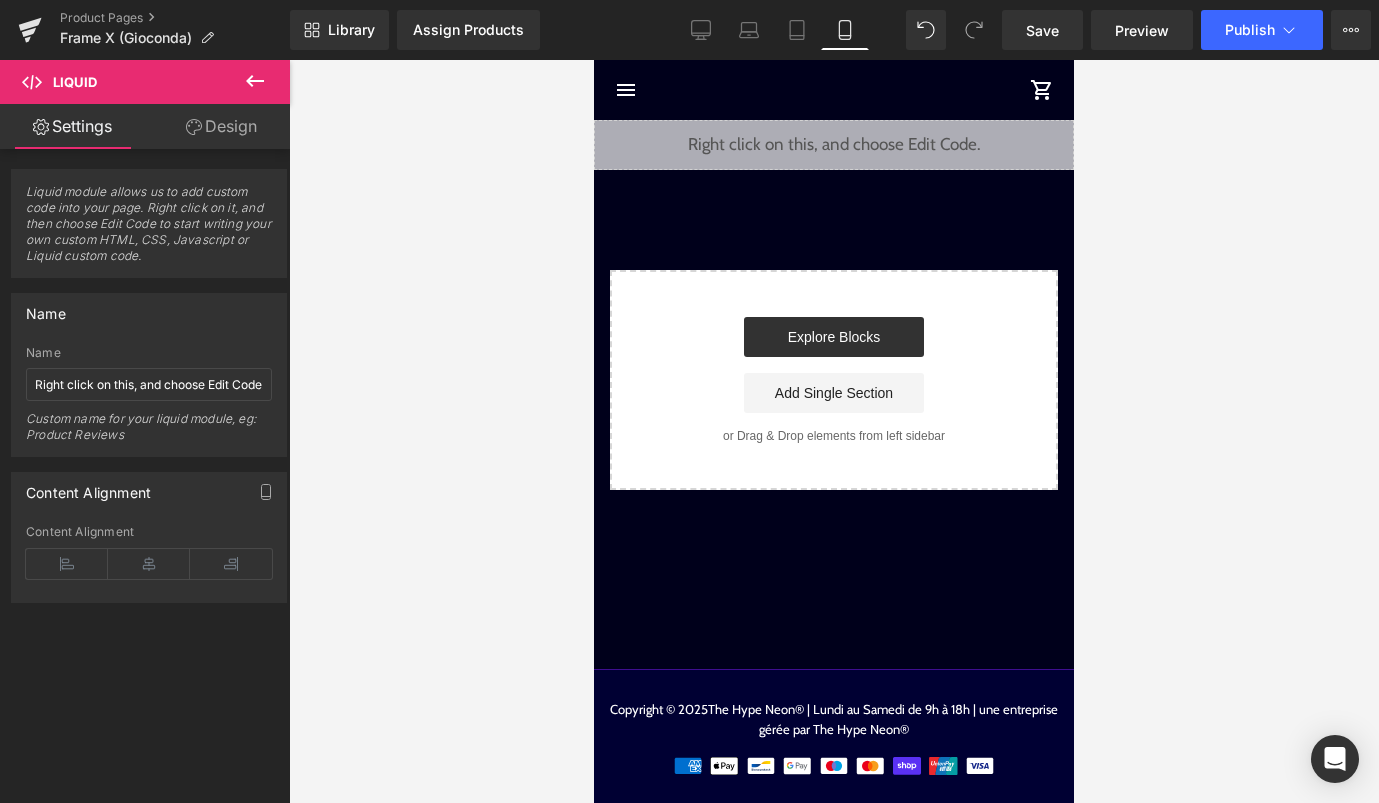 click 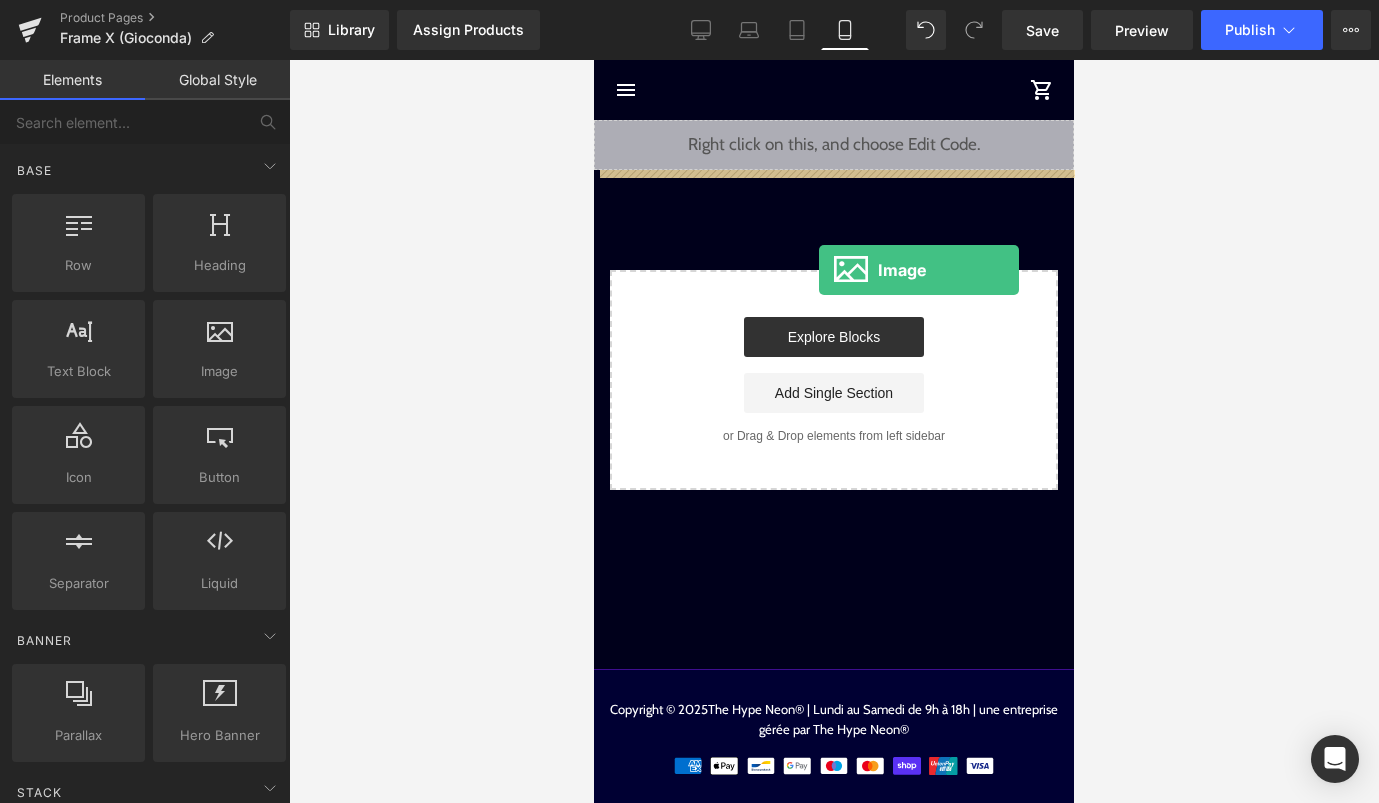 drag, startPoint x: 811, startPoint y: 416, endPoint x: 816, endPoint y: 232, distance: 184.06792 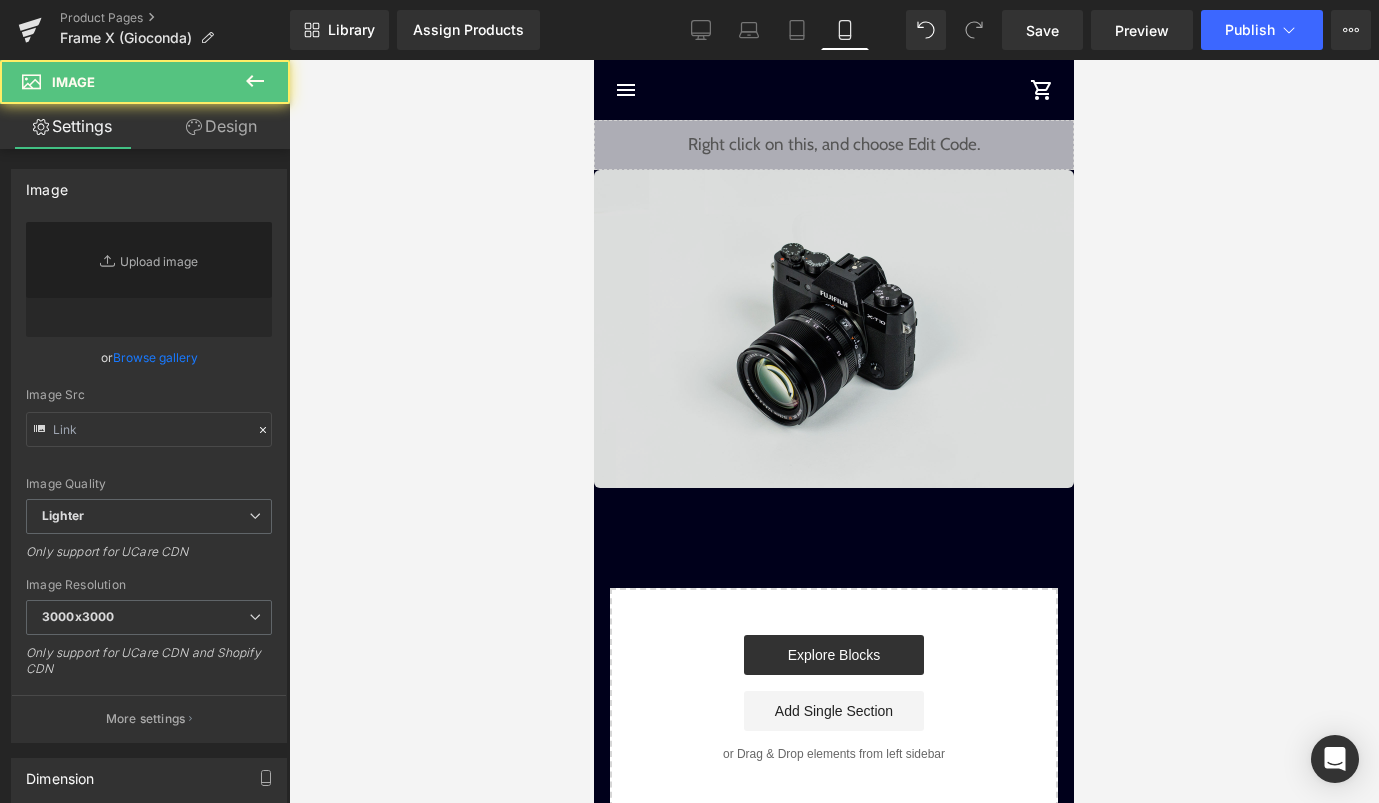 type on "//d1um8515vdn9kb.cloudfront.net/images/parallax.jpg" 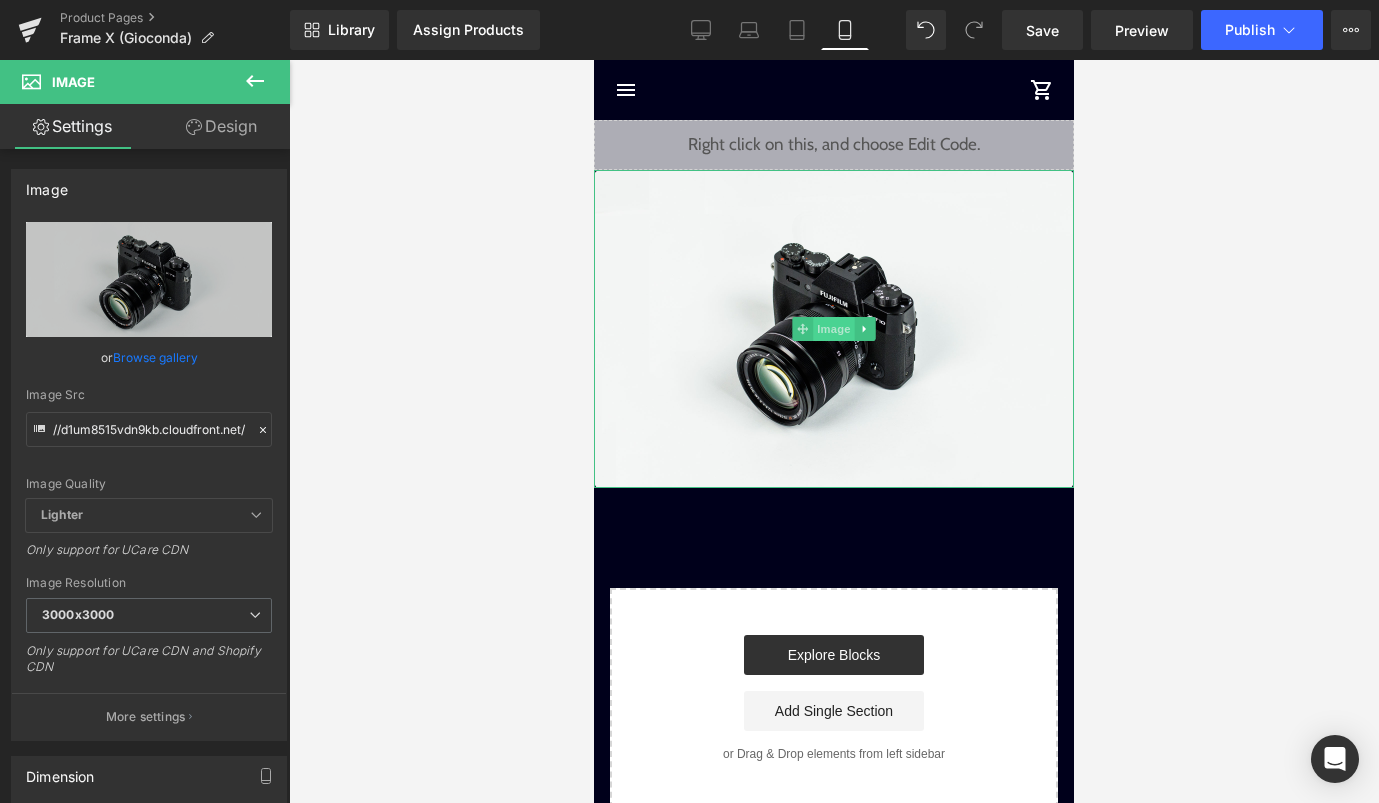 click on "Image" at bounding box center [834, 329] 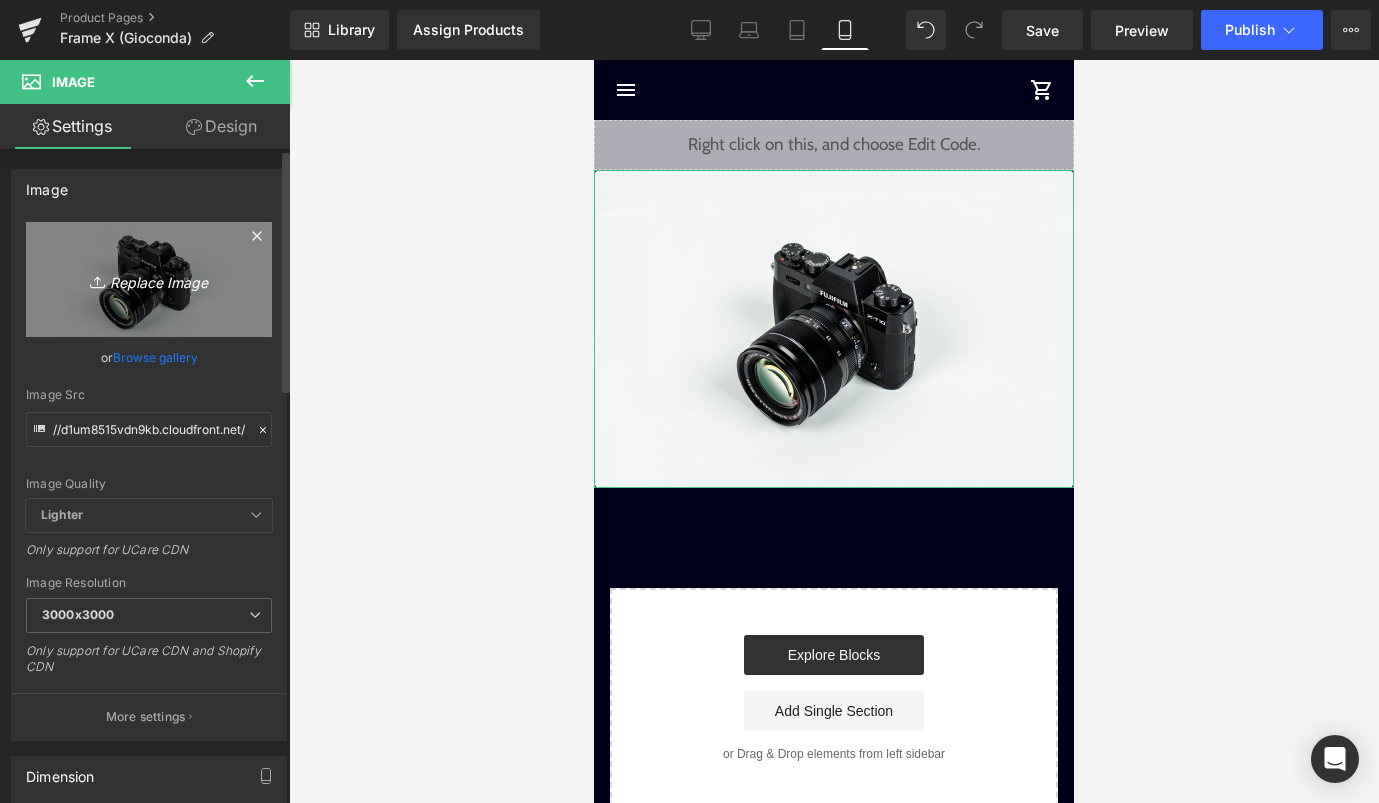 click on "Replace Image" at bounding box center [149, 279] 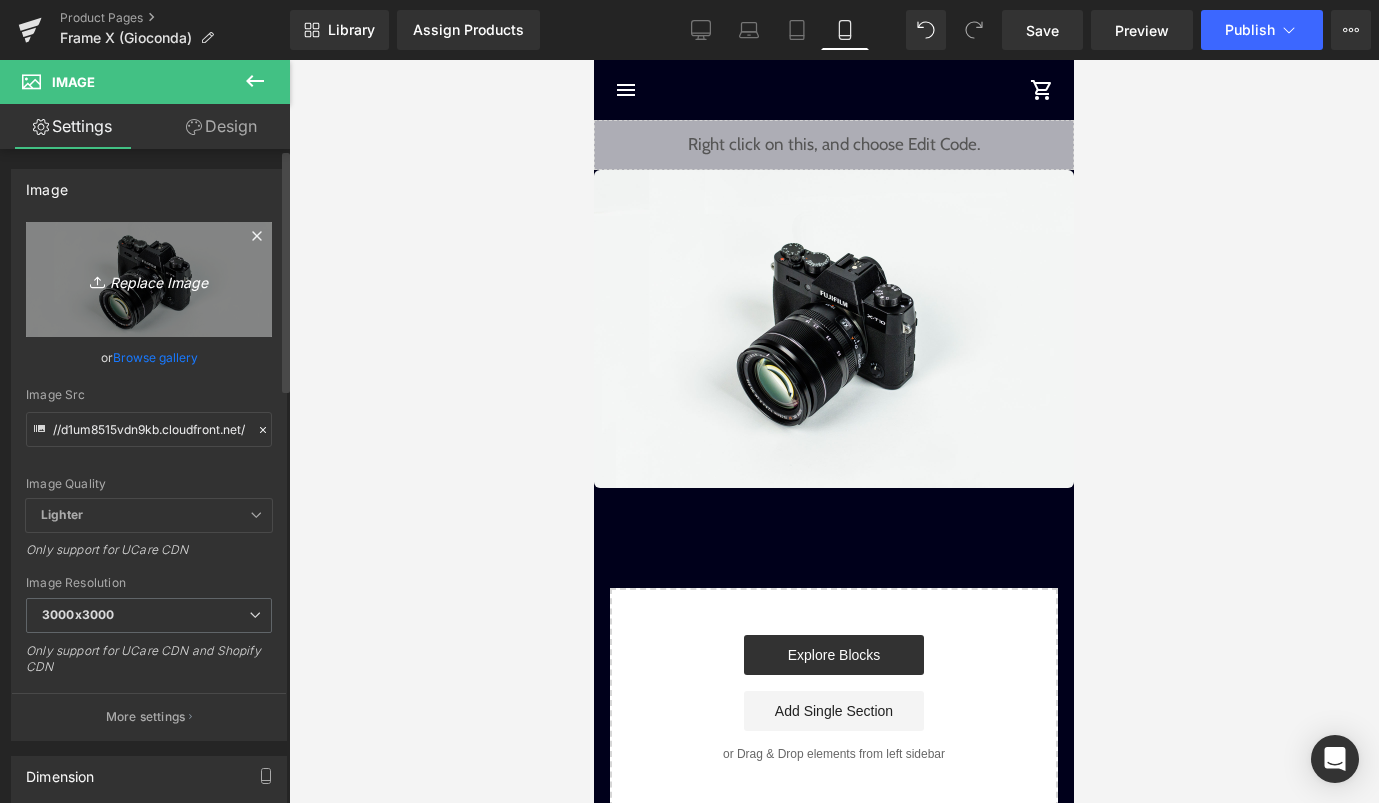 type on "C:\fakepath\[FILENAME].webp" 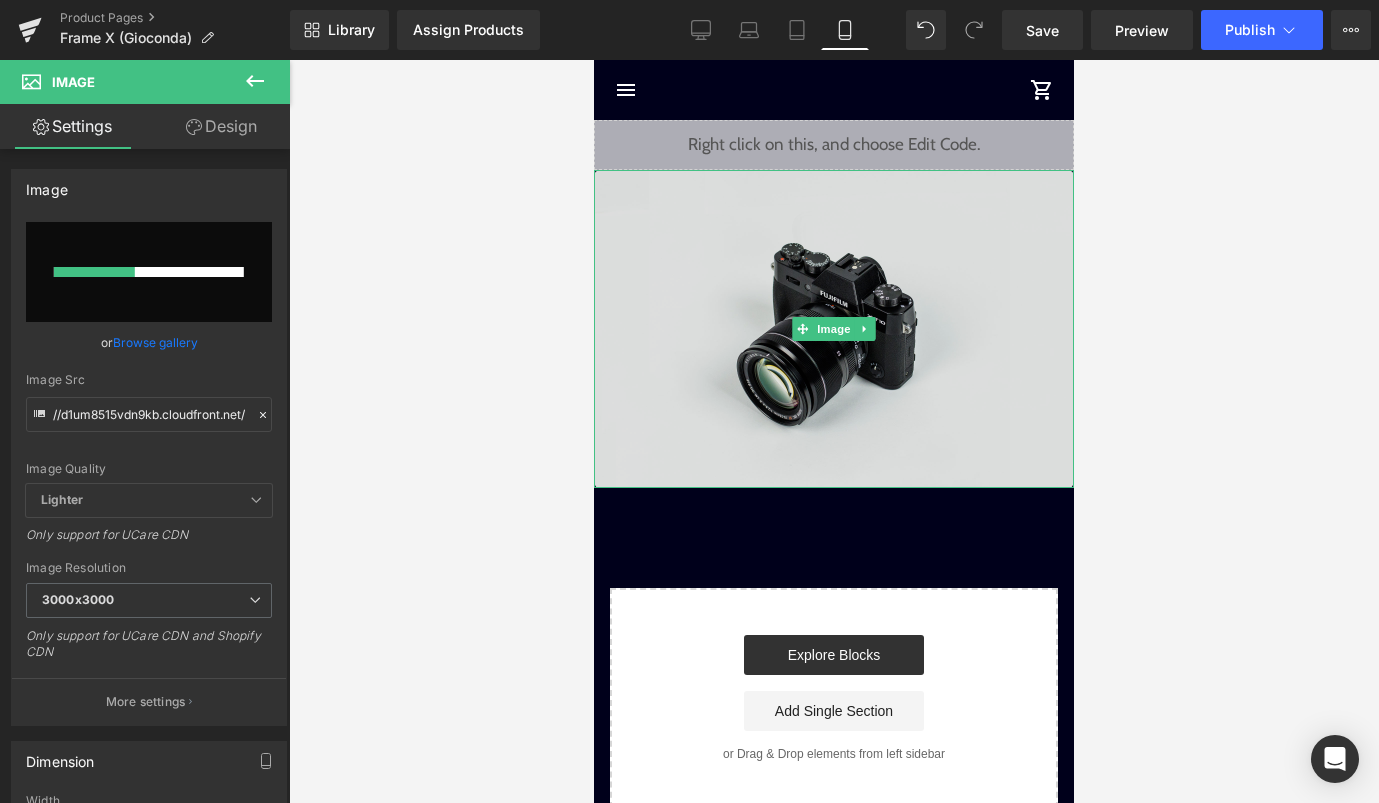 type 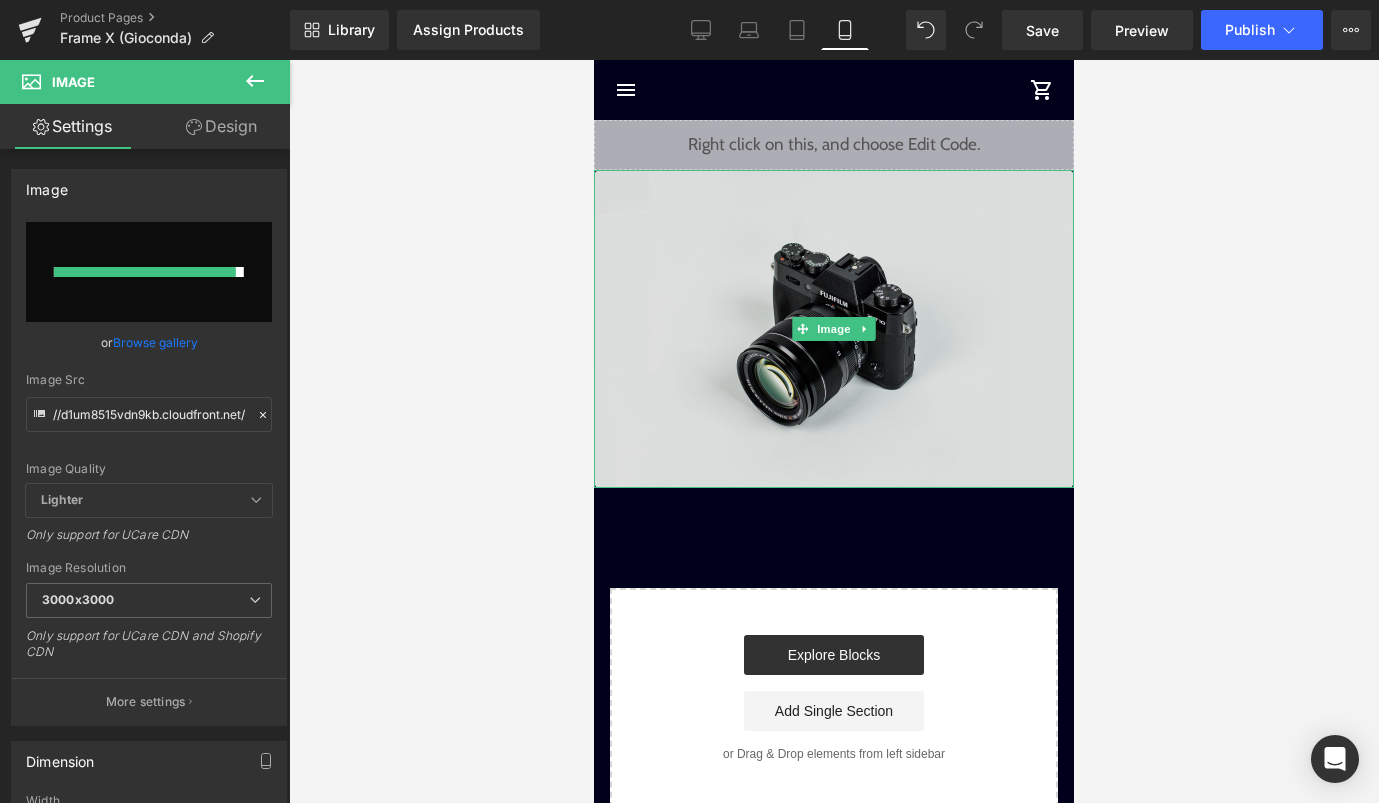 type on "https://ucarecdn.com/[UUID]/[UUID]//-/format/auto/-/preview/3000x3000/-/quality/lighter/[FILENAME].webp" 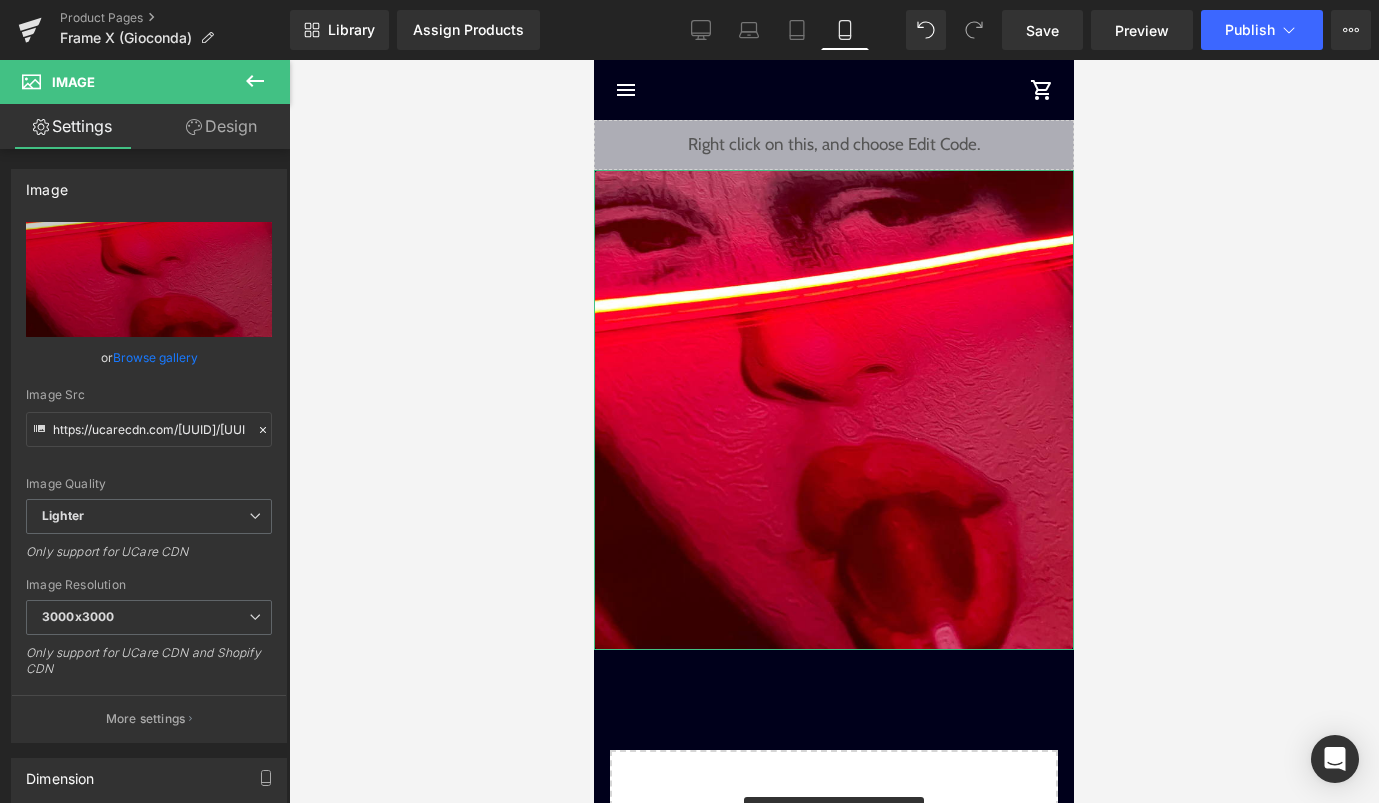 click on "Design" at bounding box center [221, 126] 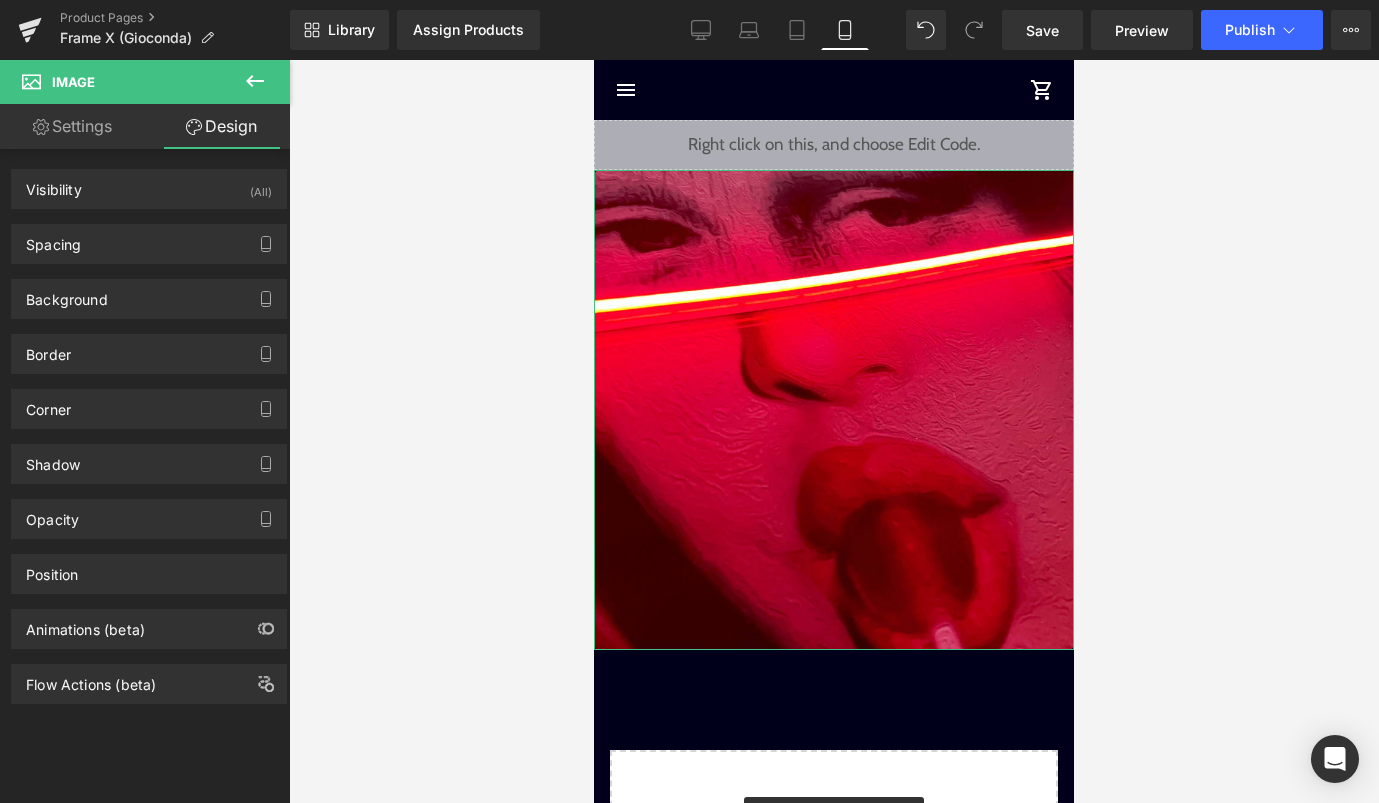 click on "Background
Color & Image color
transparent Color transparent 0 %
Image  Replace Image  Upload image or  Browse gallery Image Src Image Quality Lighter Lightest
Lighter
Lighter Lightest Only support for UCare CDN
More settings" at bounding box center (149, 291) 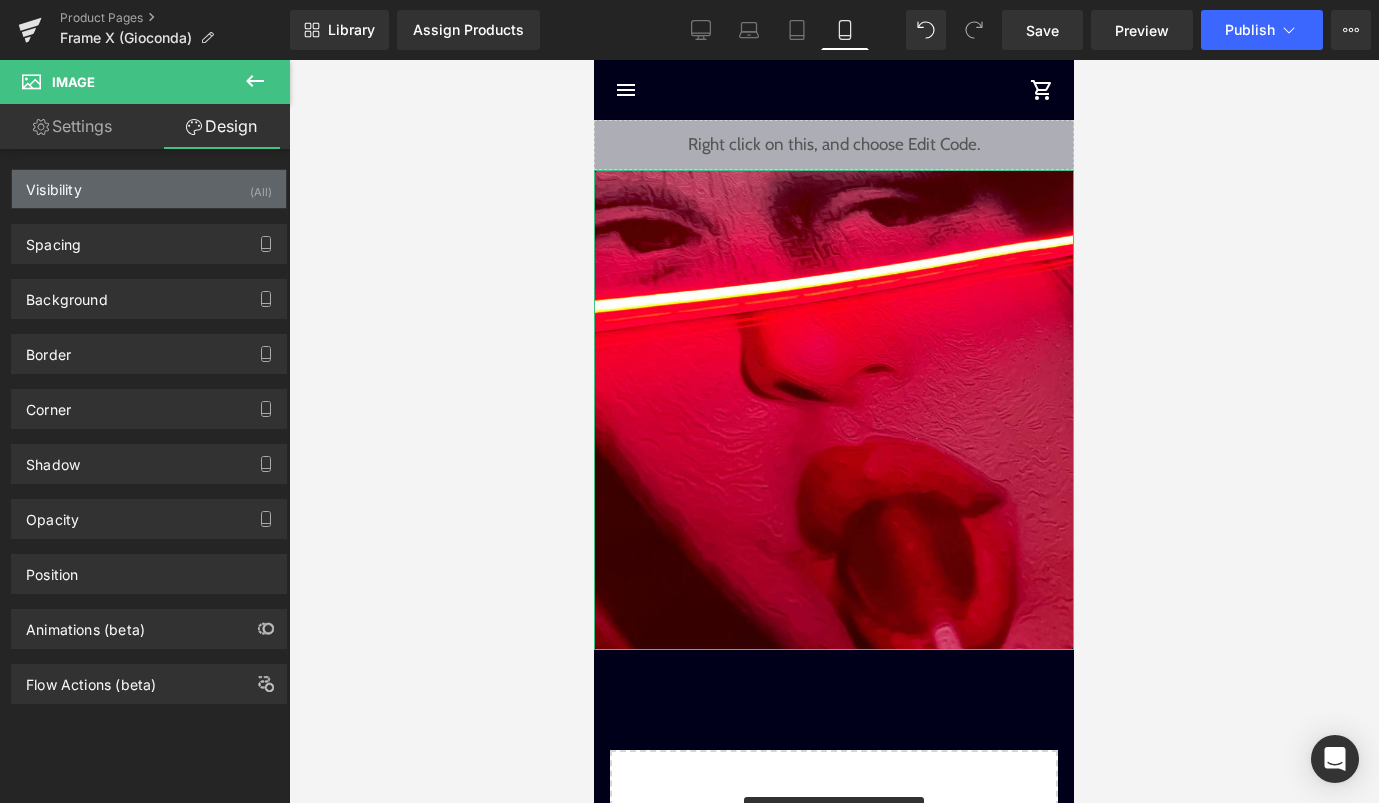 click on "Visibility
(All)" at bounding box center (149, 189) 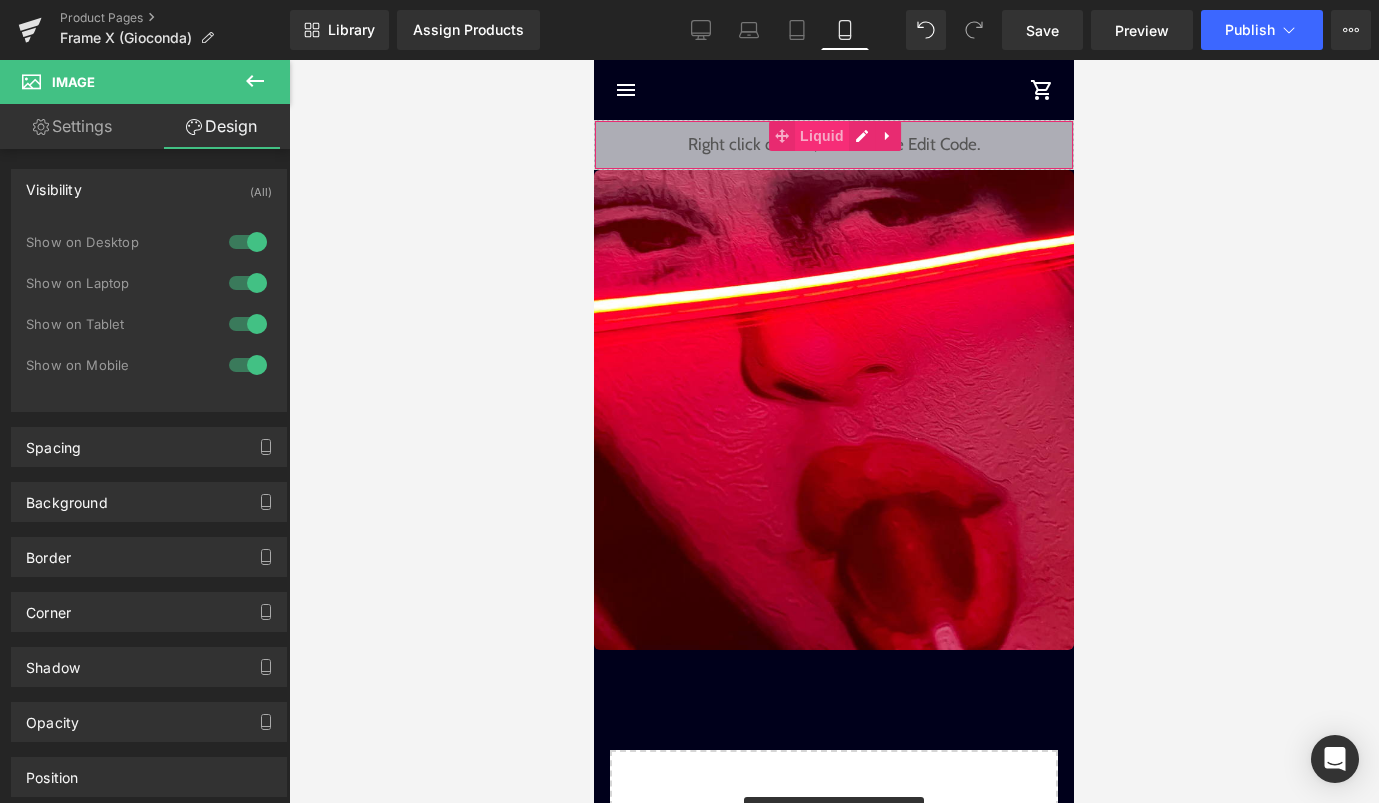 click on "Liquid" at bounding box center (822, 136) 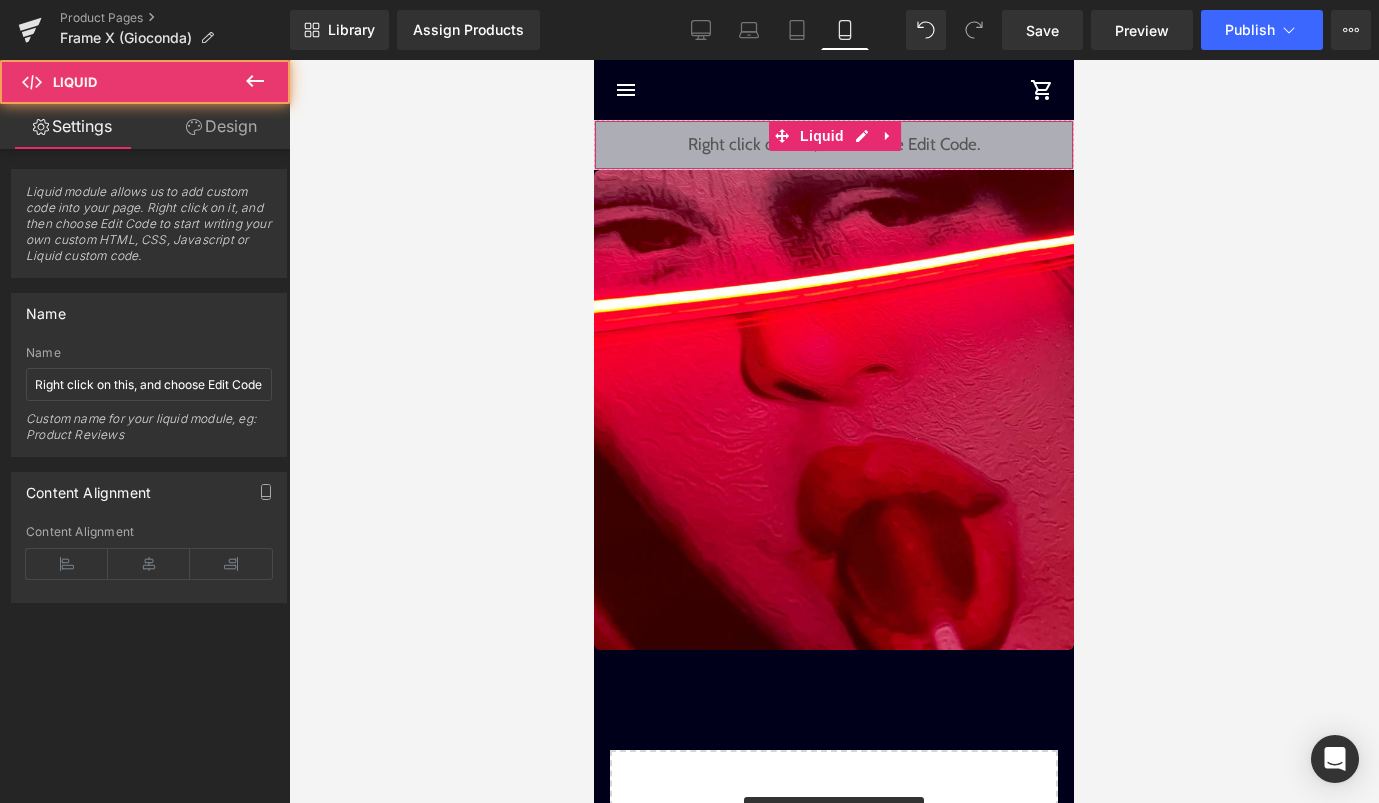 click on "Design" at bounding box center [221, 126] 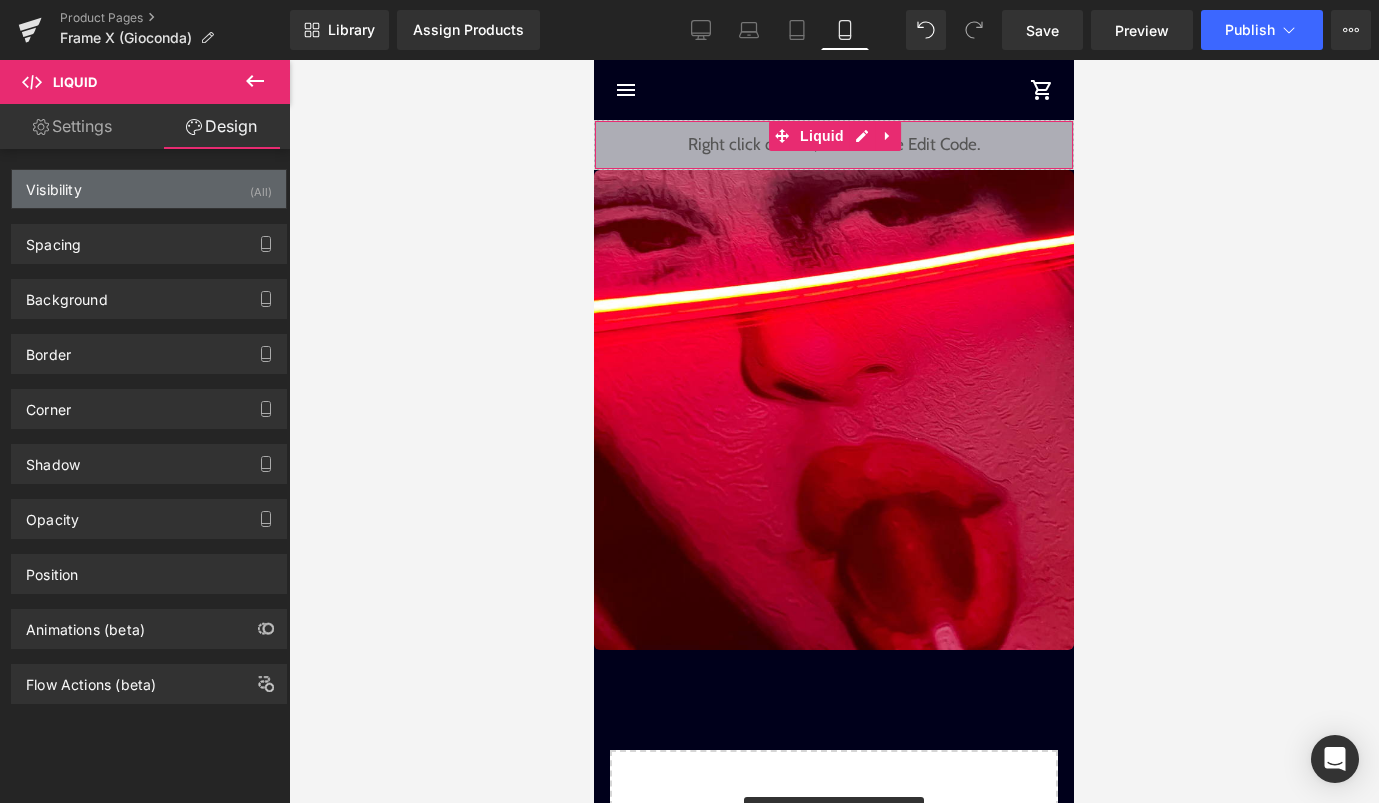 click on "(All)" at bounding box center (261, 186) 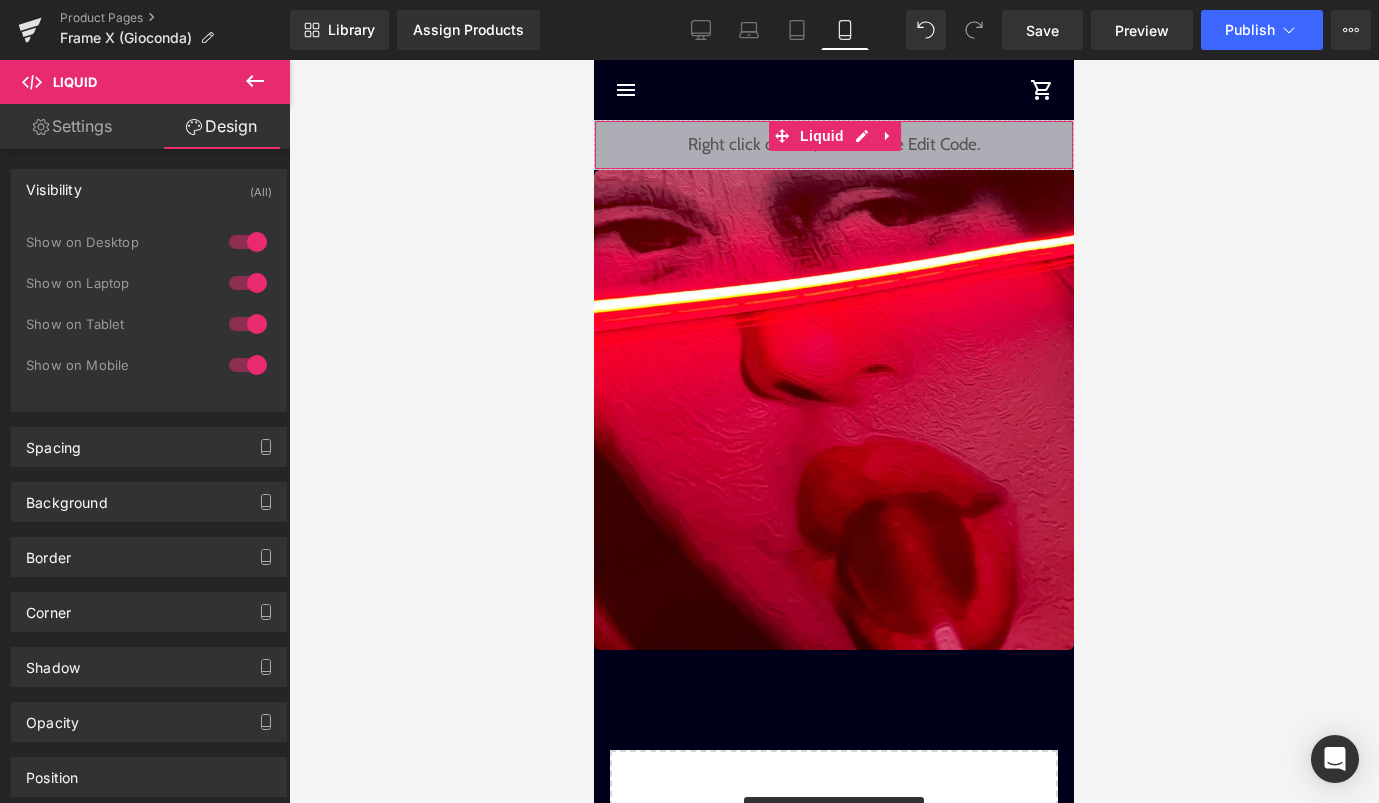 click at bounding box center (248, 242) 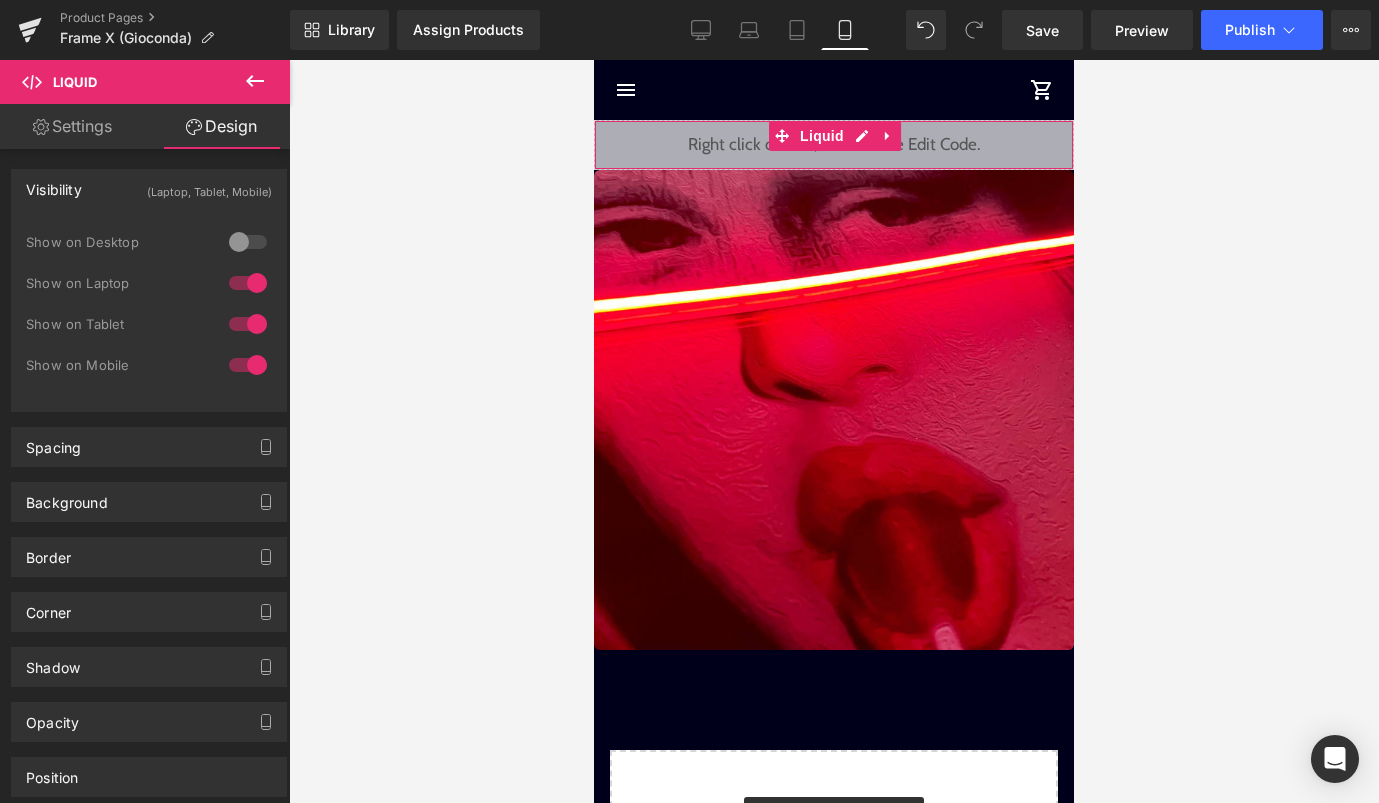 click at bounding box center (248, 283) 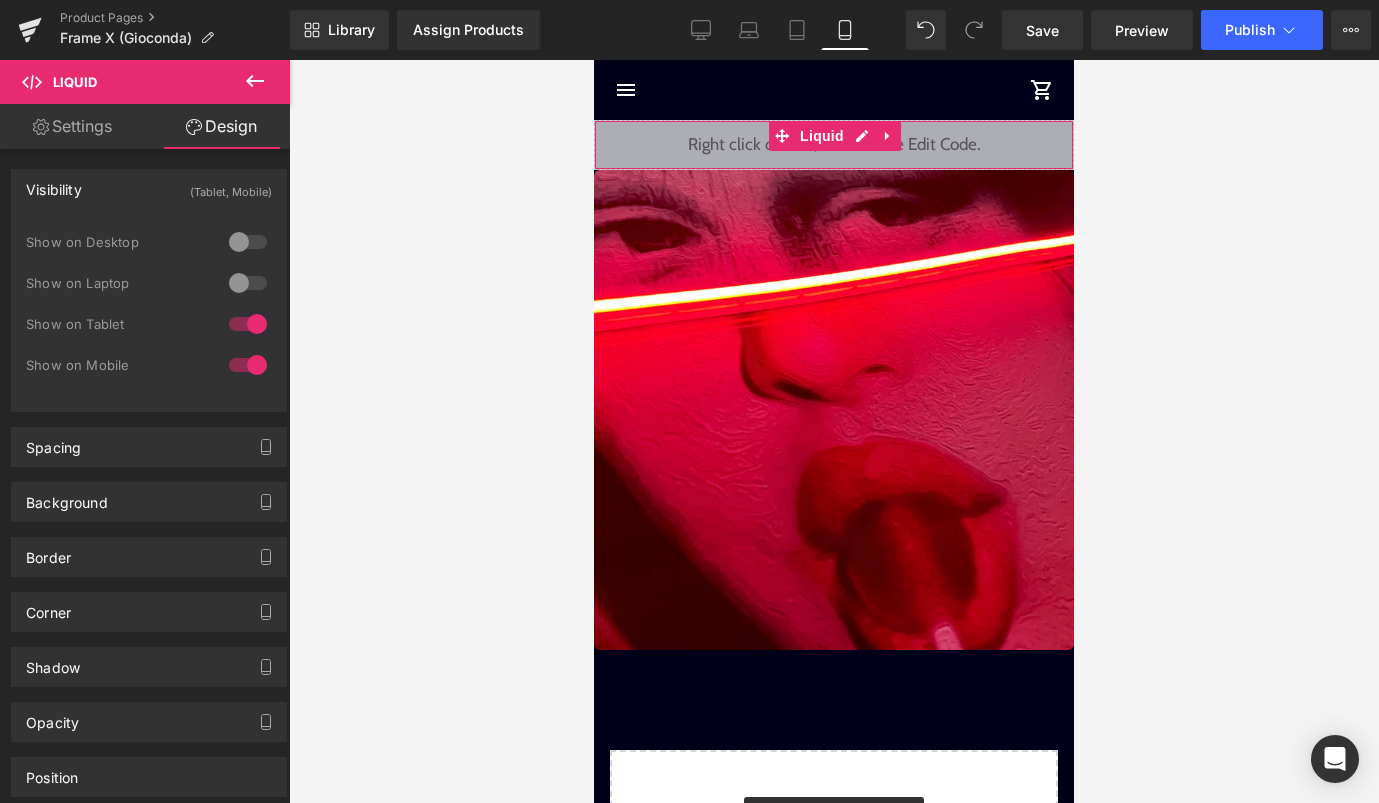 click at bounding box center [248, 324] 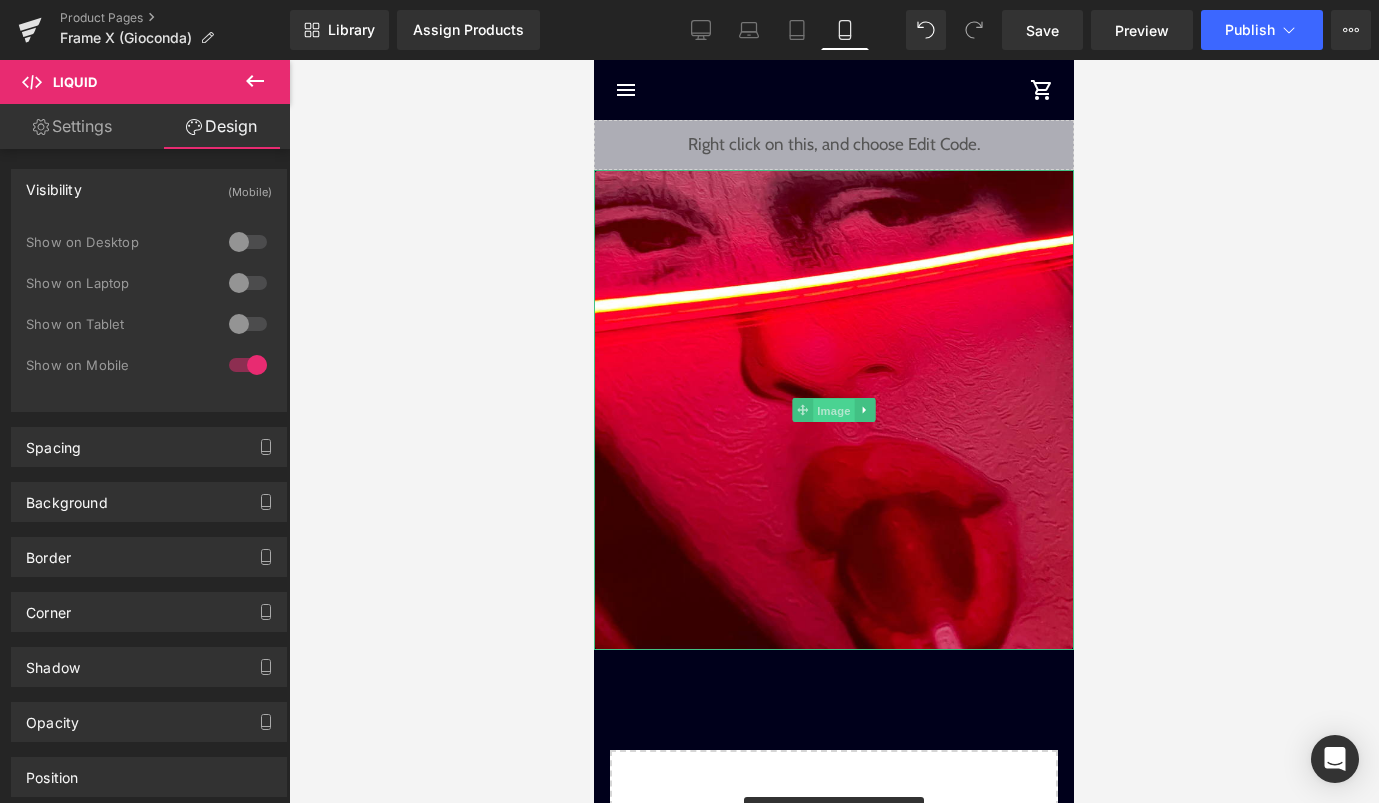 click on "Image" at bounding box center [834, 411] 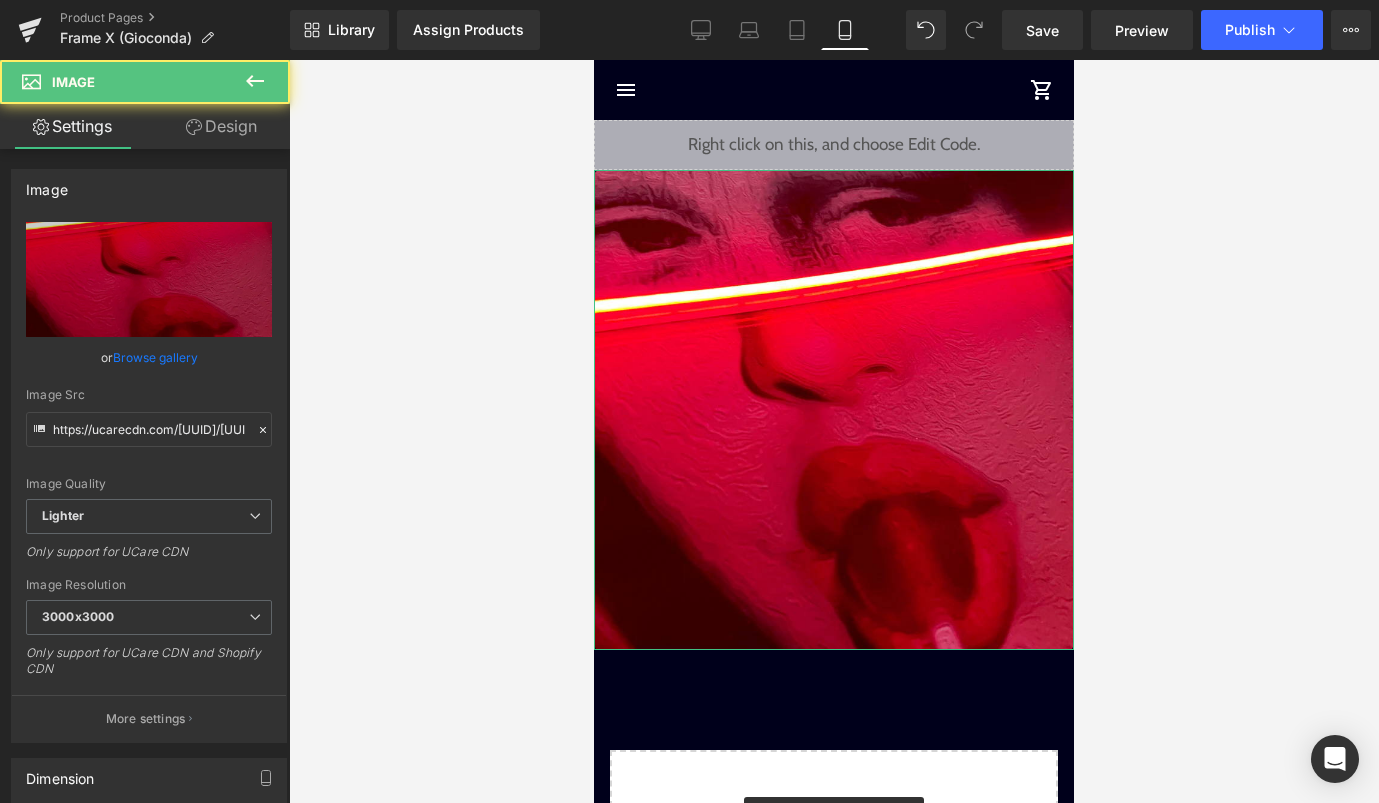 click on "Design" at bounding box center (221, 126) 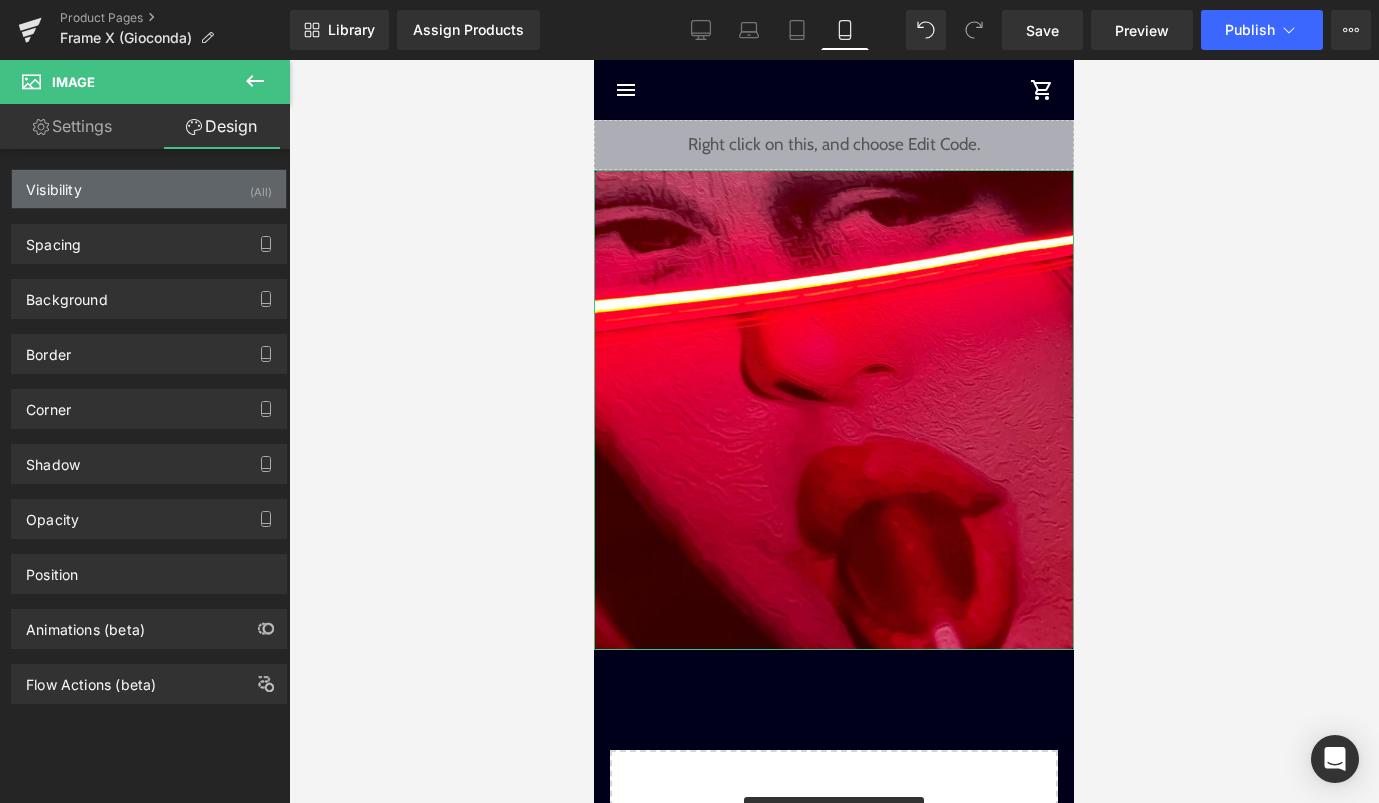 click on "(All)" at bounding box center (261, 186) 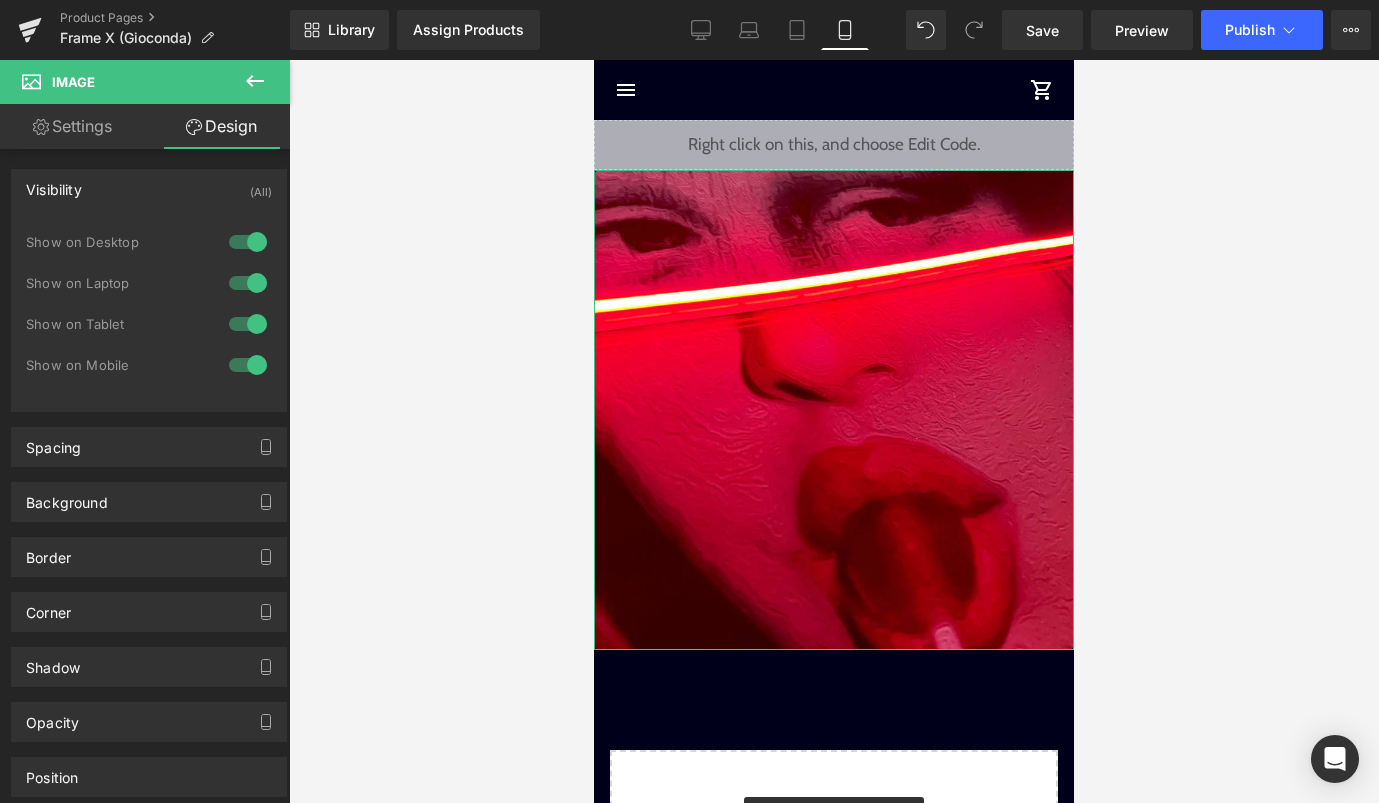 click at bounding box center (248, 242) 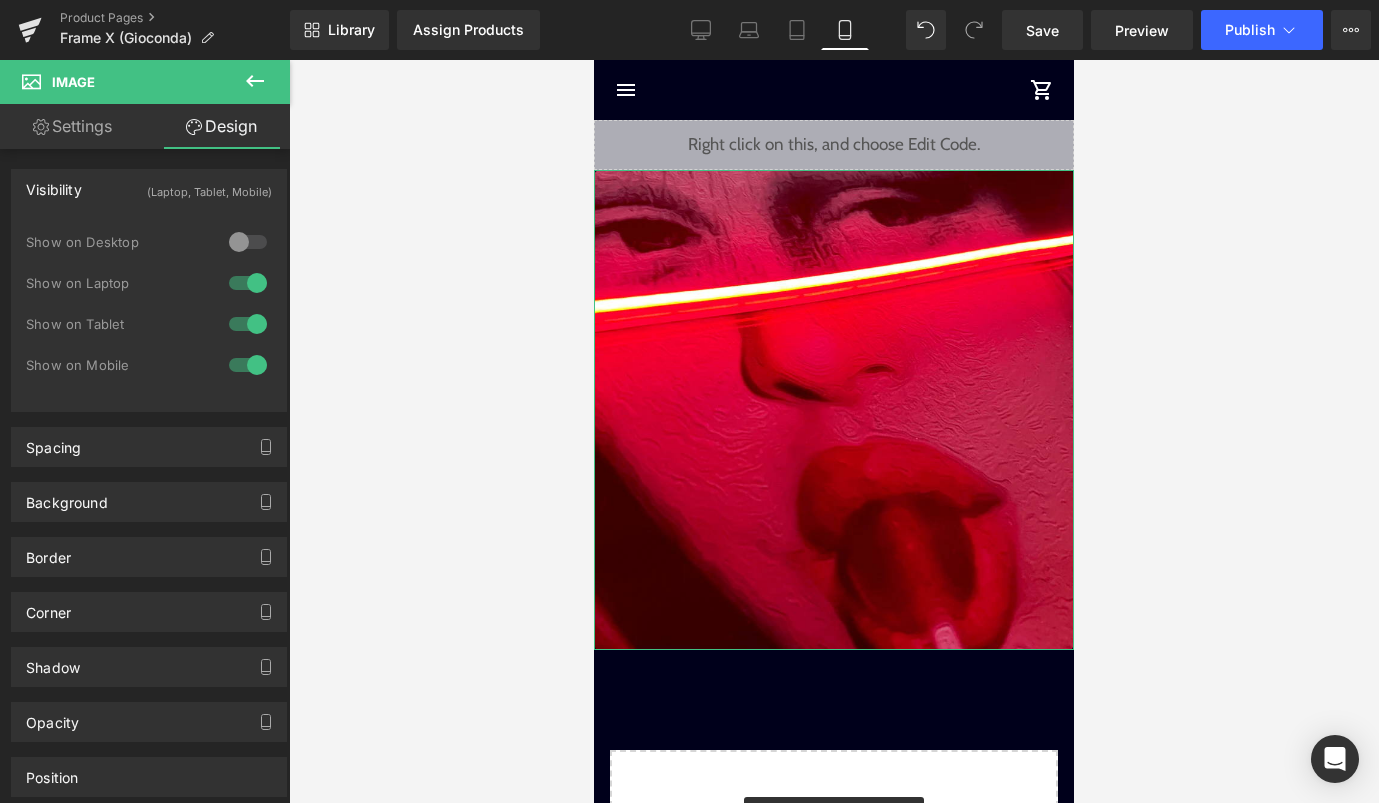 click at bounding box center (248, 283) 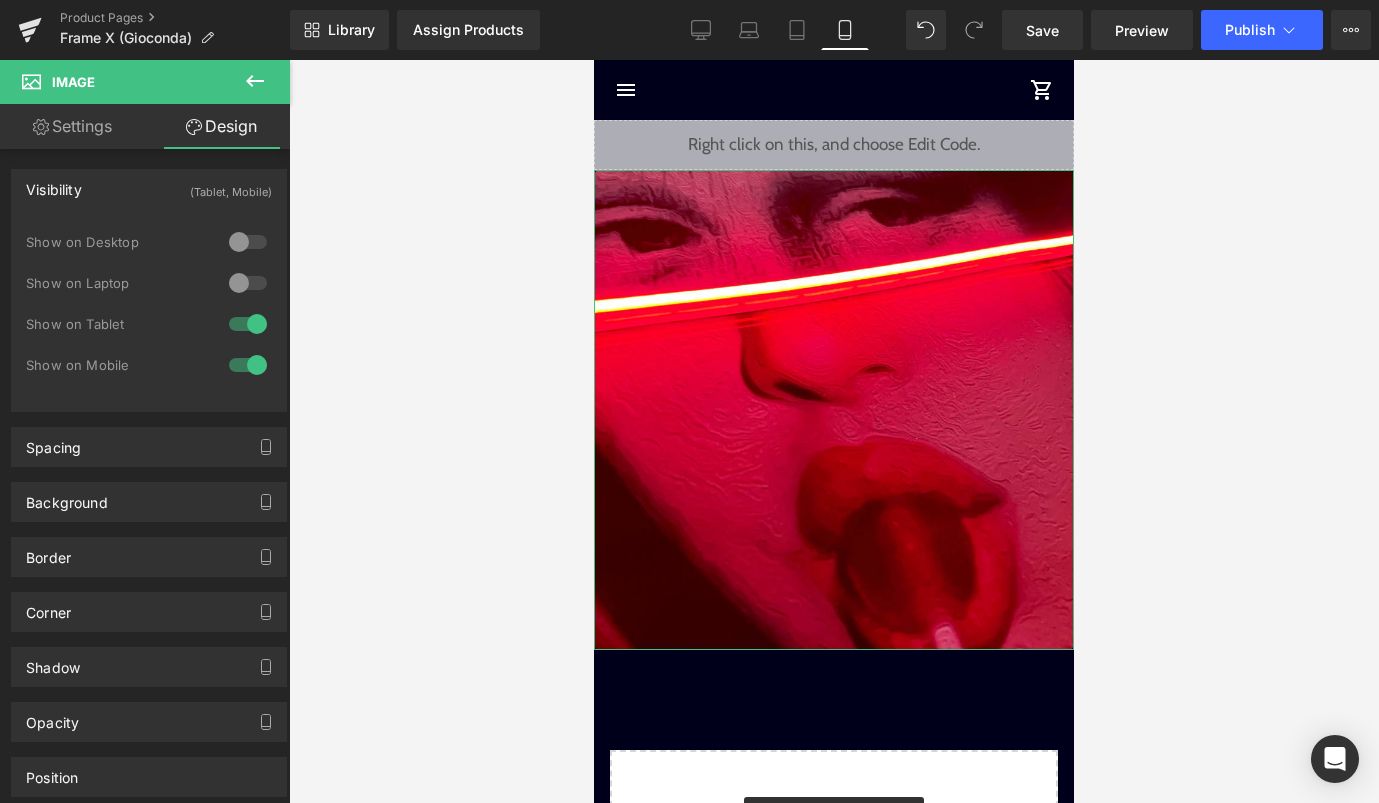 click at bounding box center [248, 324] 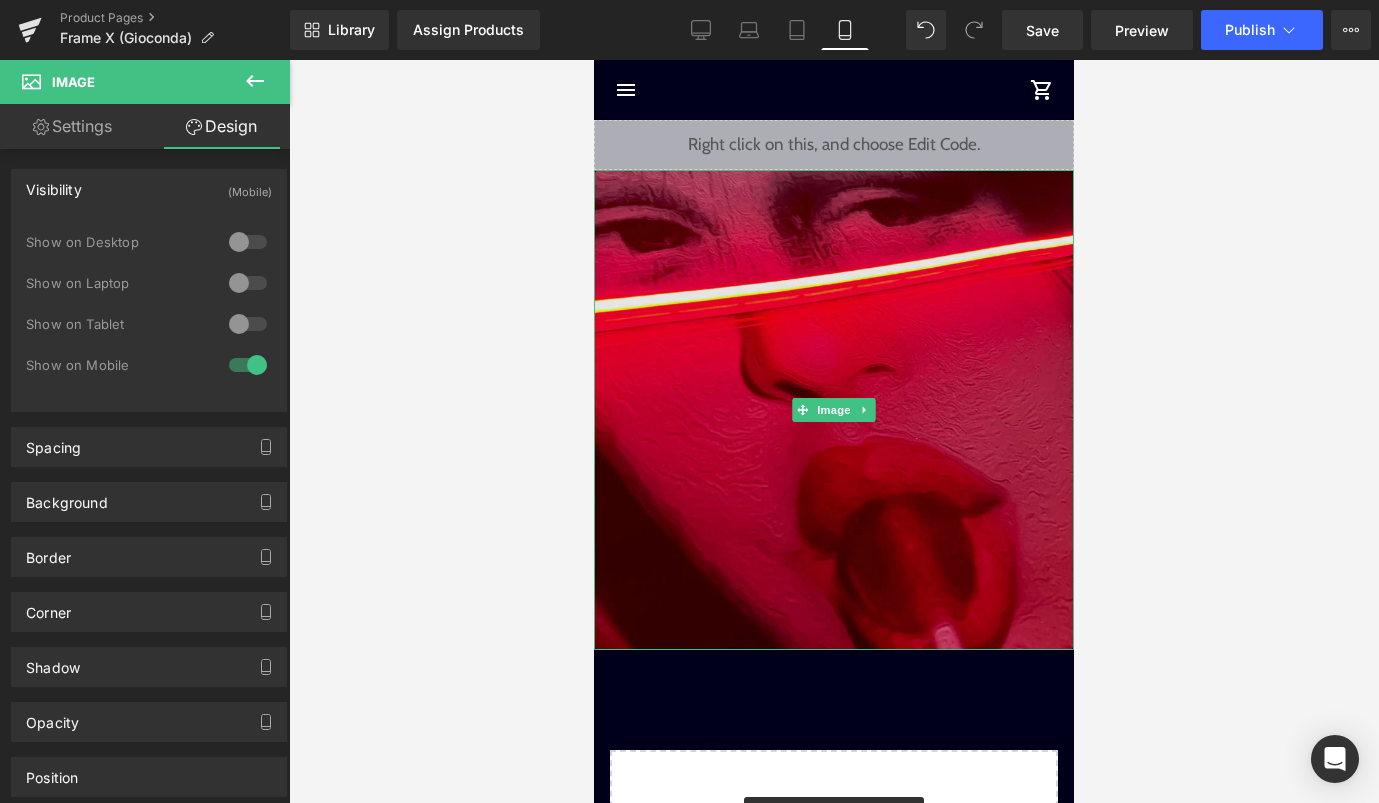 click at bounding box center (834, 410) 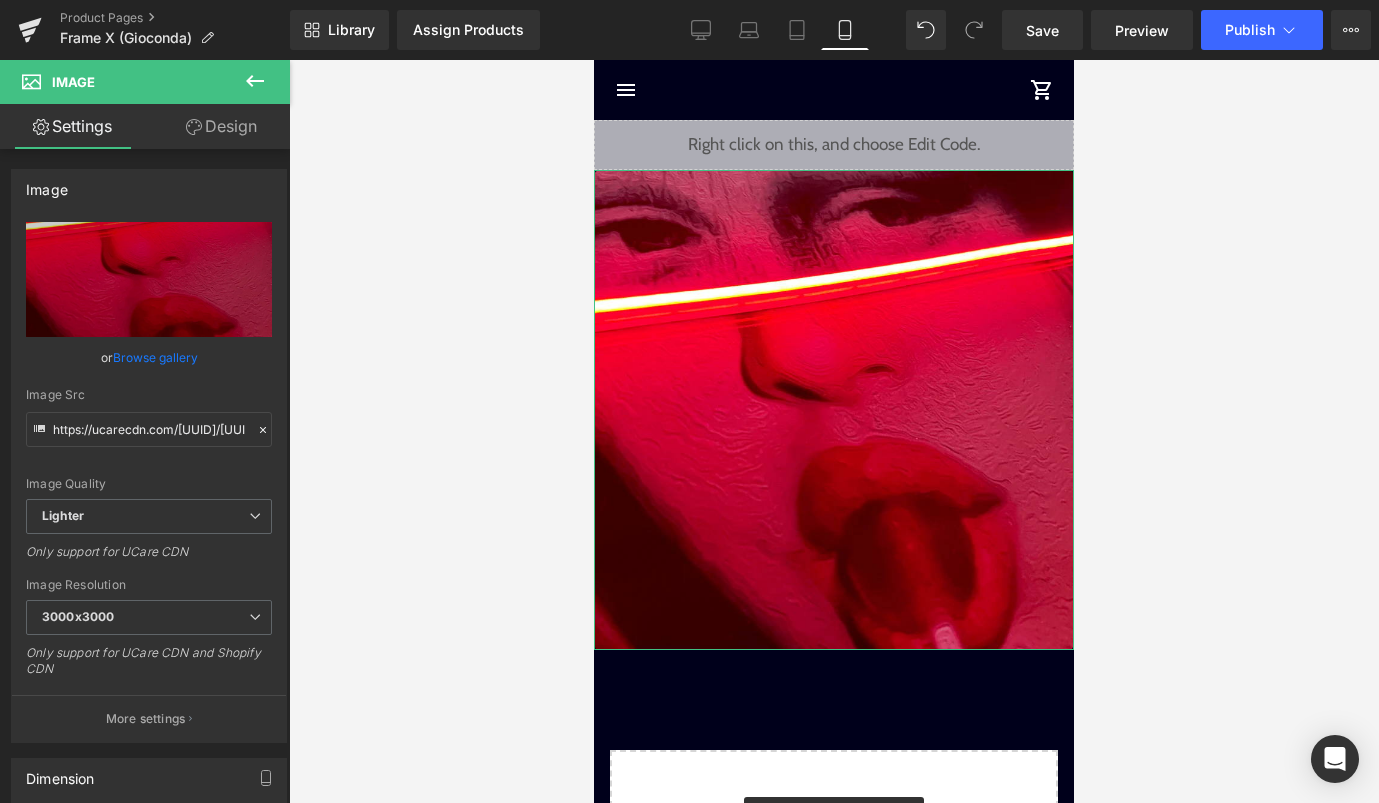 click on "Design" at bounding box center [221, 126] 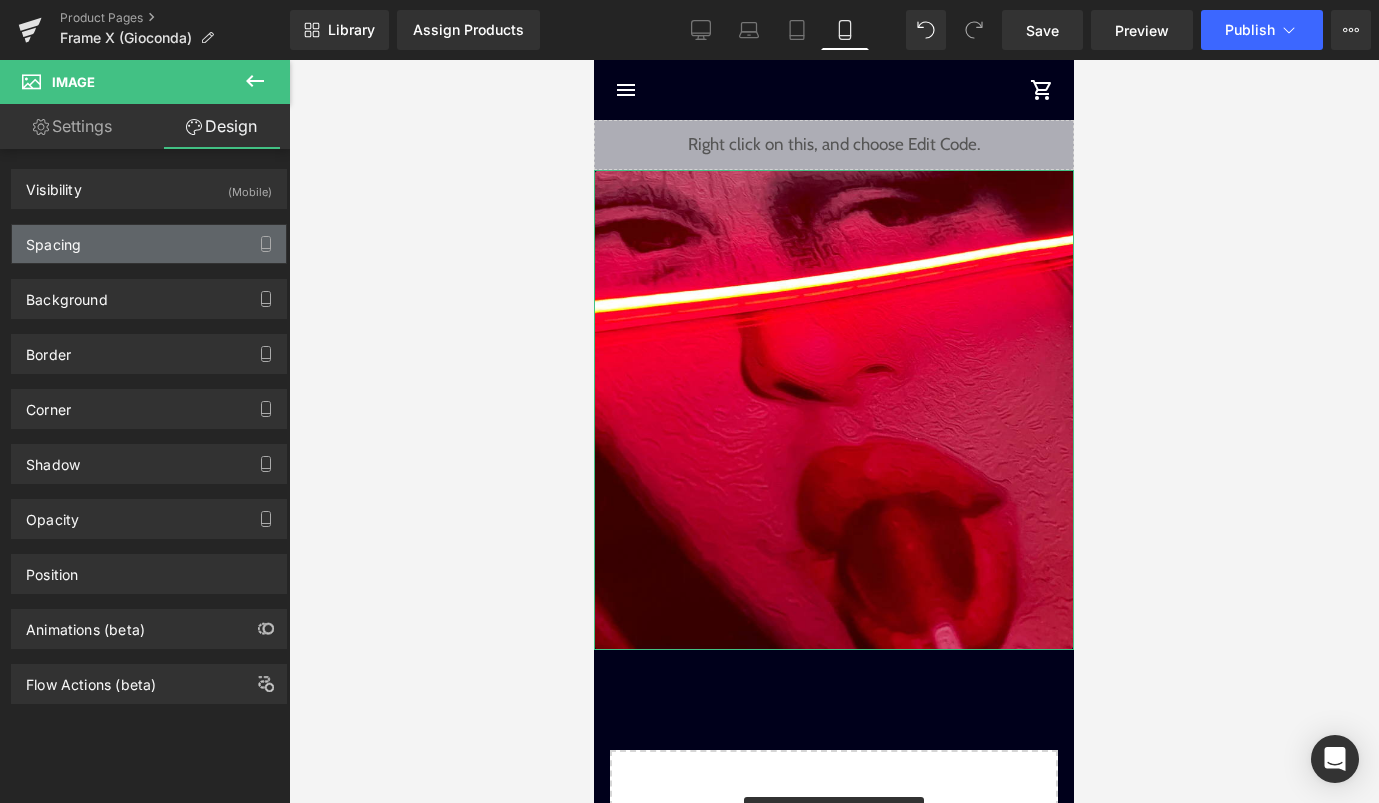 click on "Spacing" at bounding box center (149, 244) 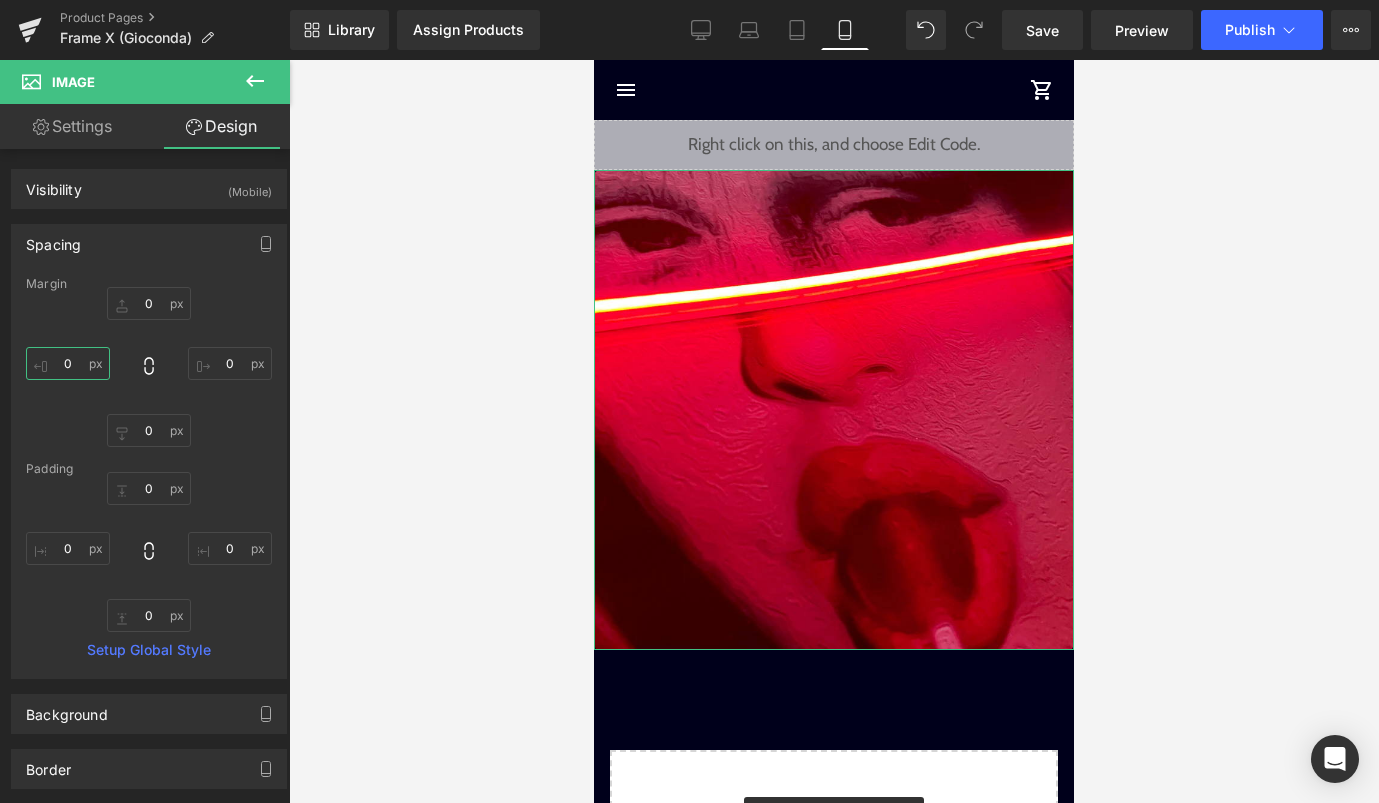 click on "0" at bounding box center (68, 363) 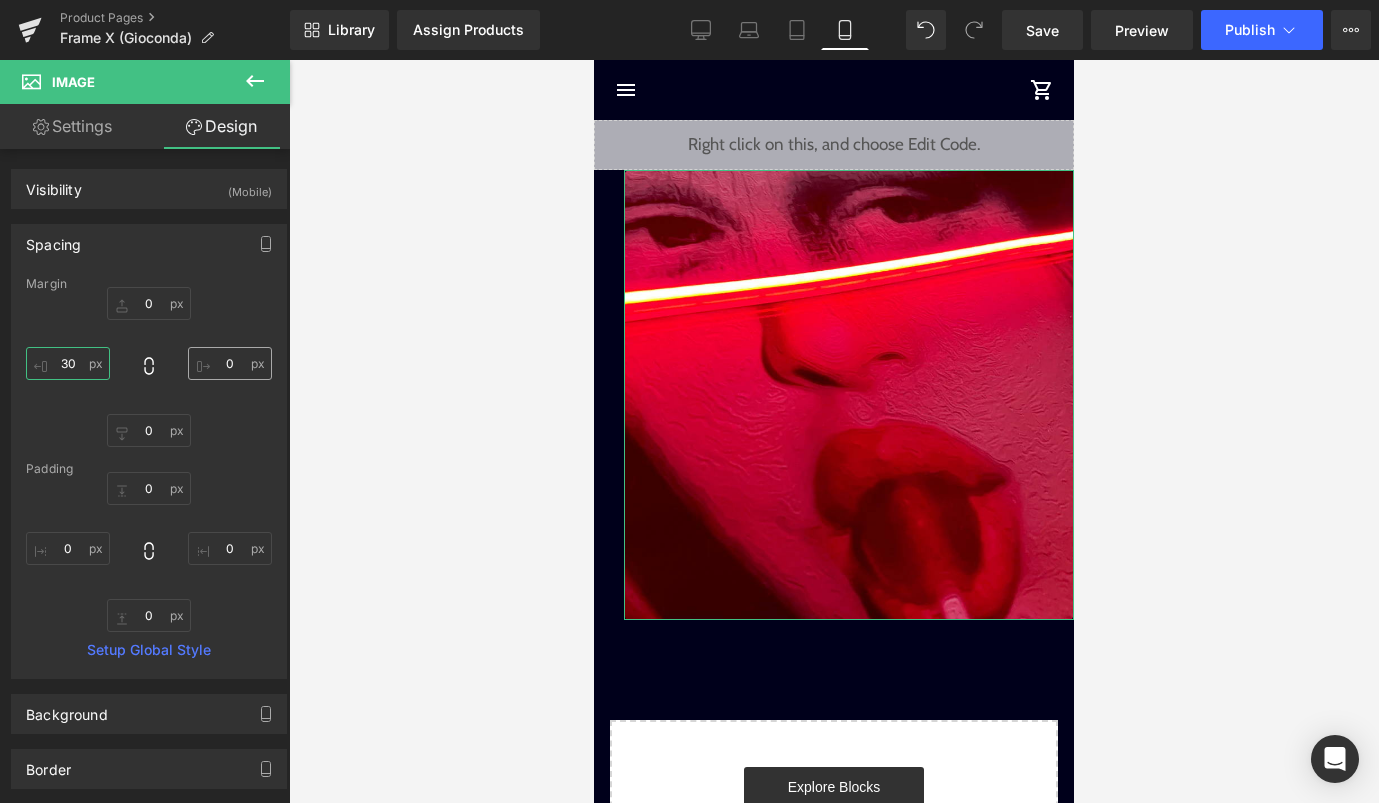 type on "30" 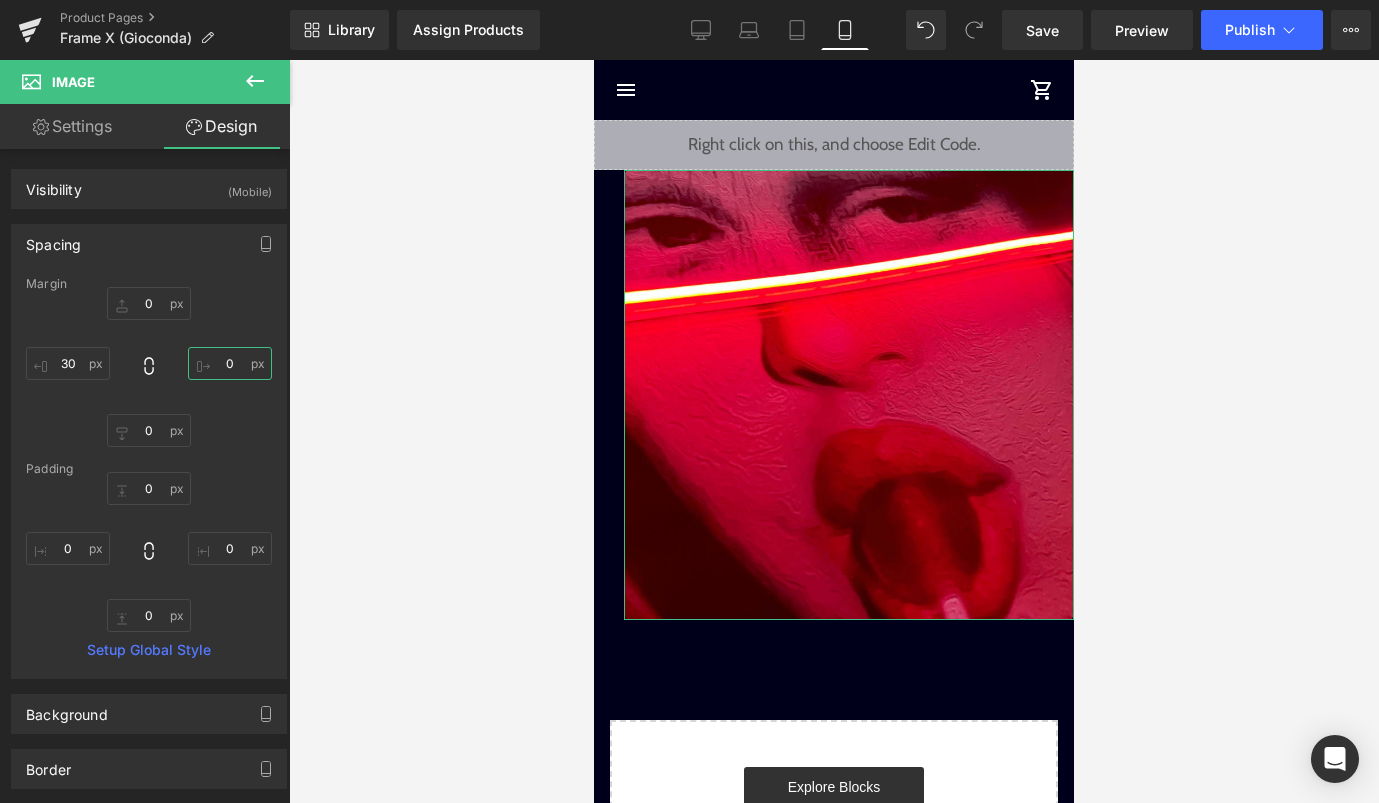 click on "0" at bounding box center [230, 363] 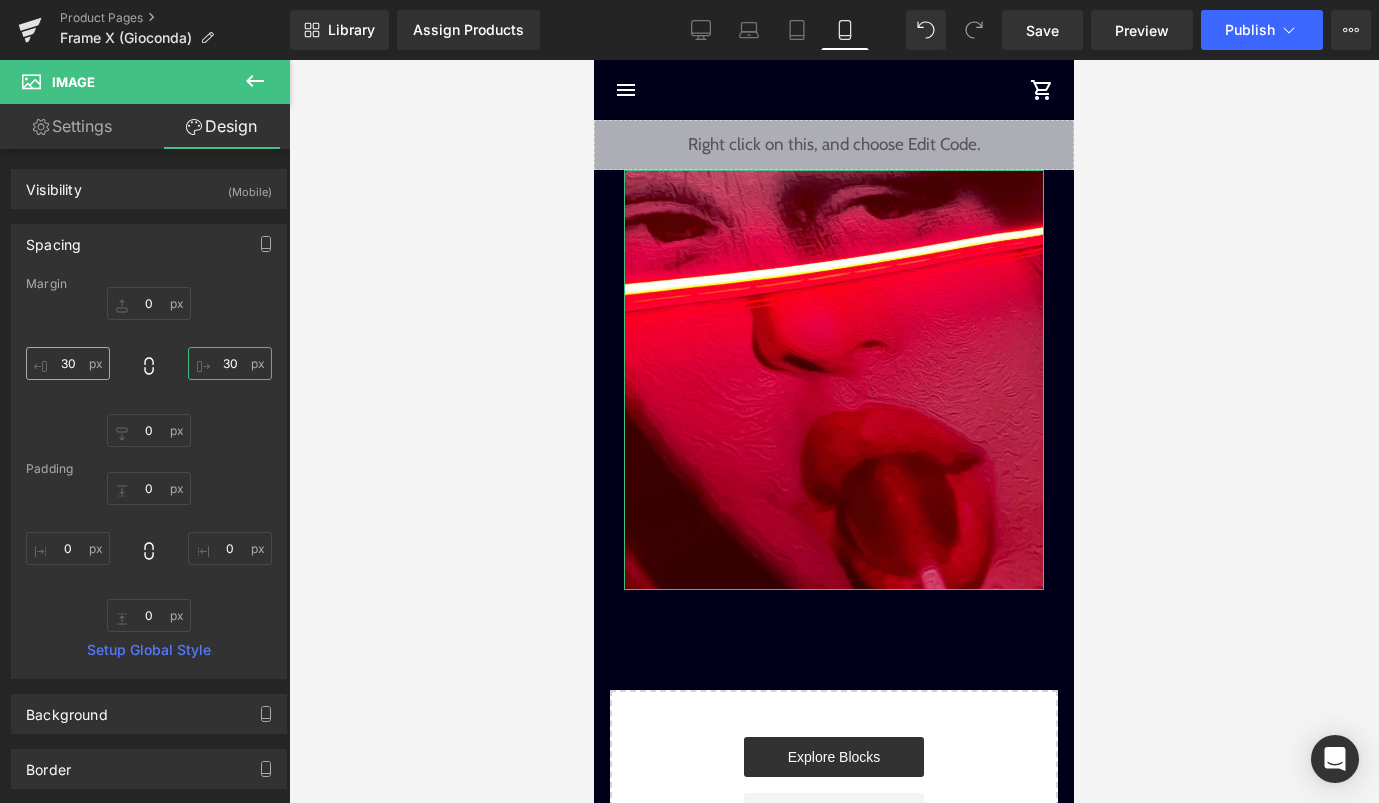 type on "30" 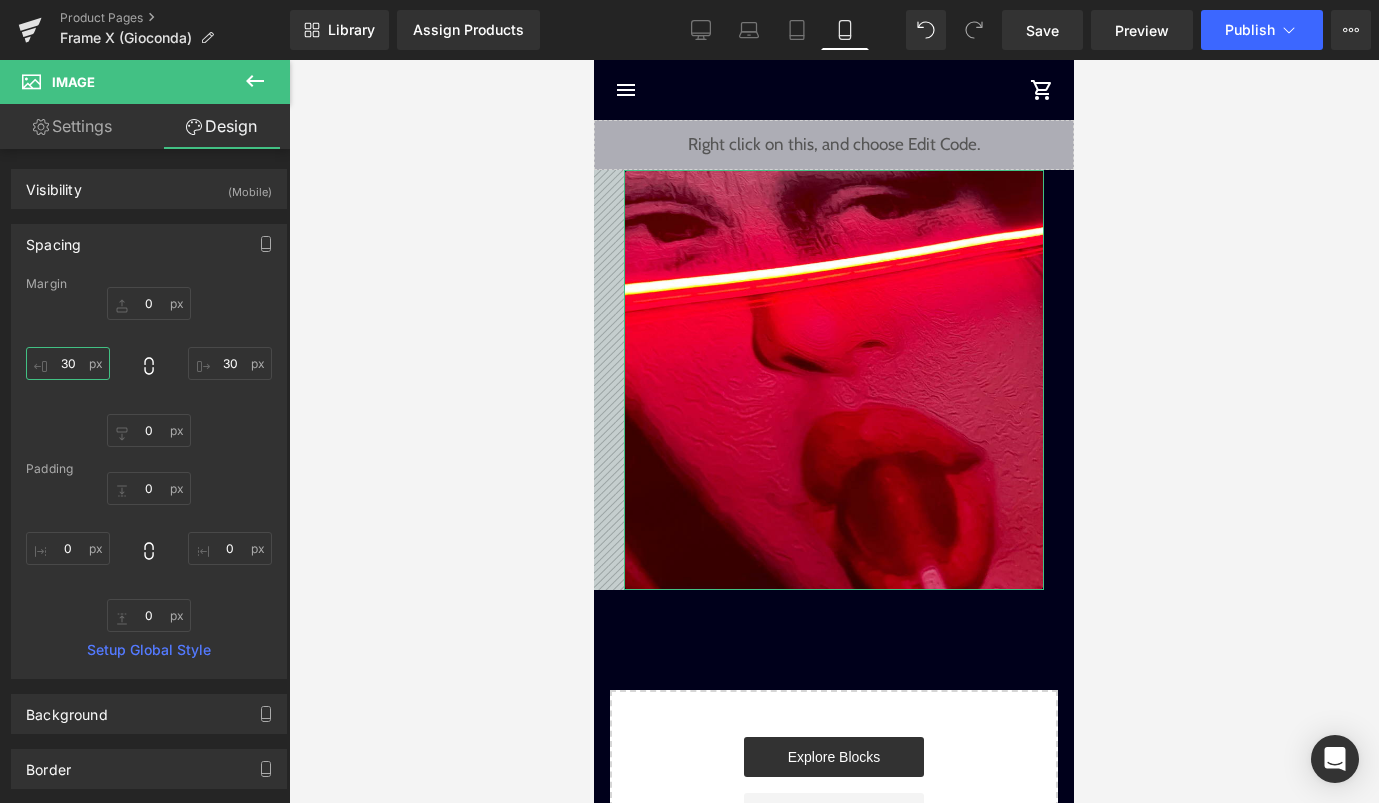 click on "30" at bounding box center (68, 363) 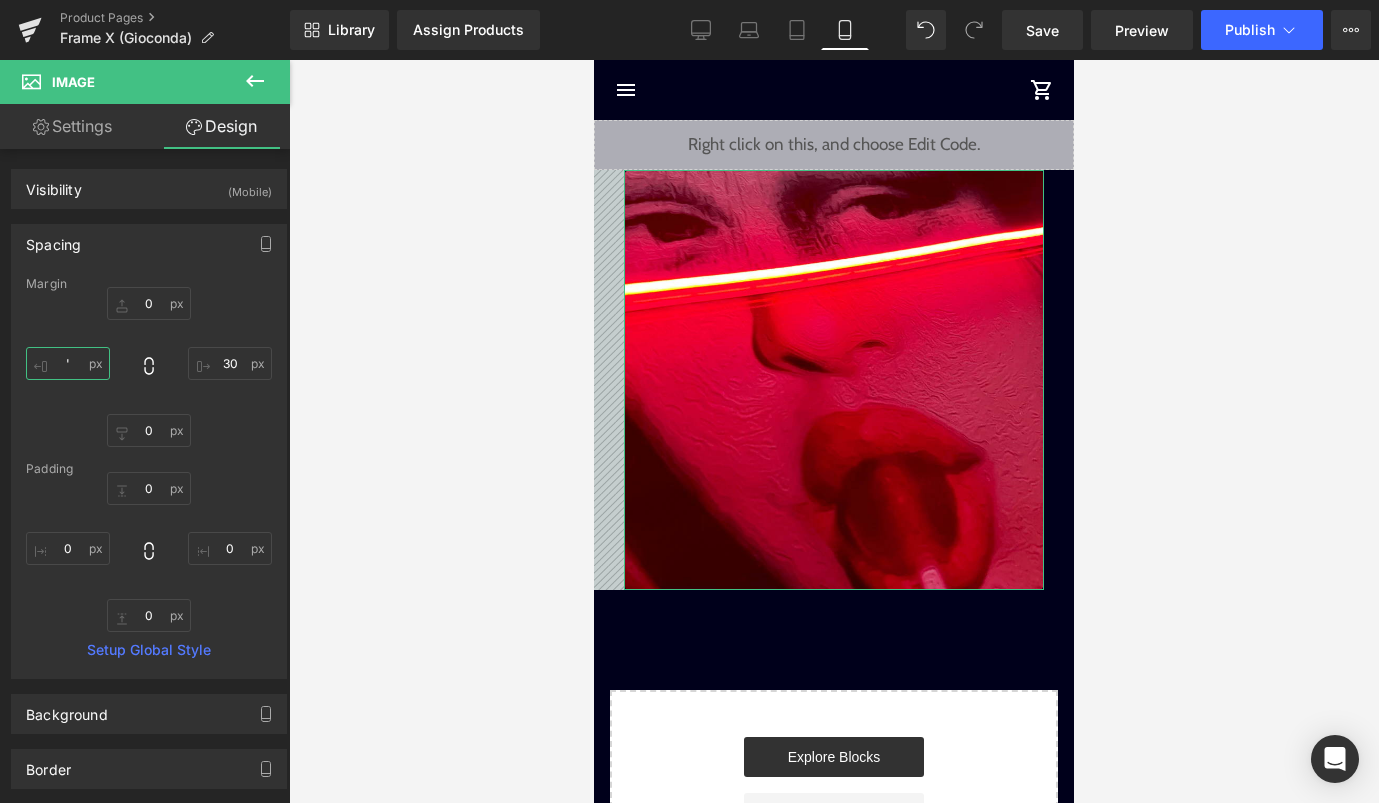 type on "'à" 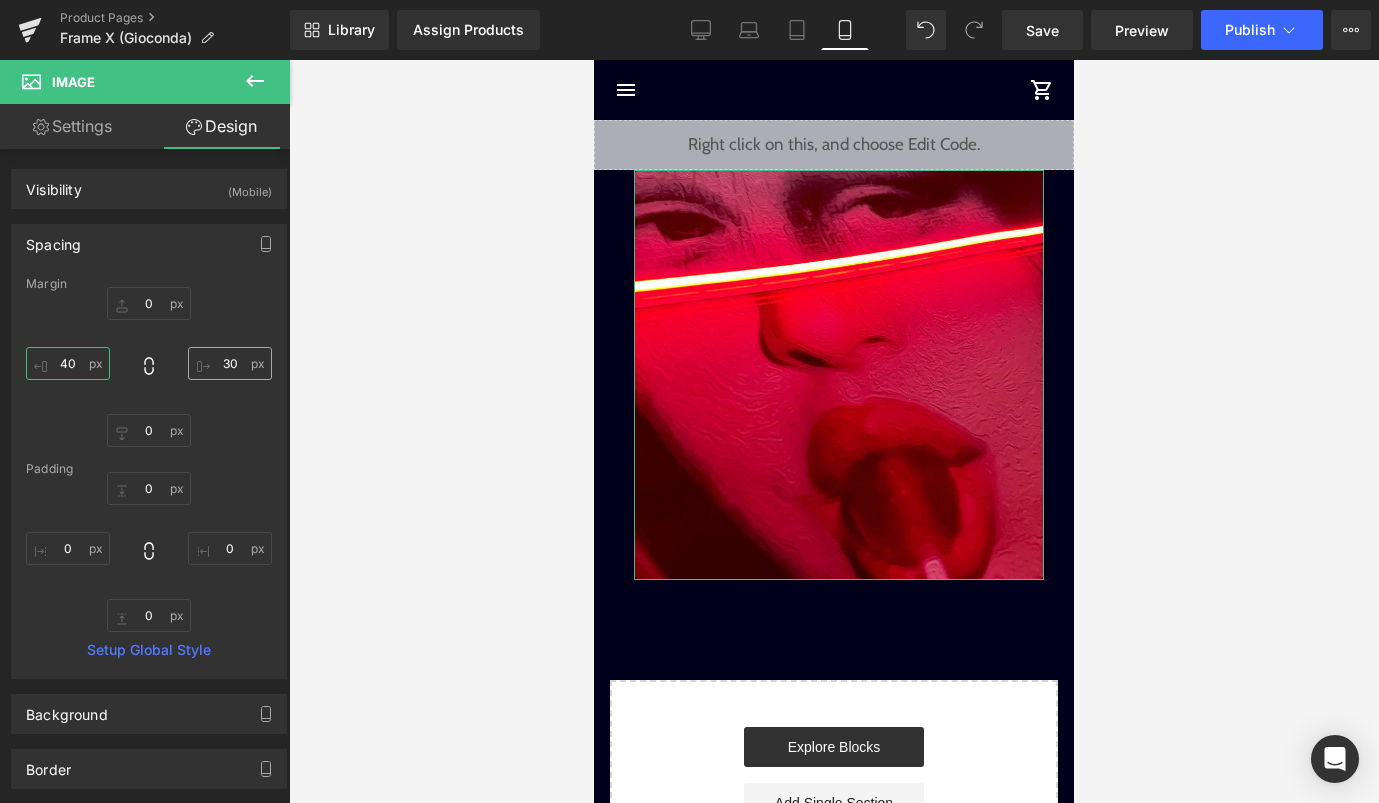type on "40" 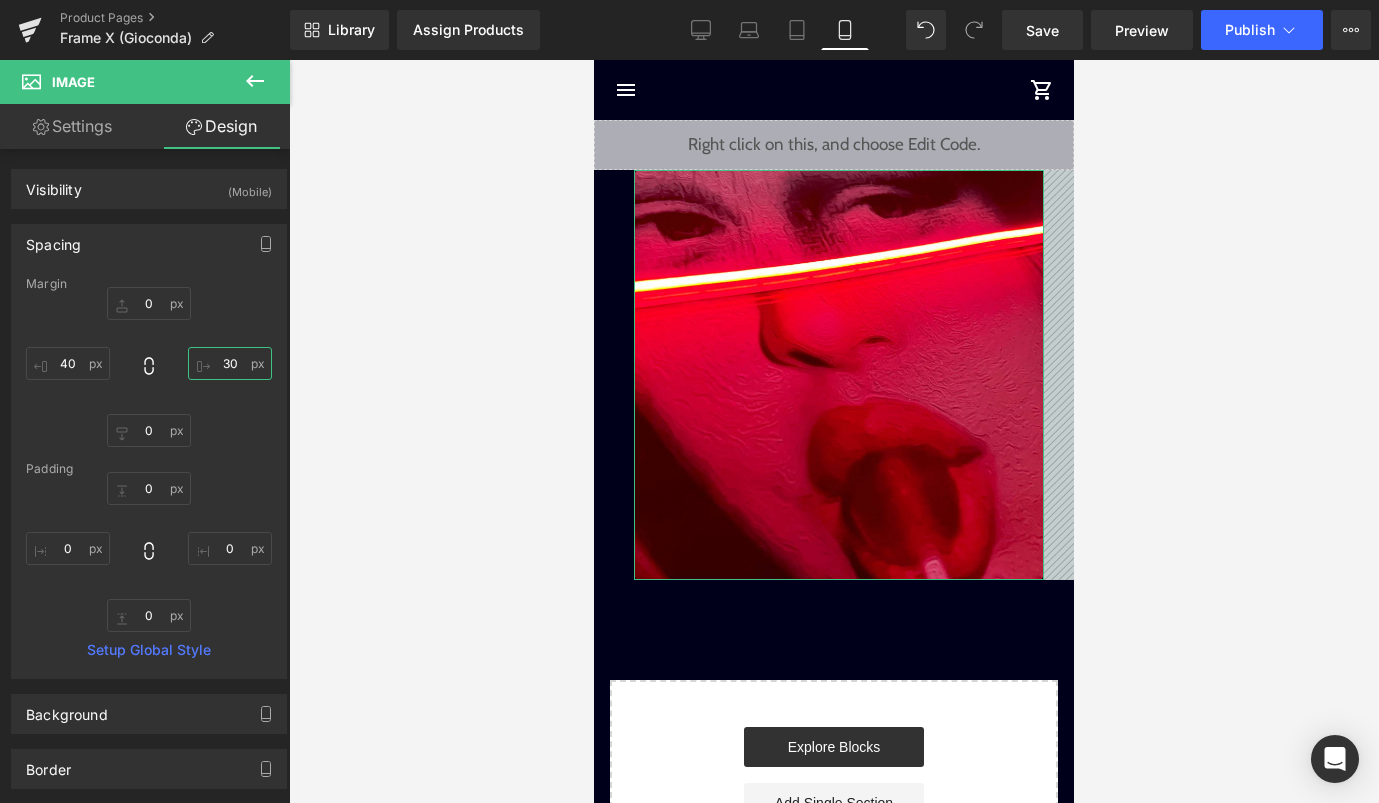 click on "30" at bounding box center [230, 363] 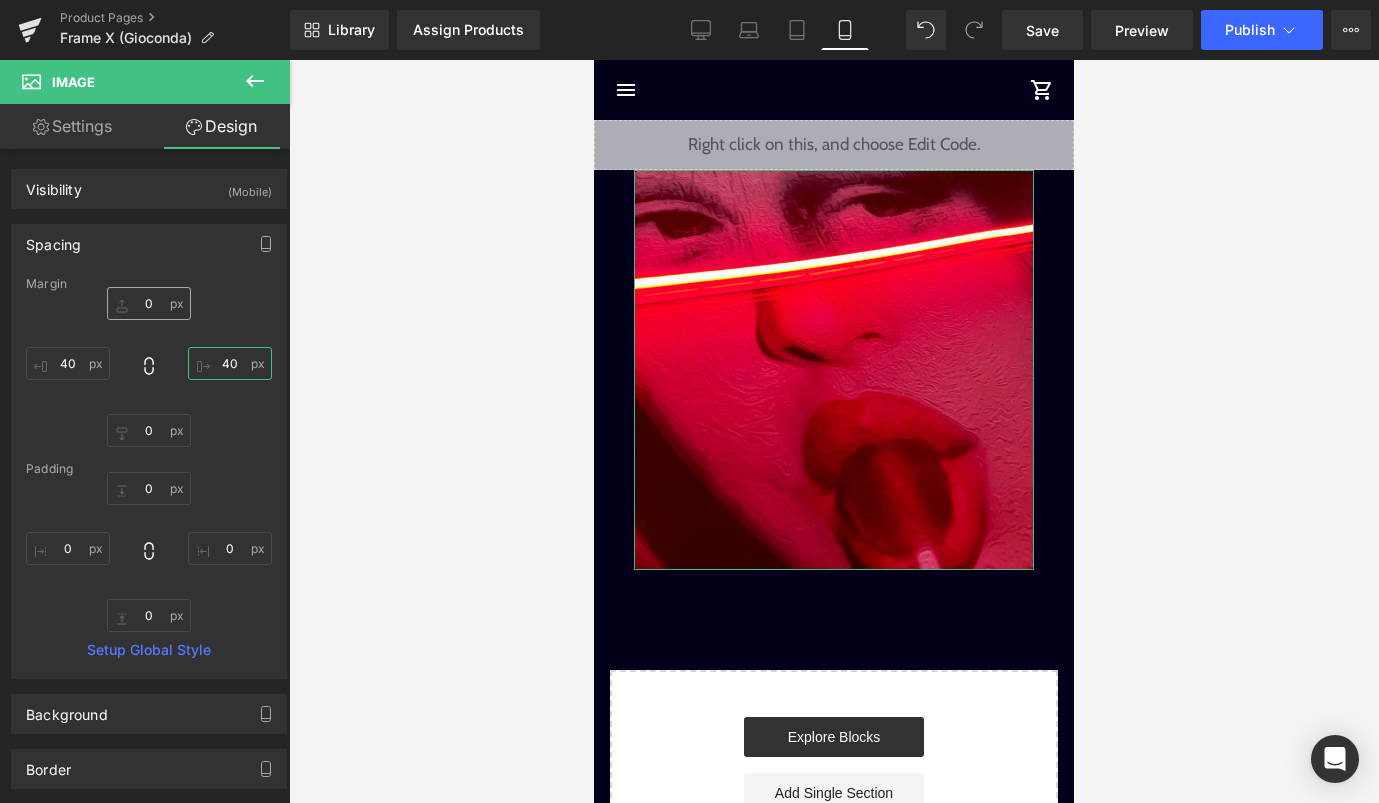 type on "40" 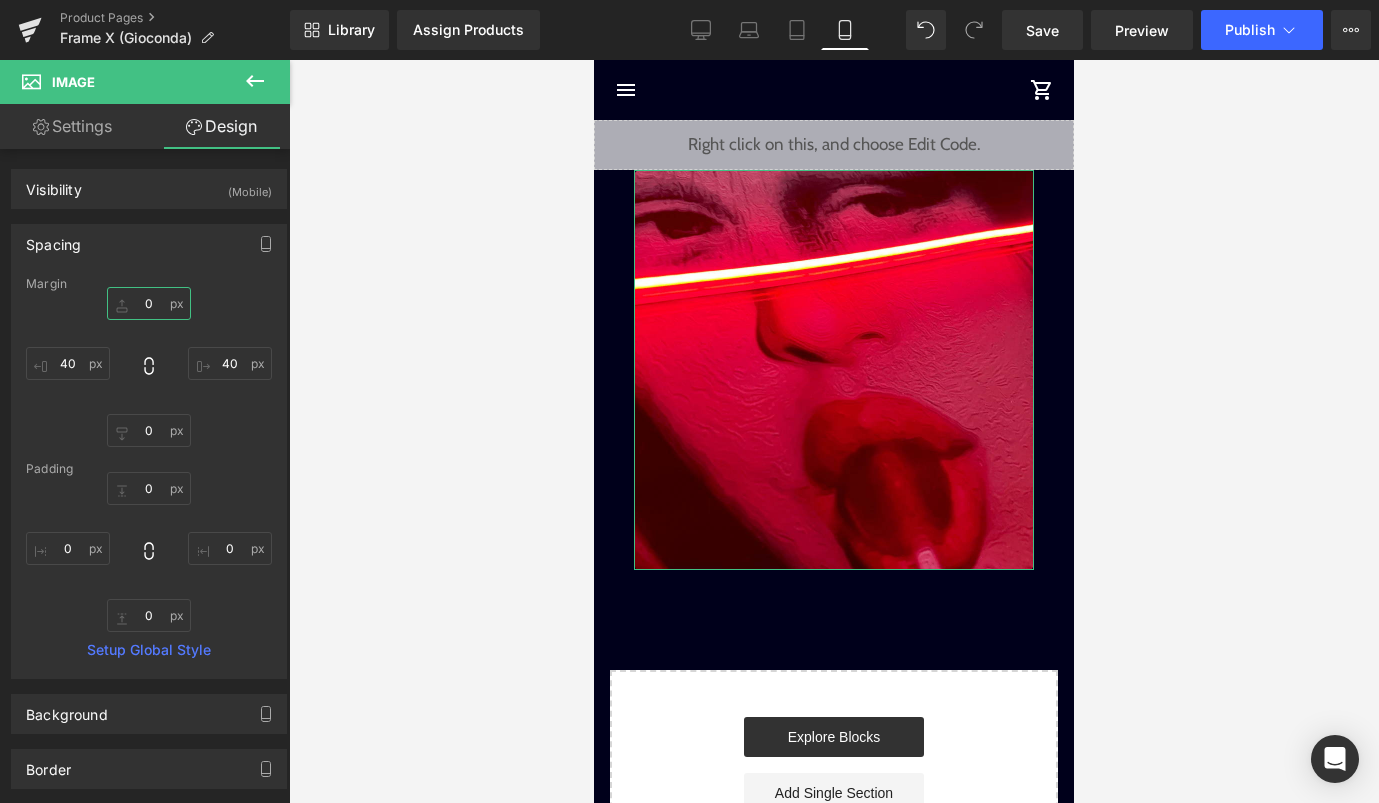 click on "0" at bounding box center [149, 303] 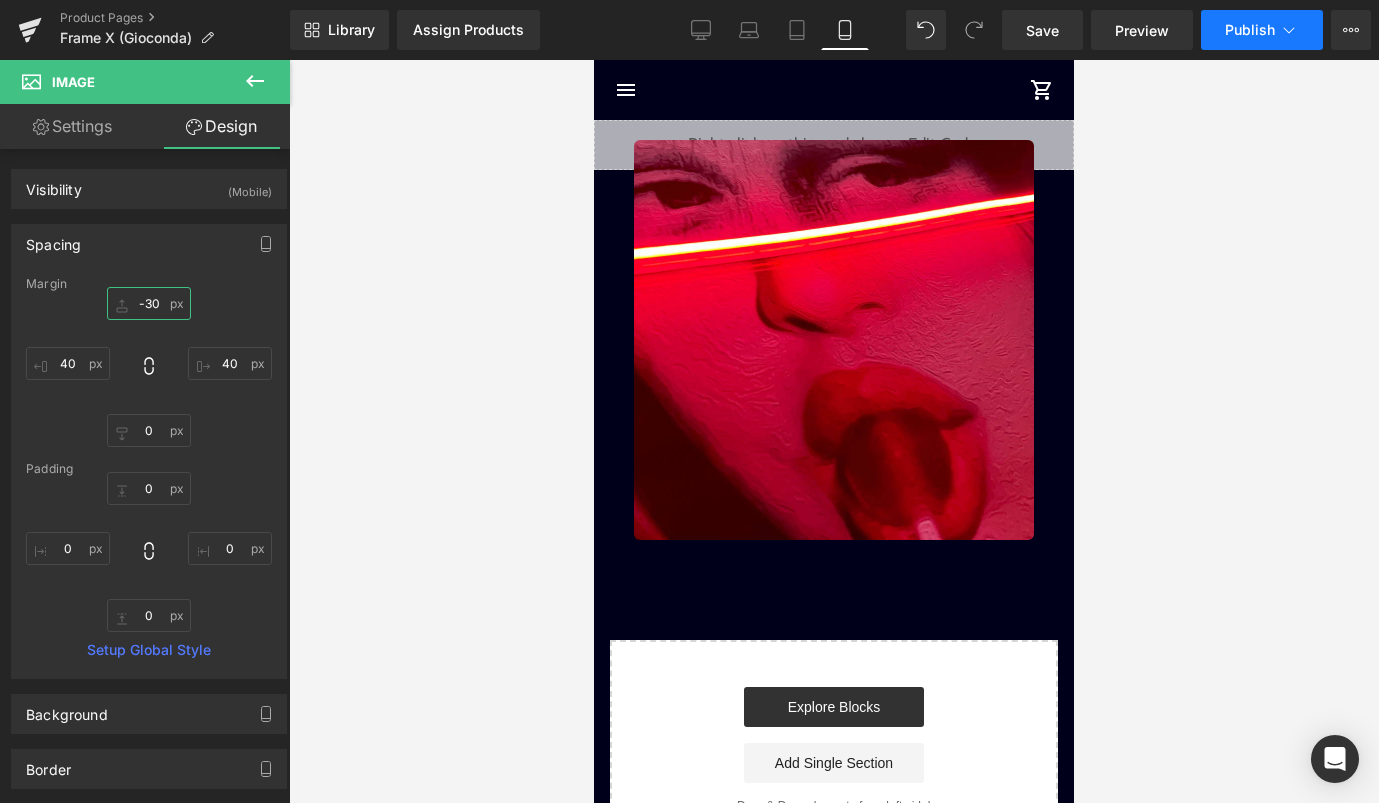 type on "-30" 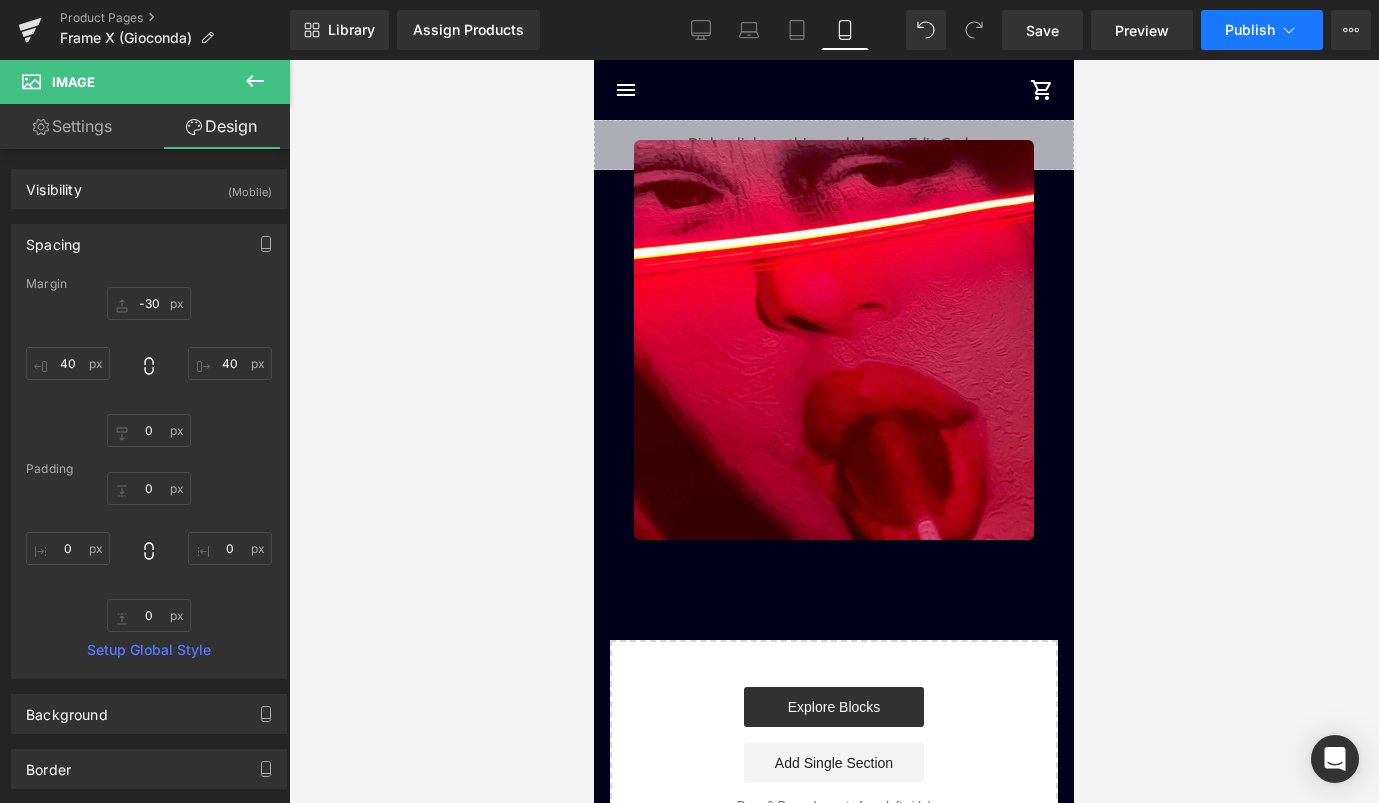 click on "Publish" at bounding box center (1250, 30) 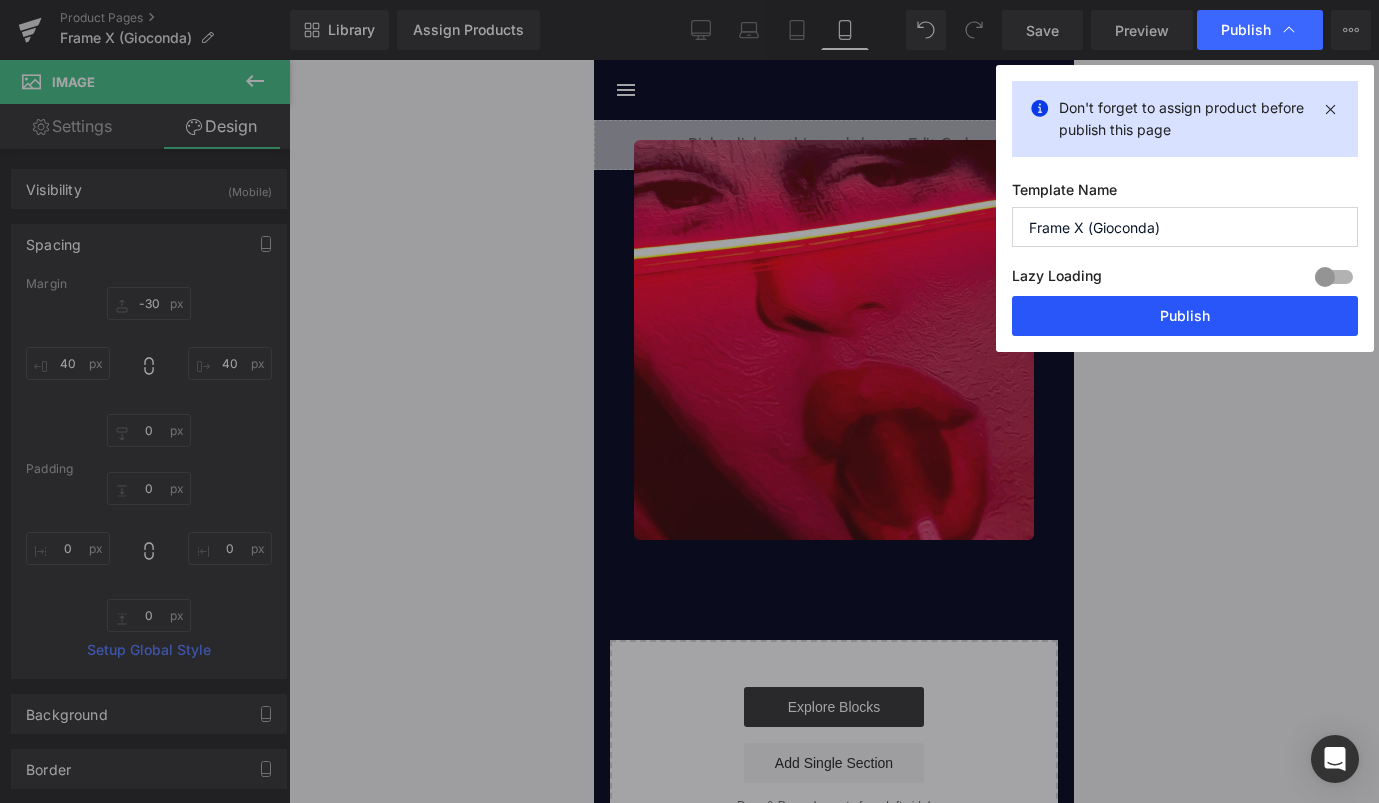 click on "Publish" at bounding box center (1185, 316) 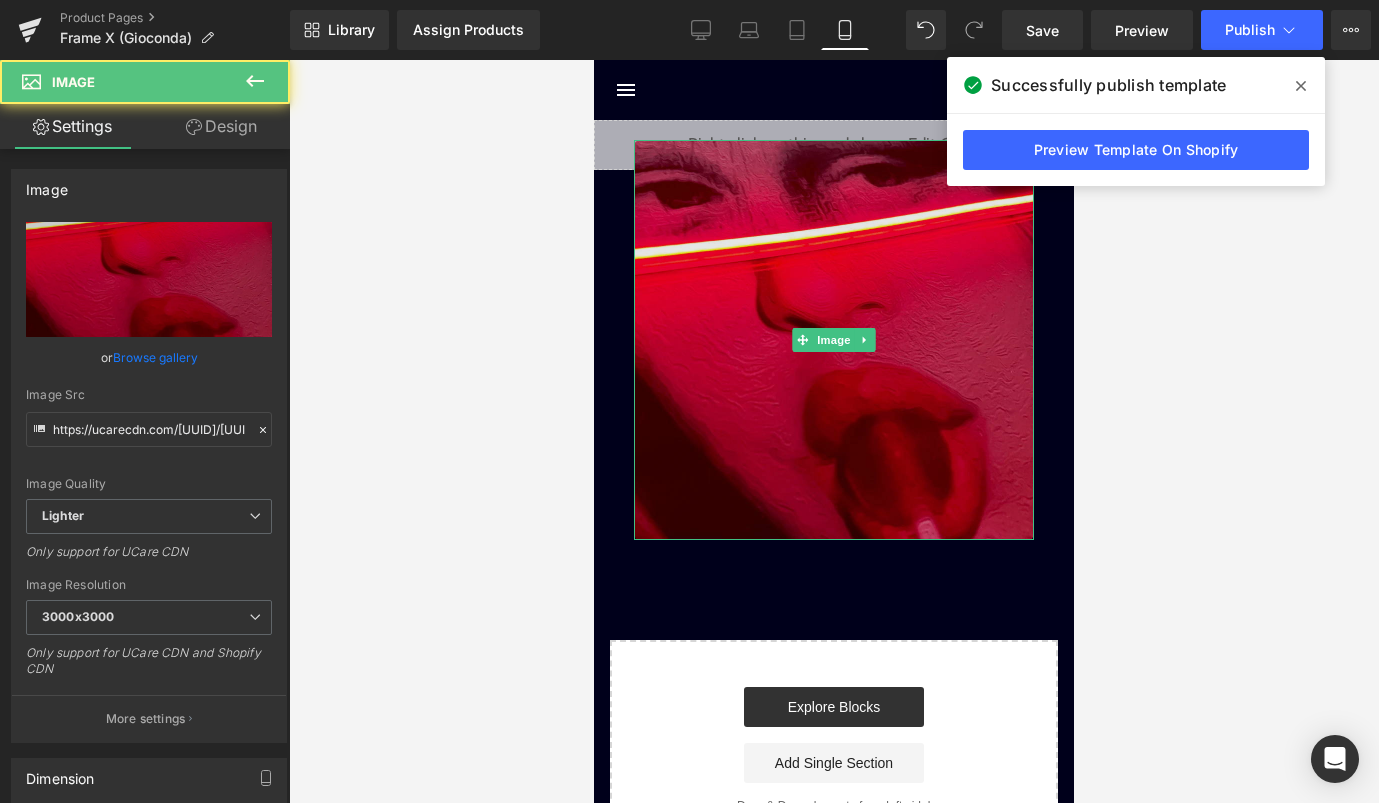 click at bounding box center [834, 340] 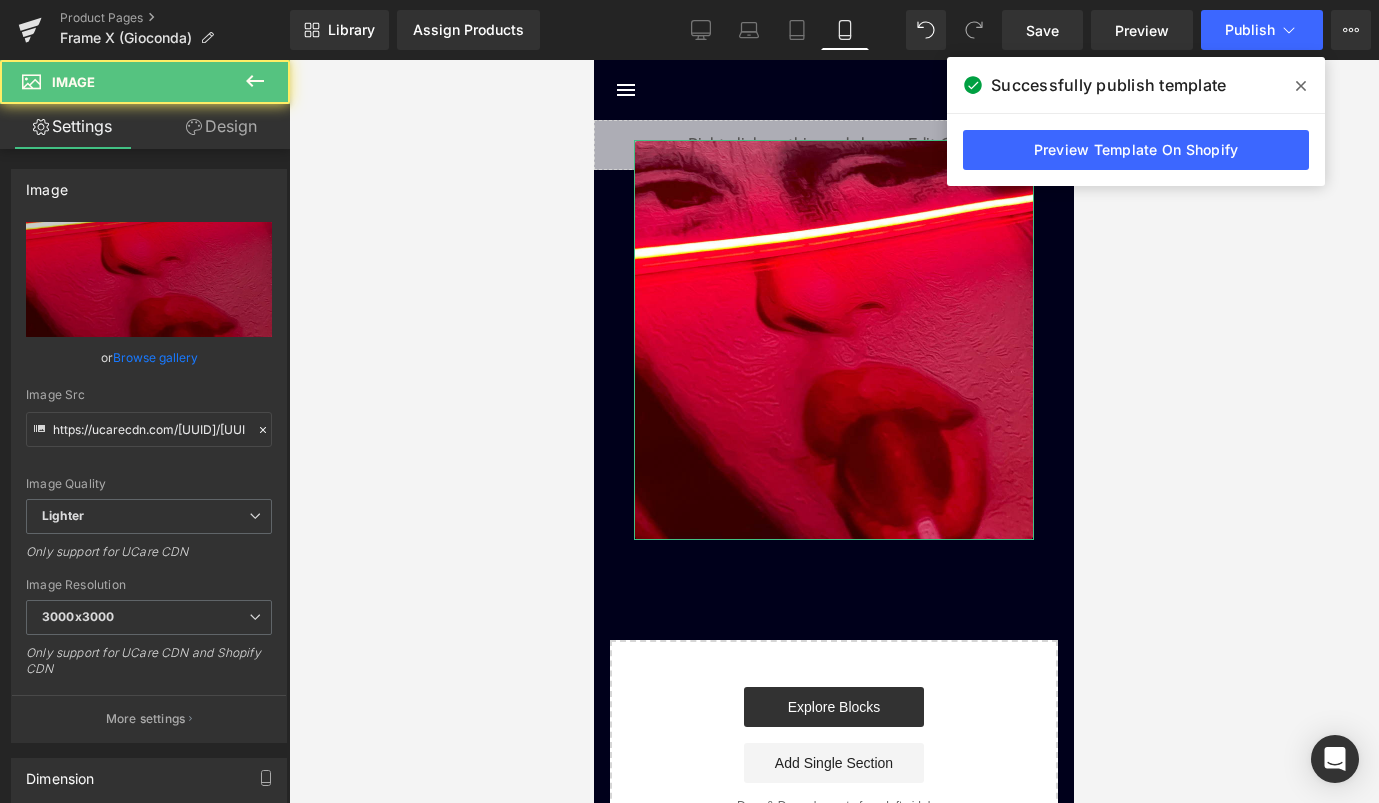 click on "Design" at bounding box center [221, 126] 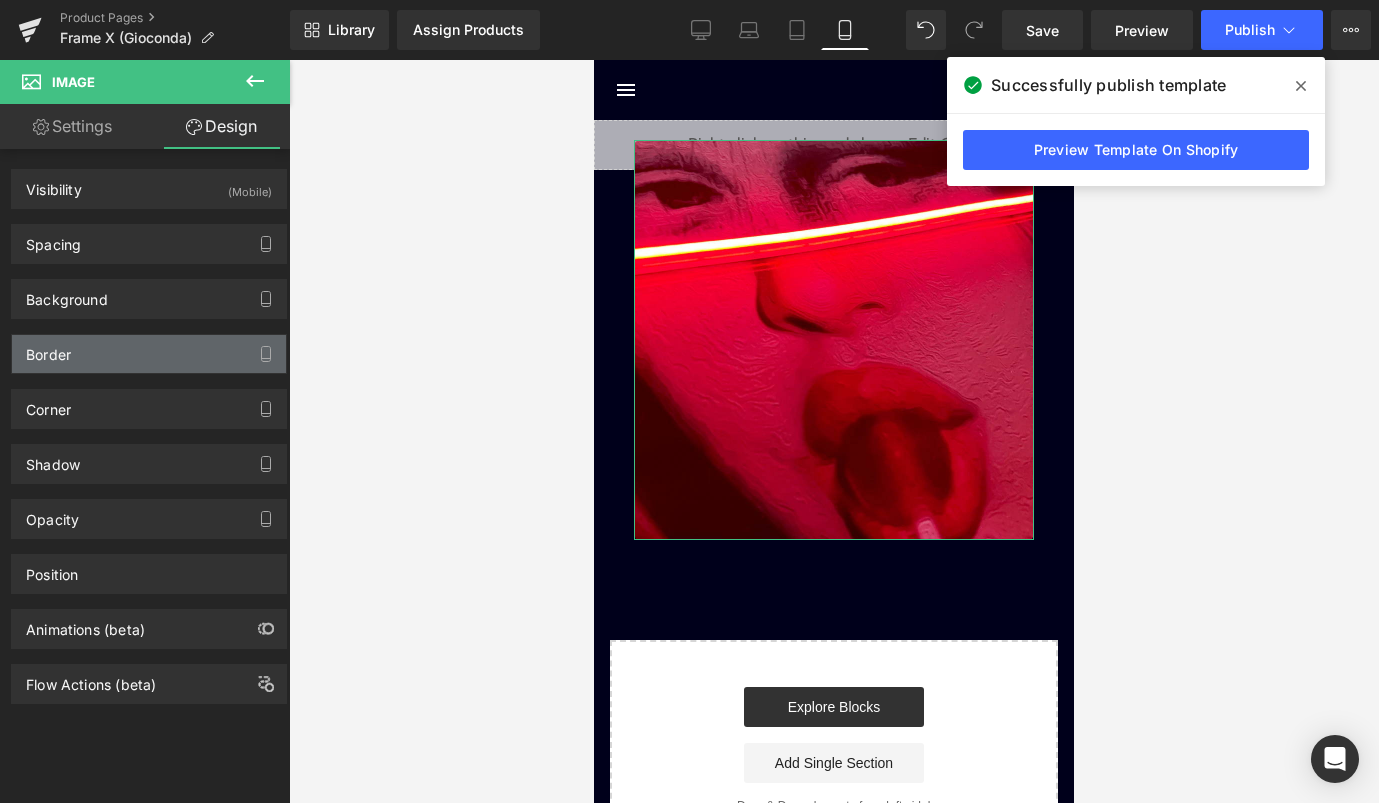 click on "Border" at bounding box center (149, 354) 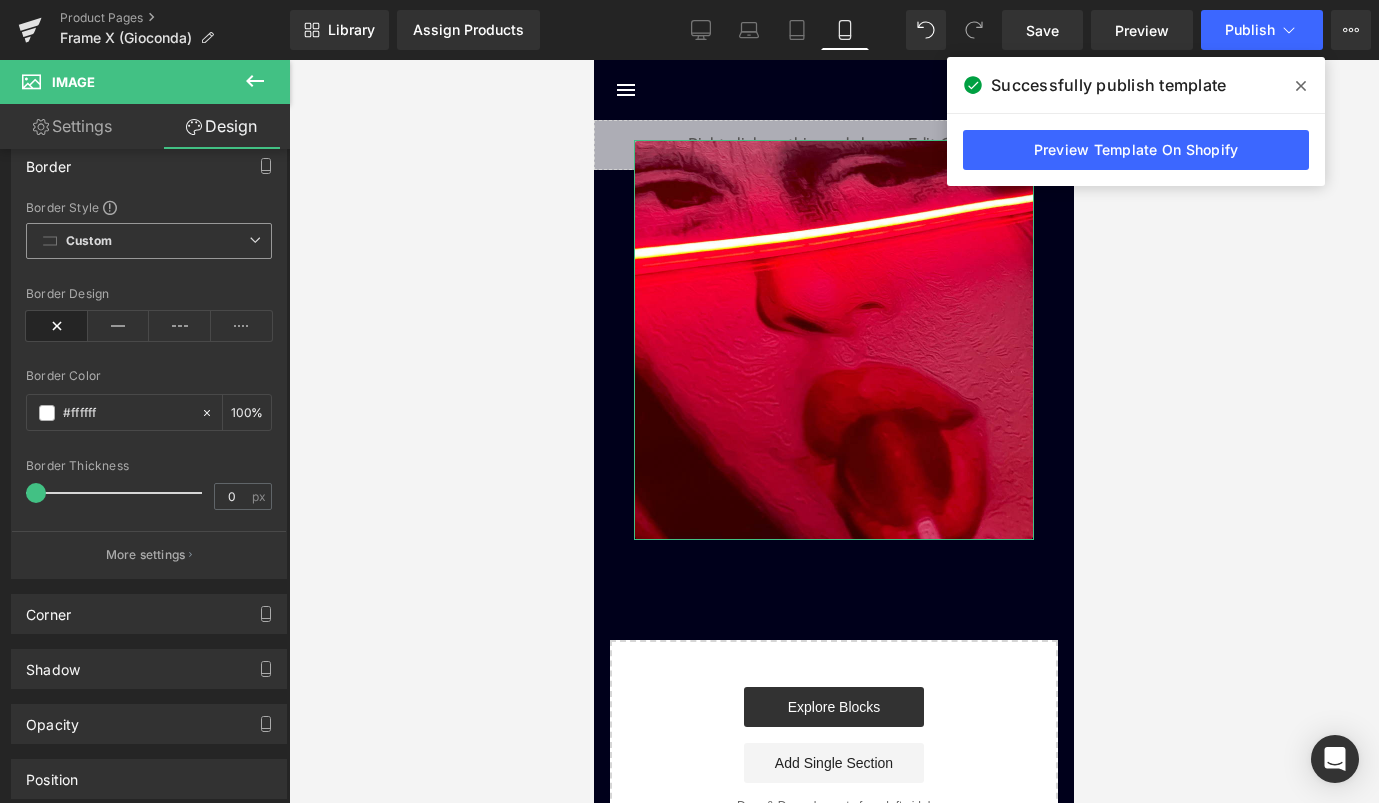scroll, scrollTop: 201, scrollLeft: 0, axis: vertical 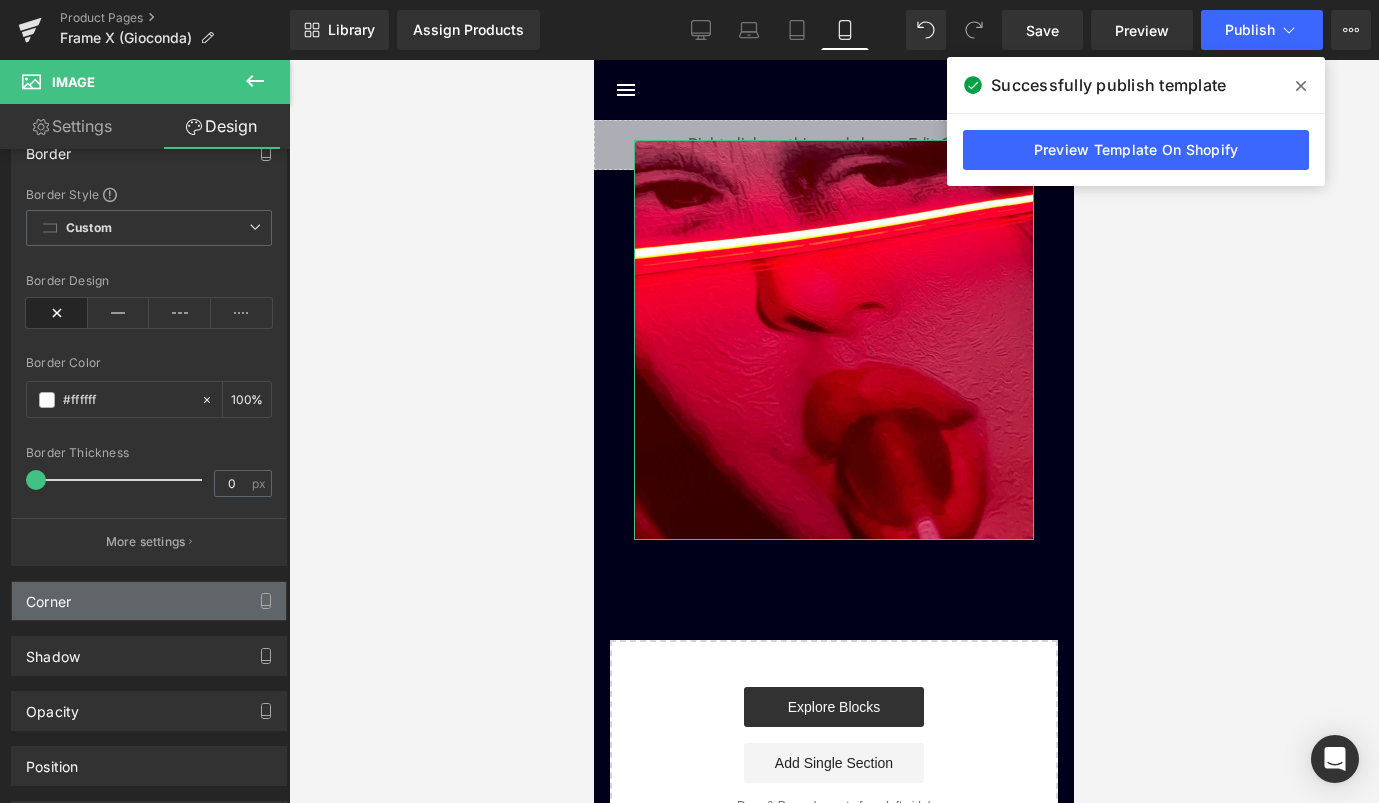 click on "Corner" at bounding box center [149, 601] 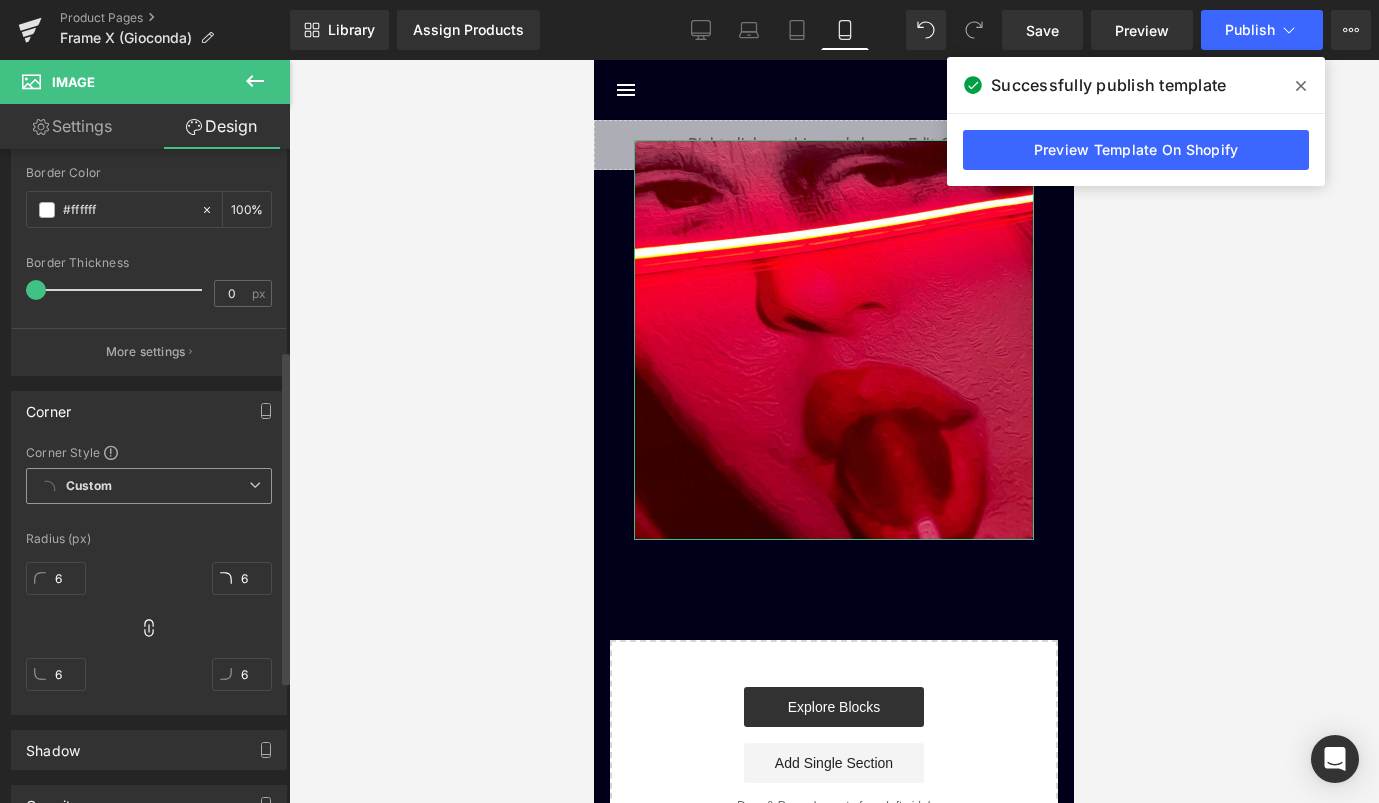 scroll, scrollTop: 397, scrollLeft: 0, axis: vertical 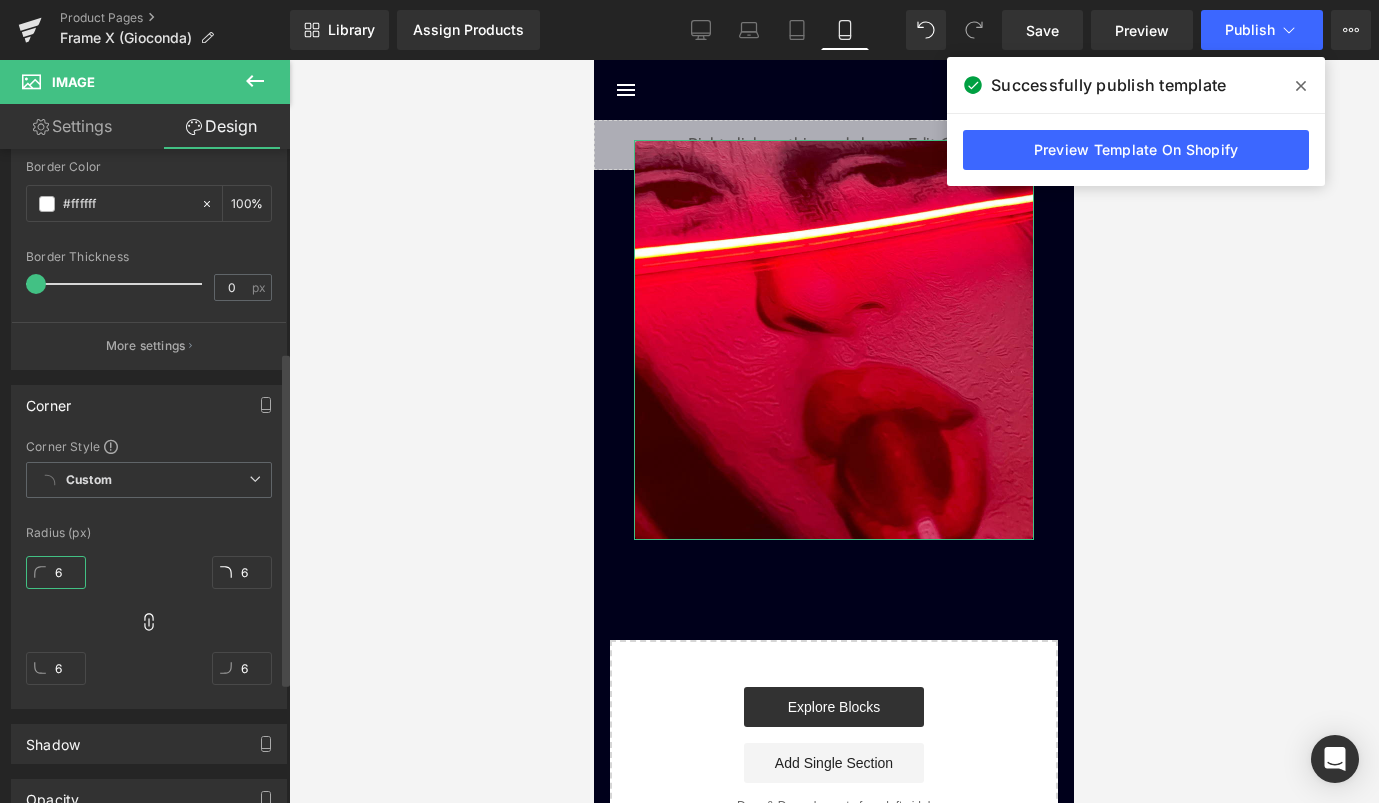 click on "6" at bounding box center [56, 572] 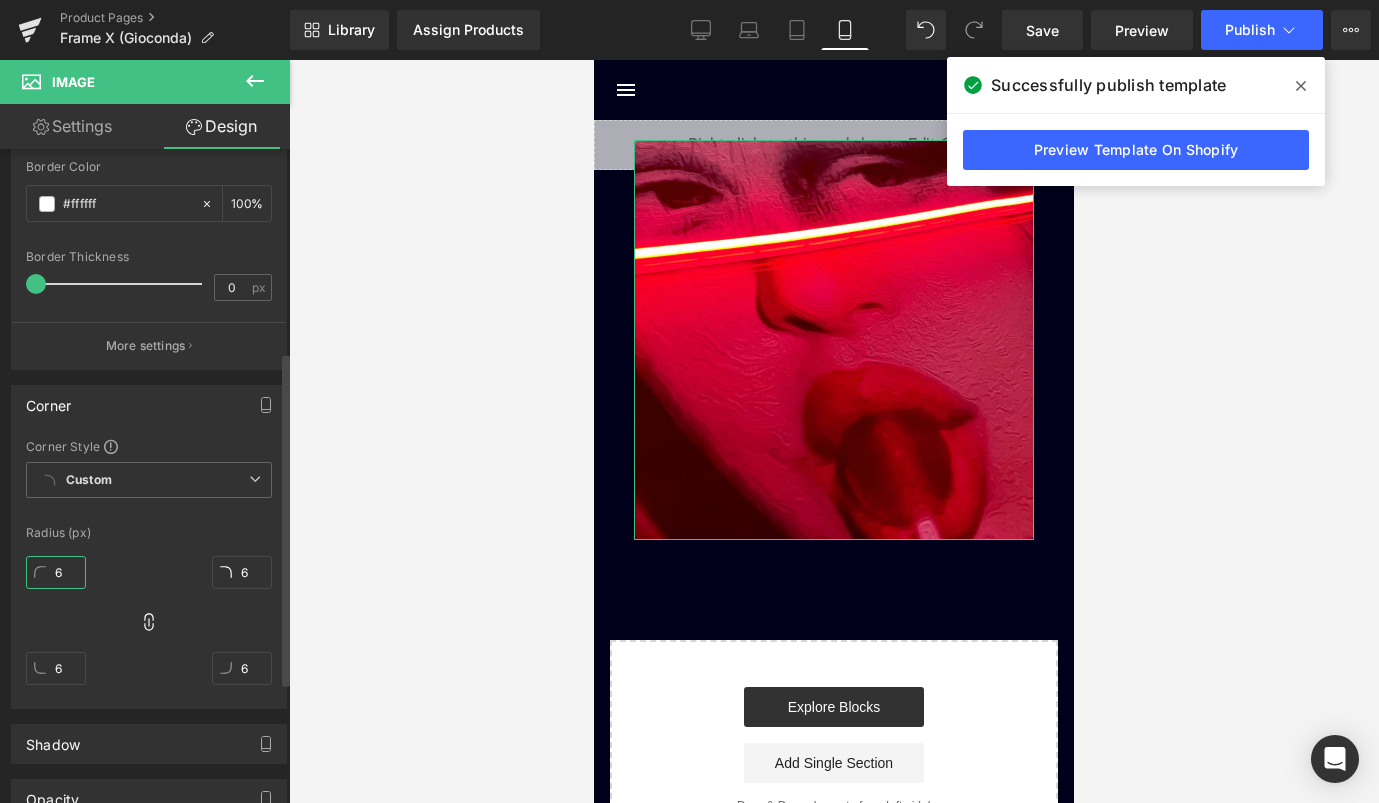 type 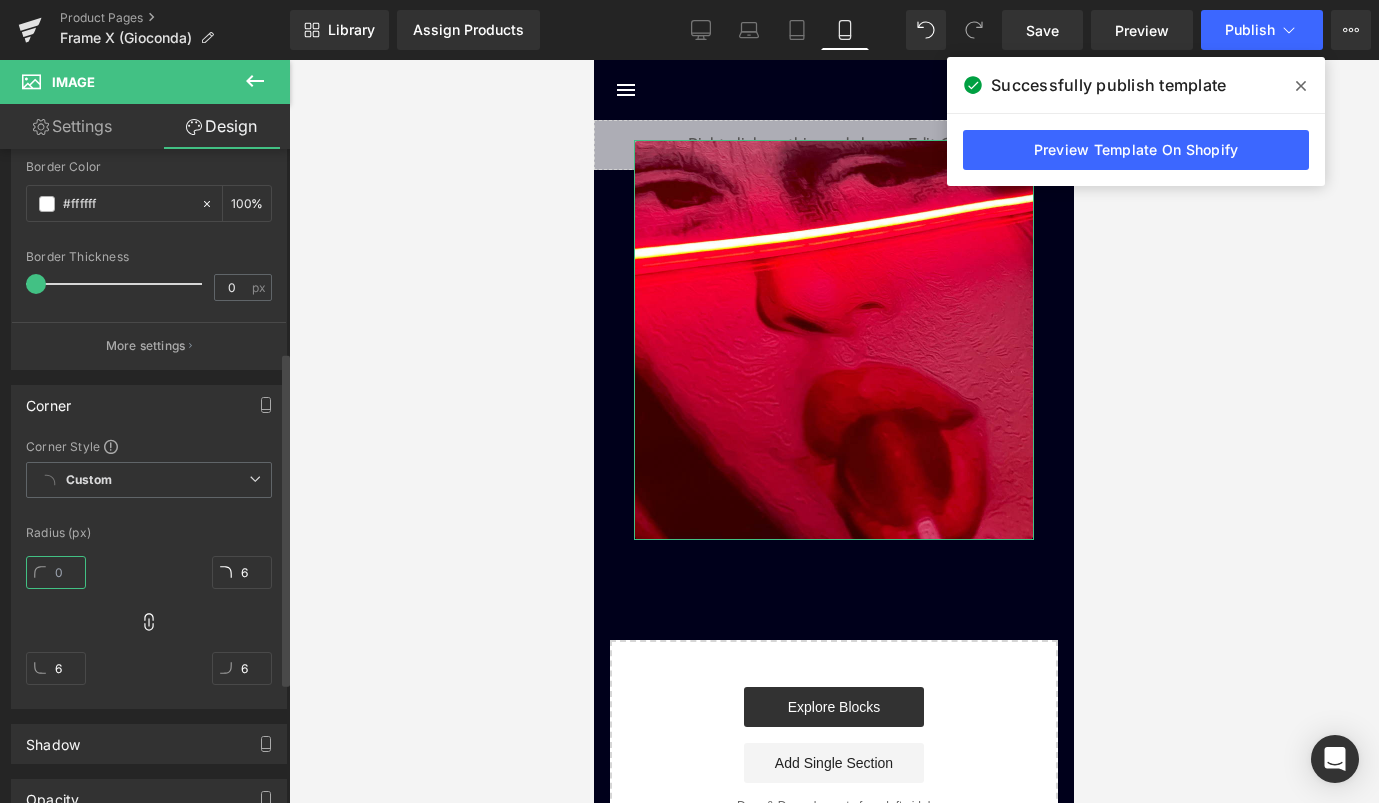 type 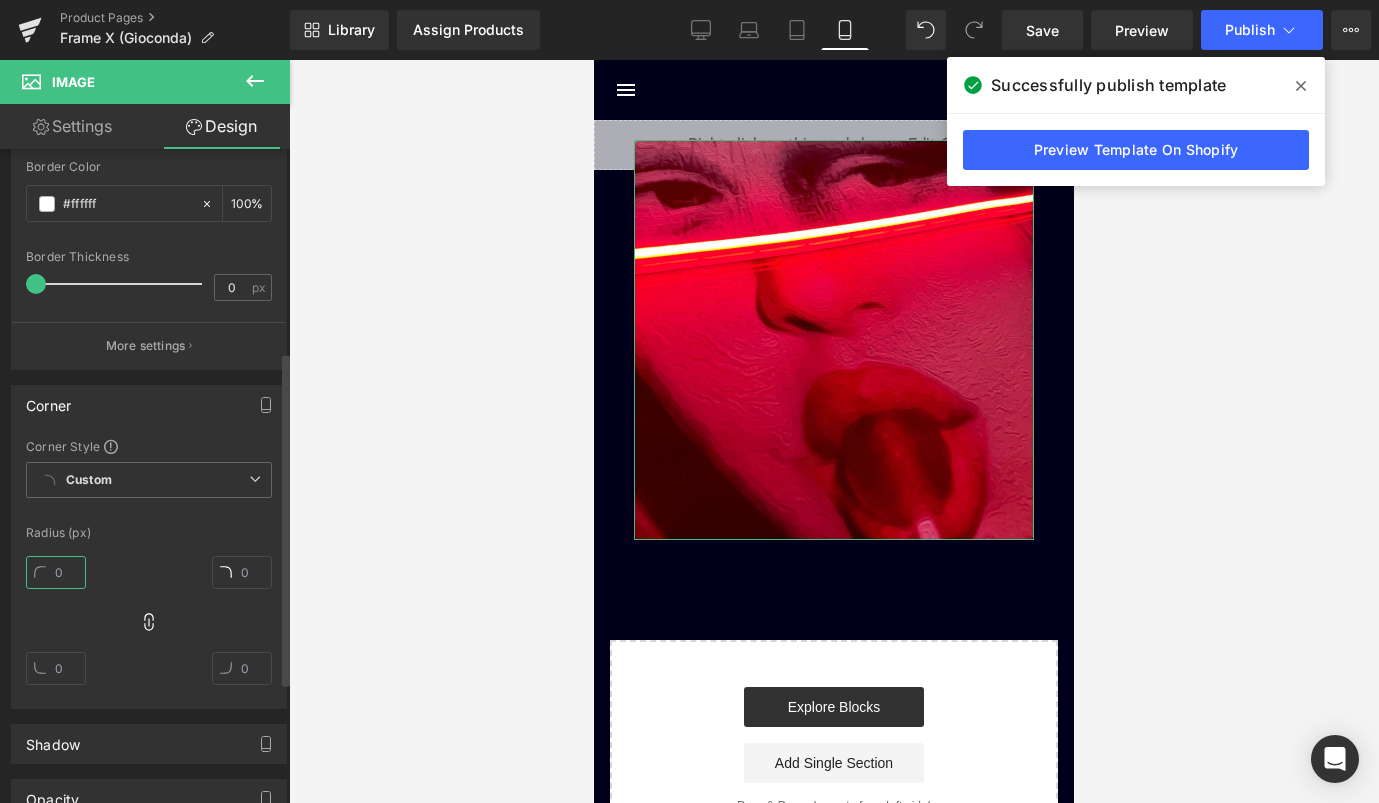 type on "0" 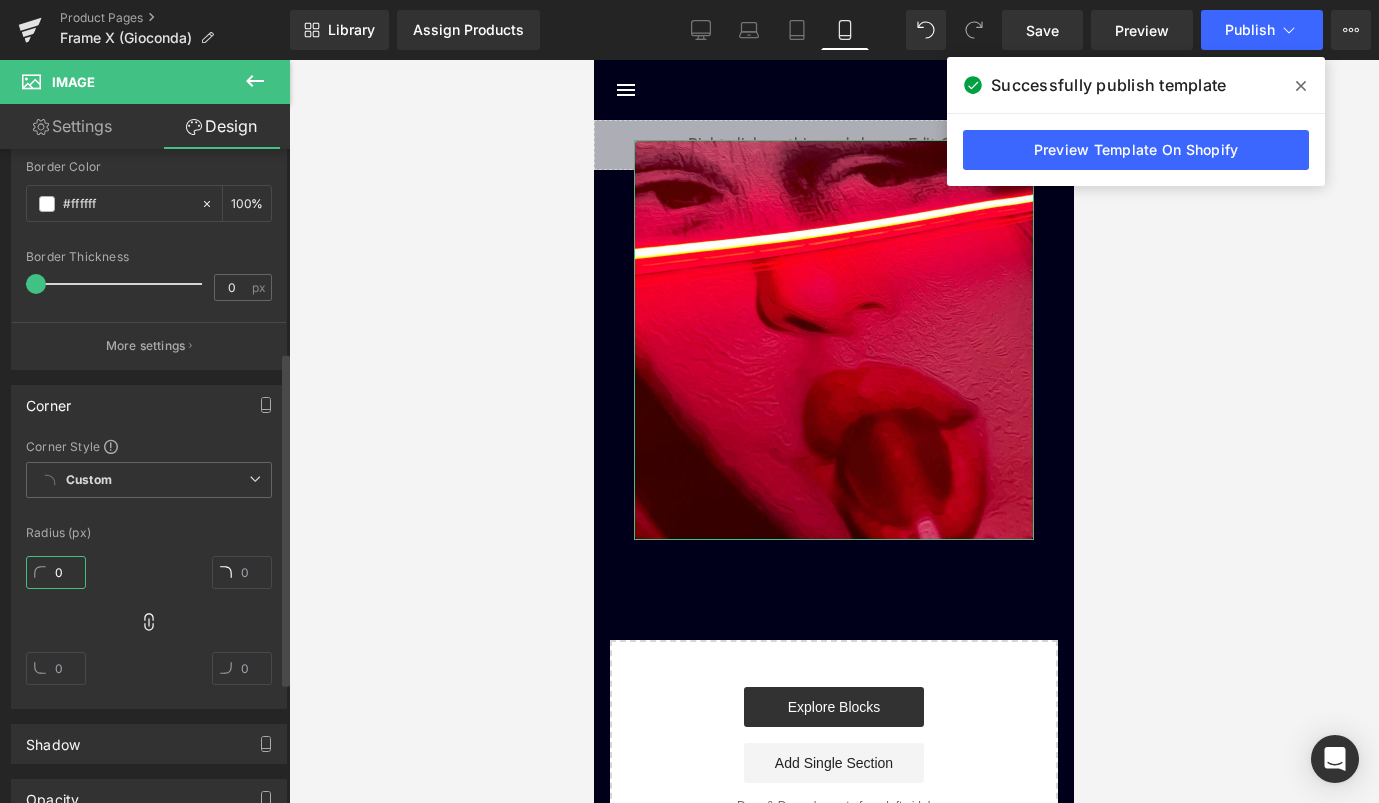type on "0" 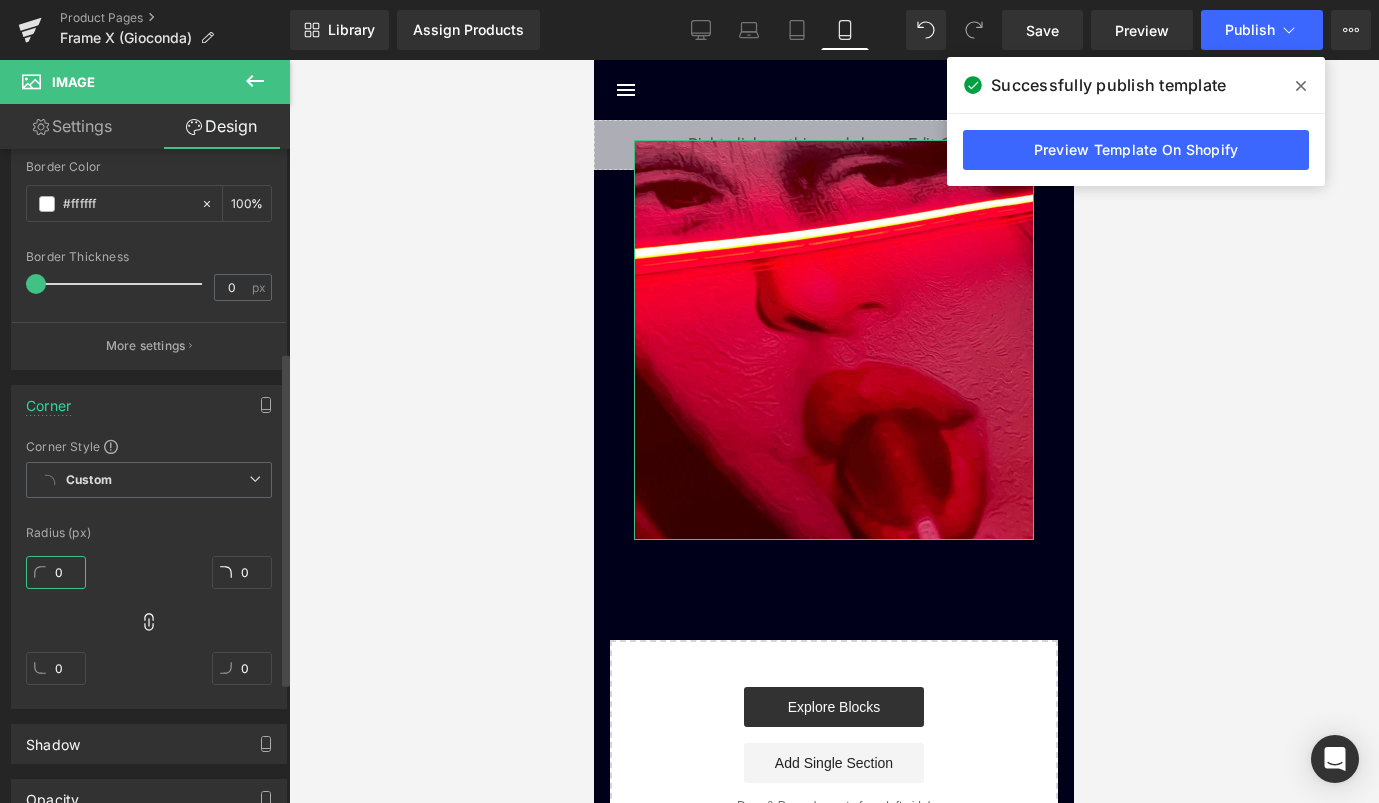 type on "0" 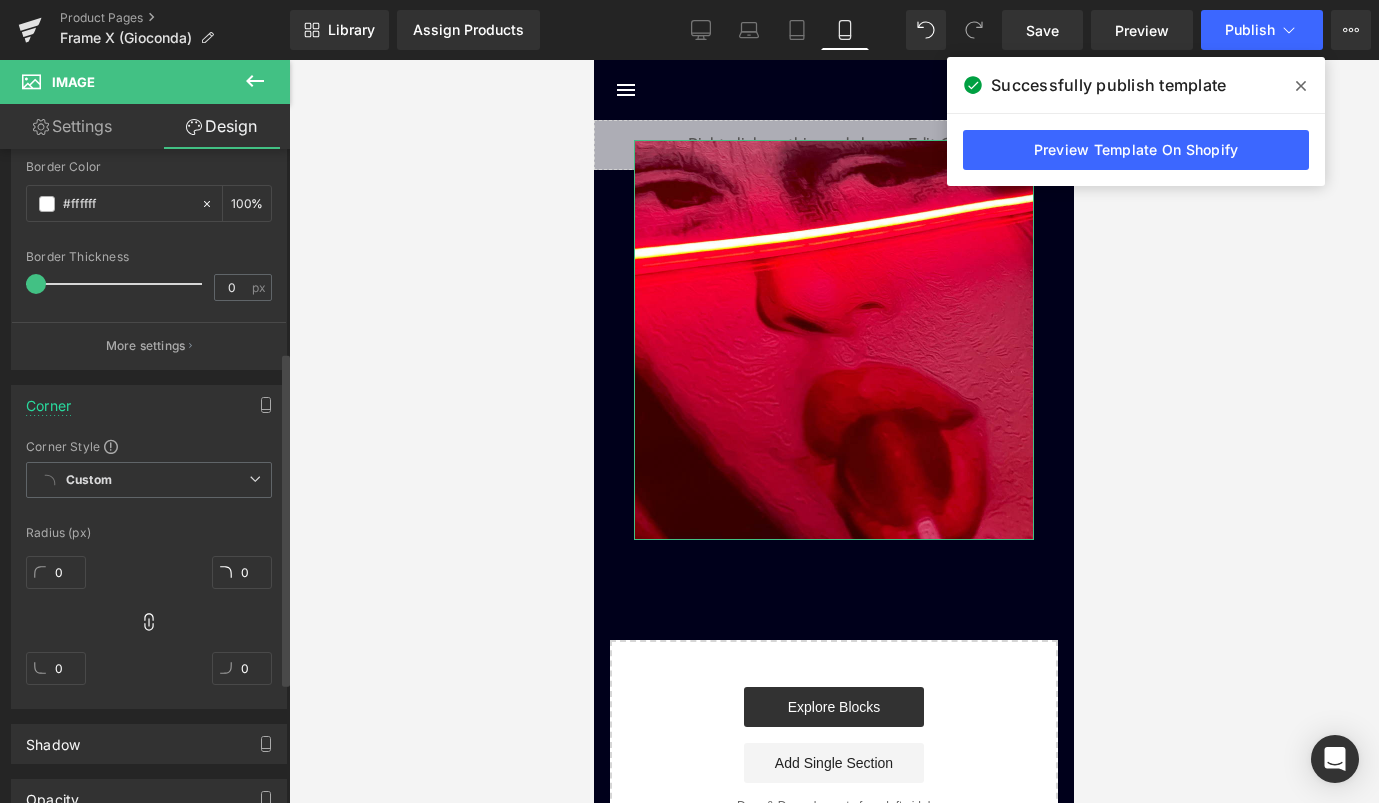 click on "0px 0
0px 0
0px 0
0px 0" at bounding box center [149, 628] 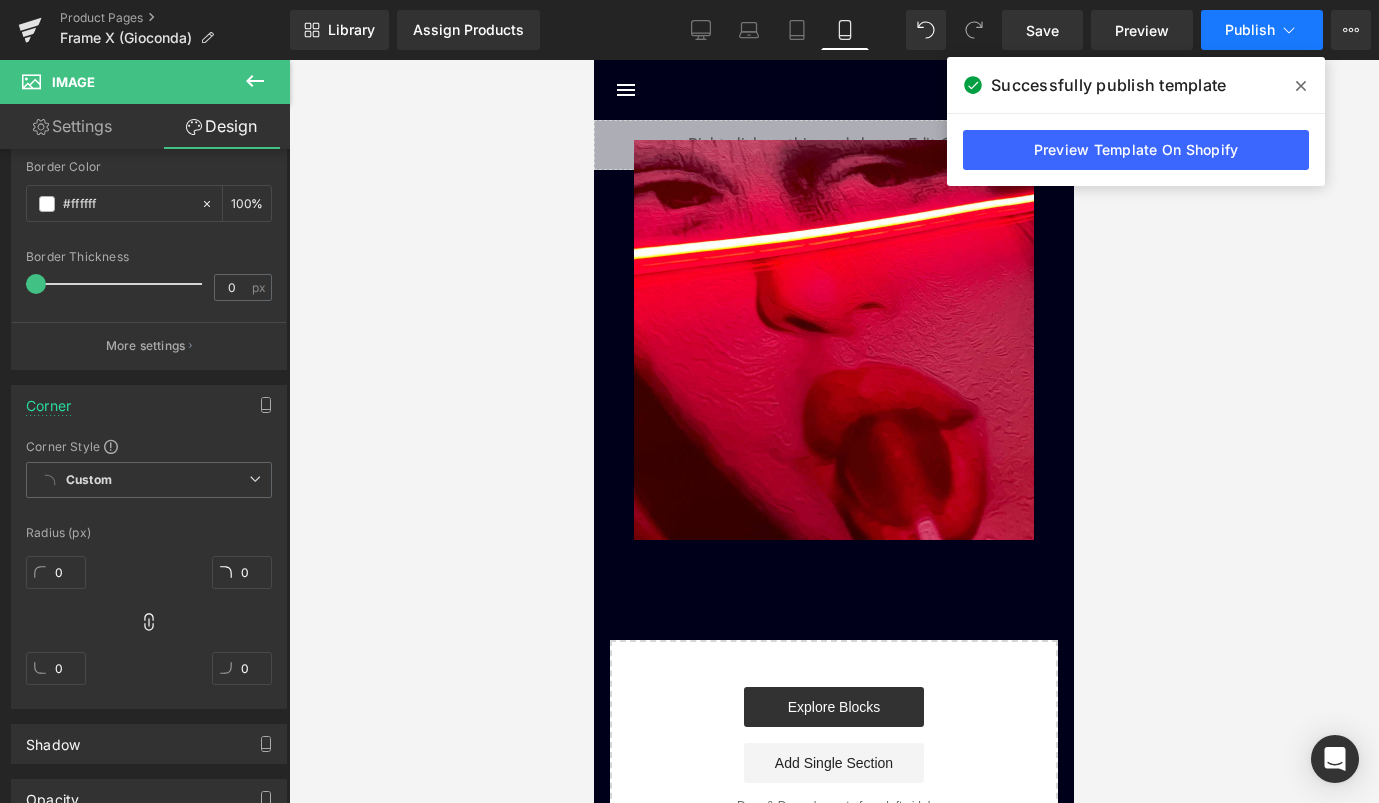 click 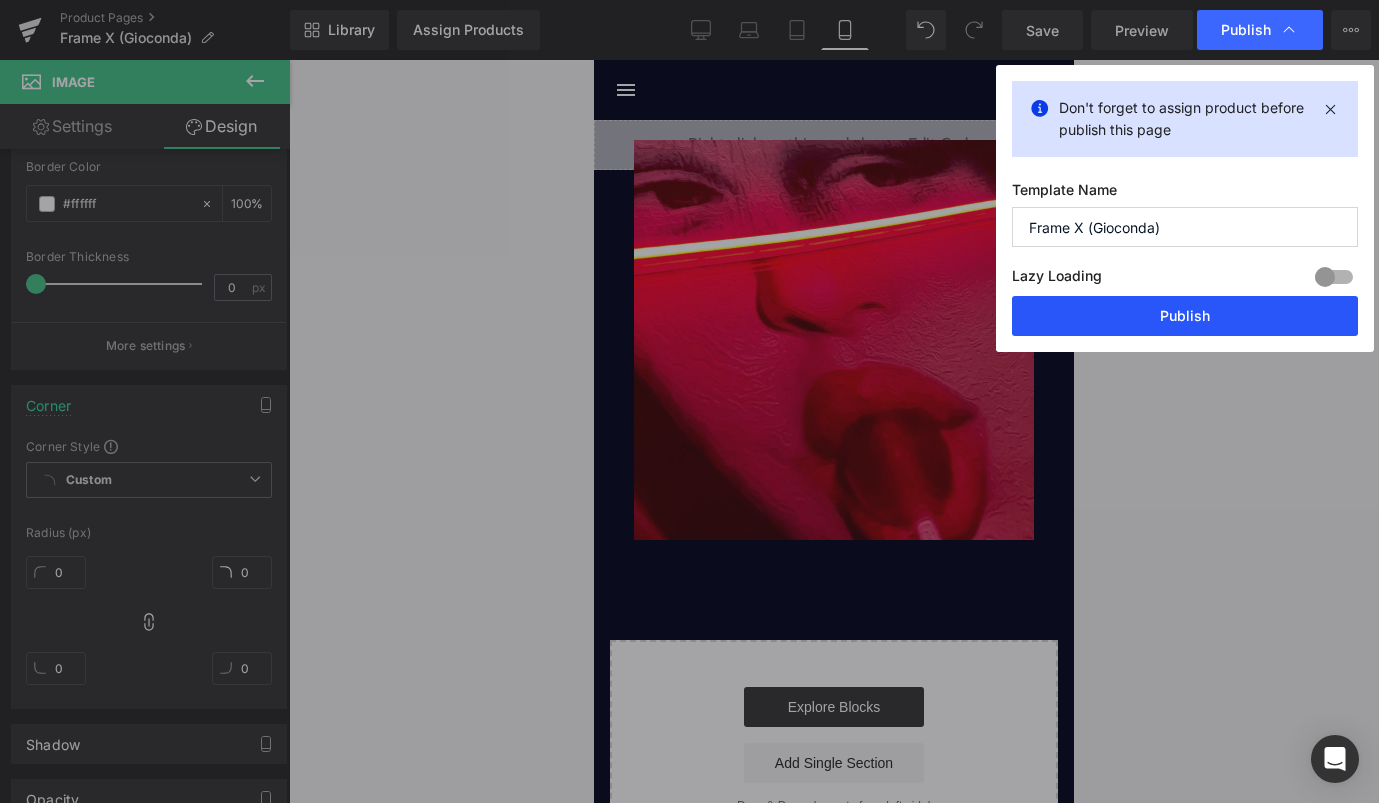 click on "Publish" at bounding box center [1185, 316] 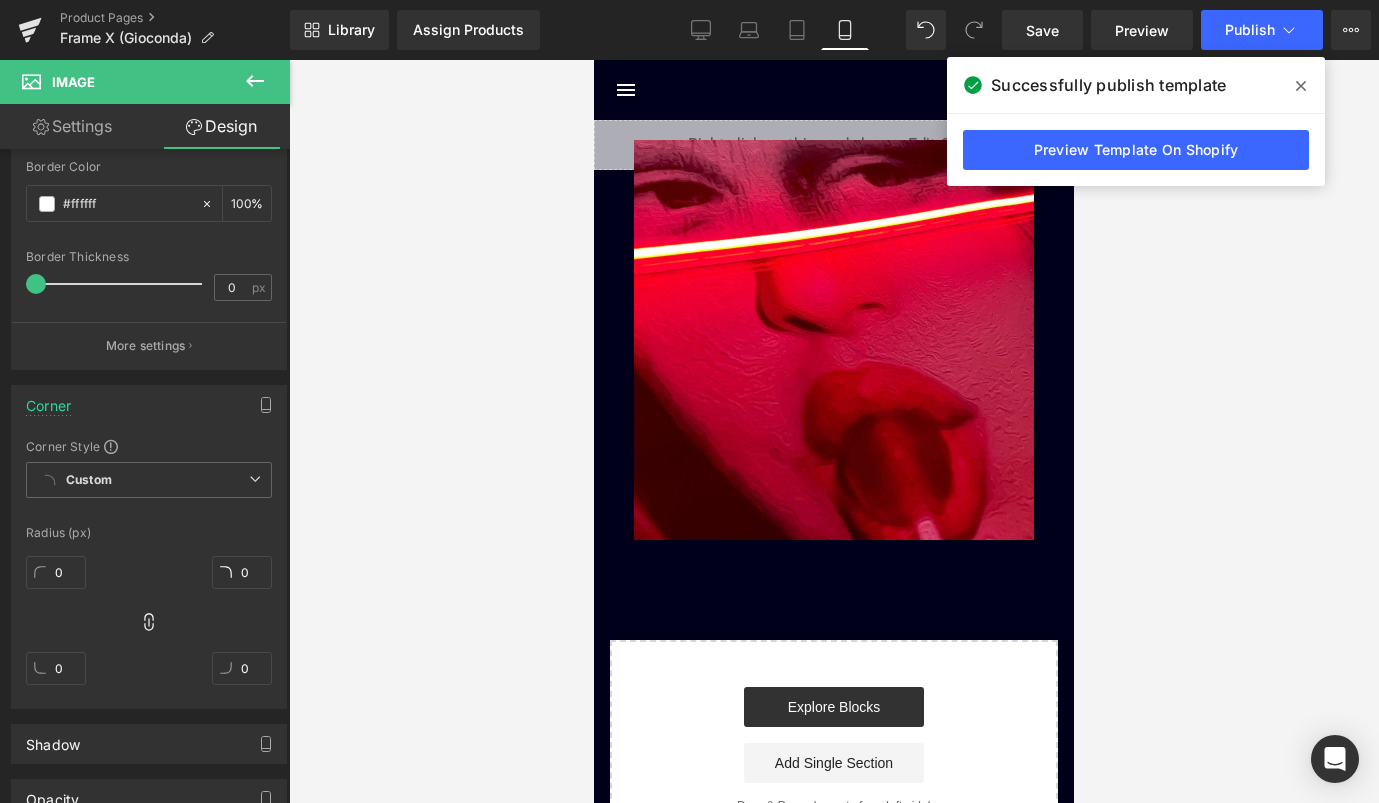 click 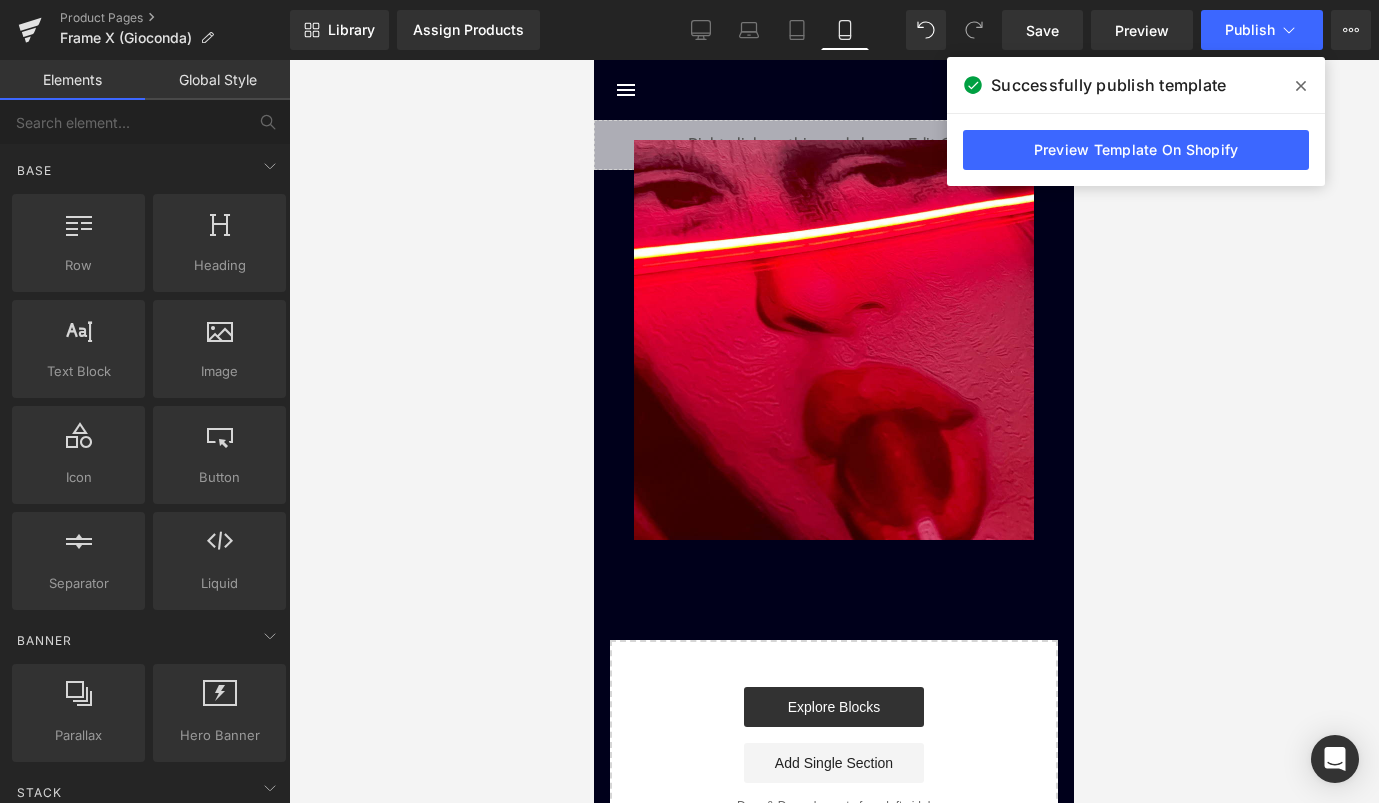 click at bounding box center (865, 340) 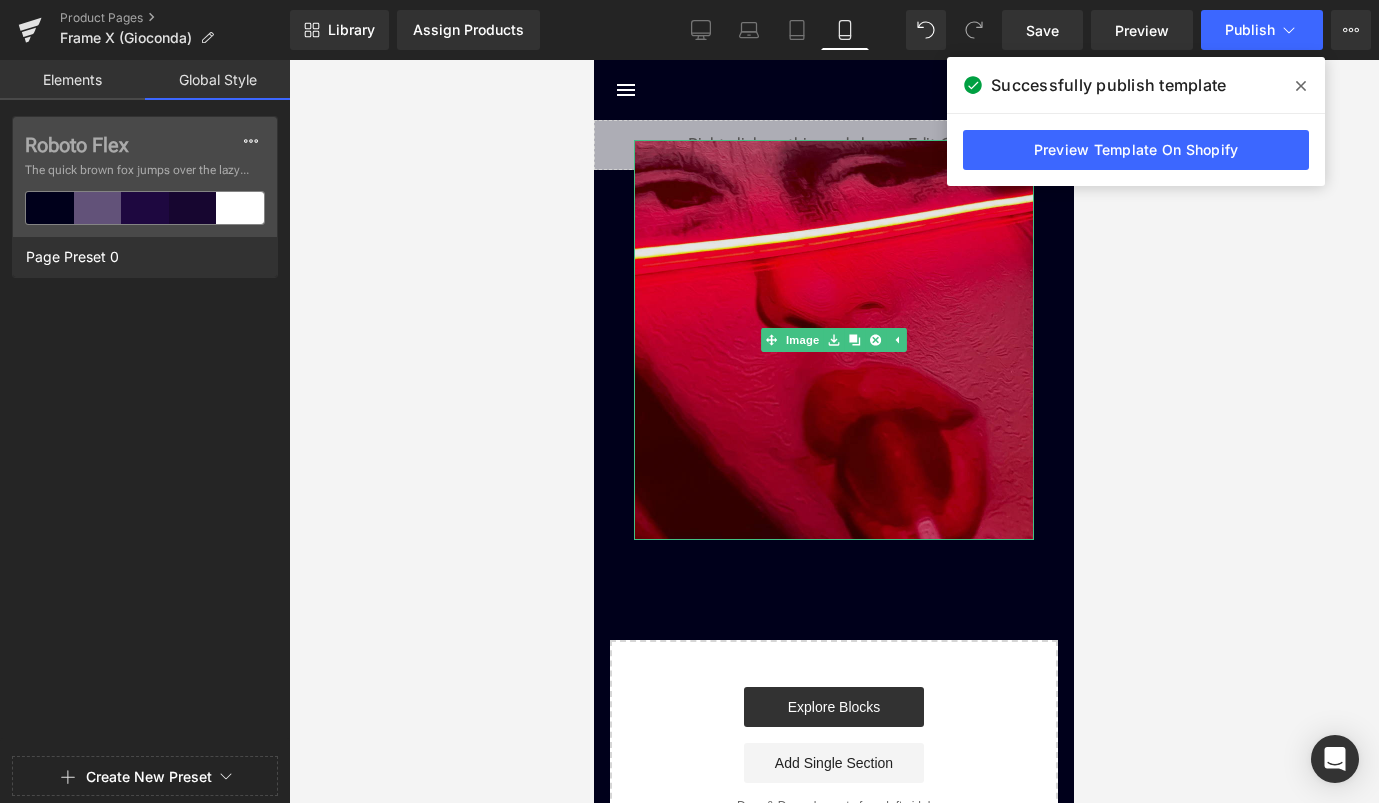 click at bounding box center (834, 340) 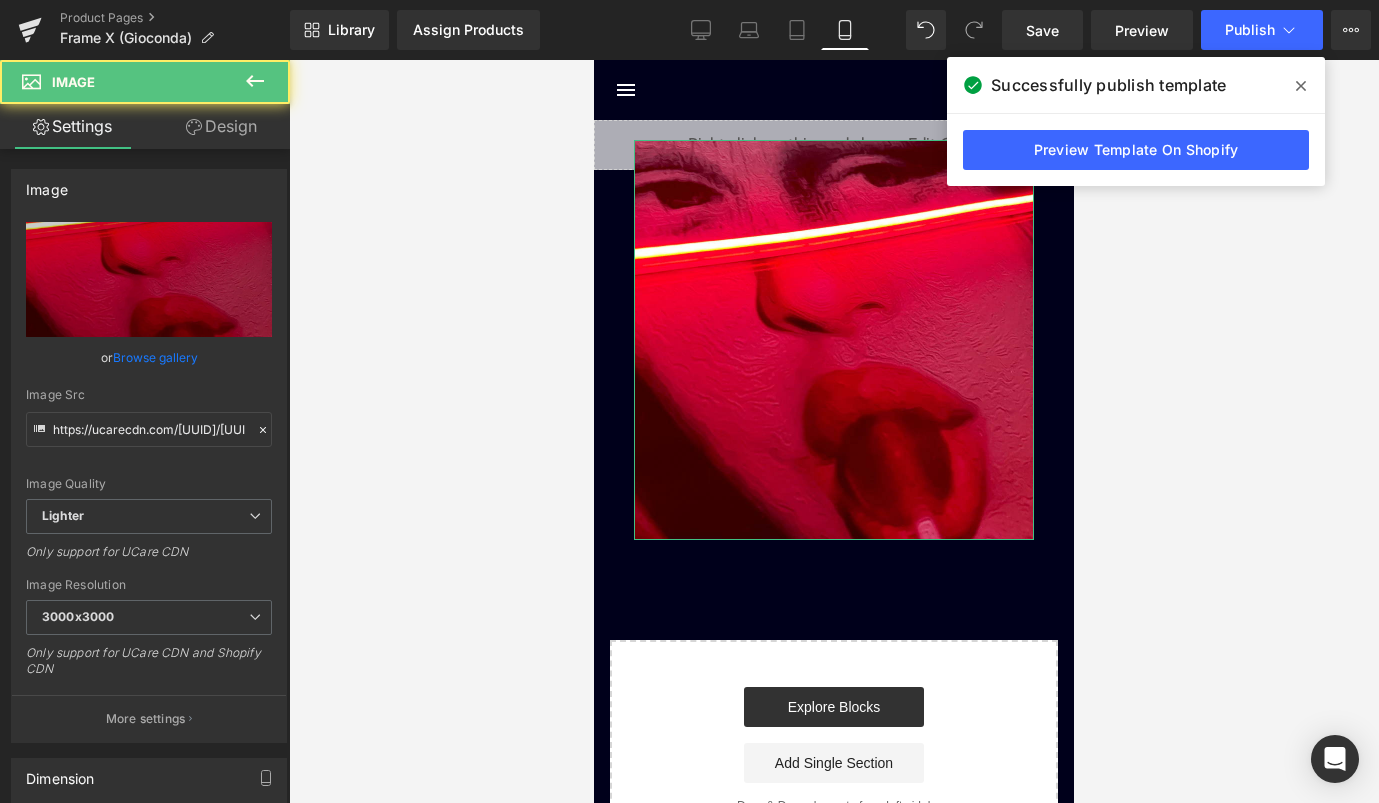 click on "Design" at bounding box center [221, 126] 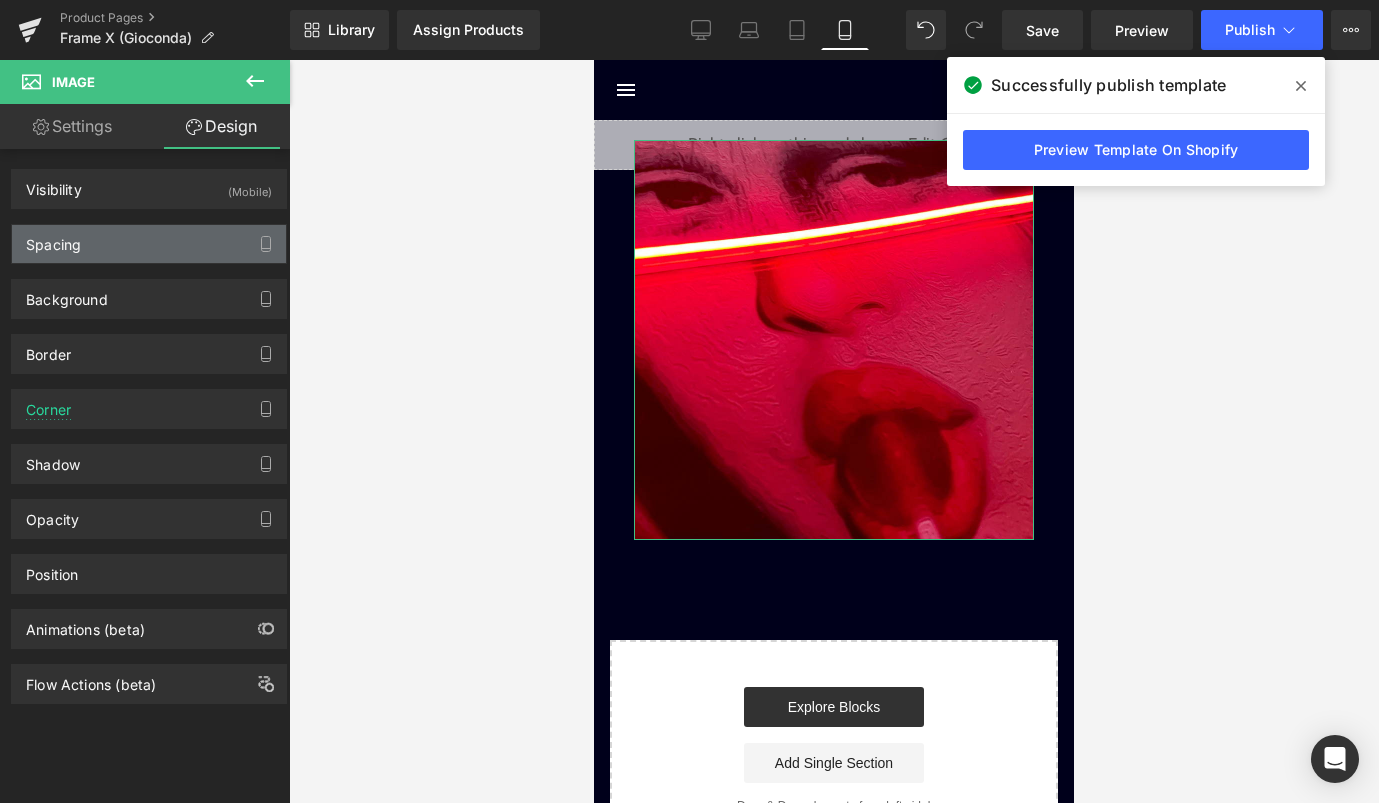 click on "Spacing" at bounding box center [149, 244] 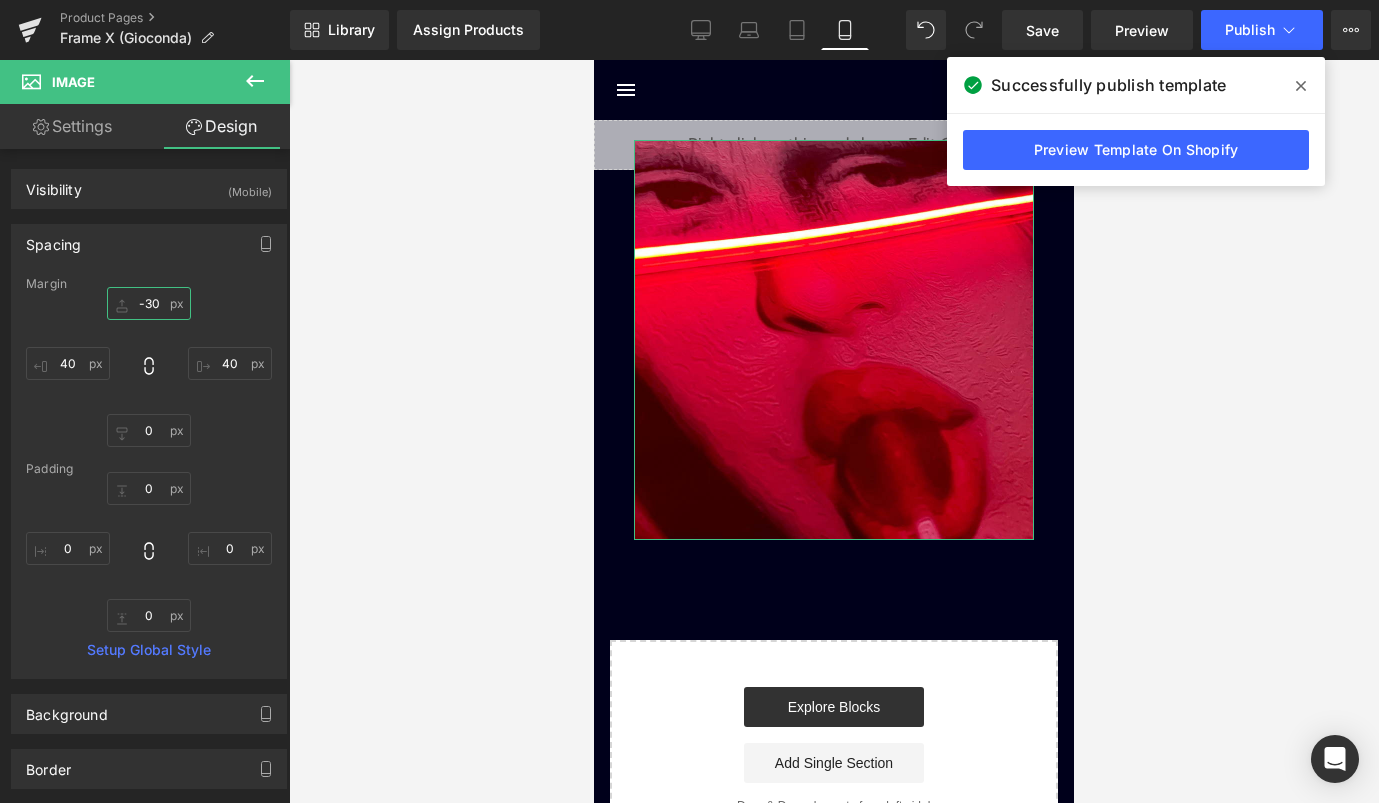 click on "-30" at bounding box center [149, 303] 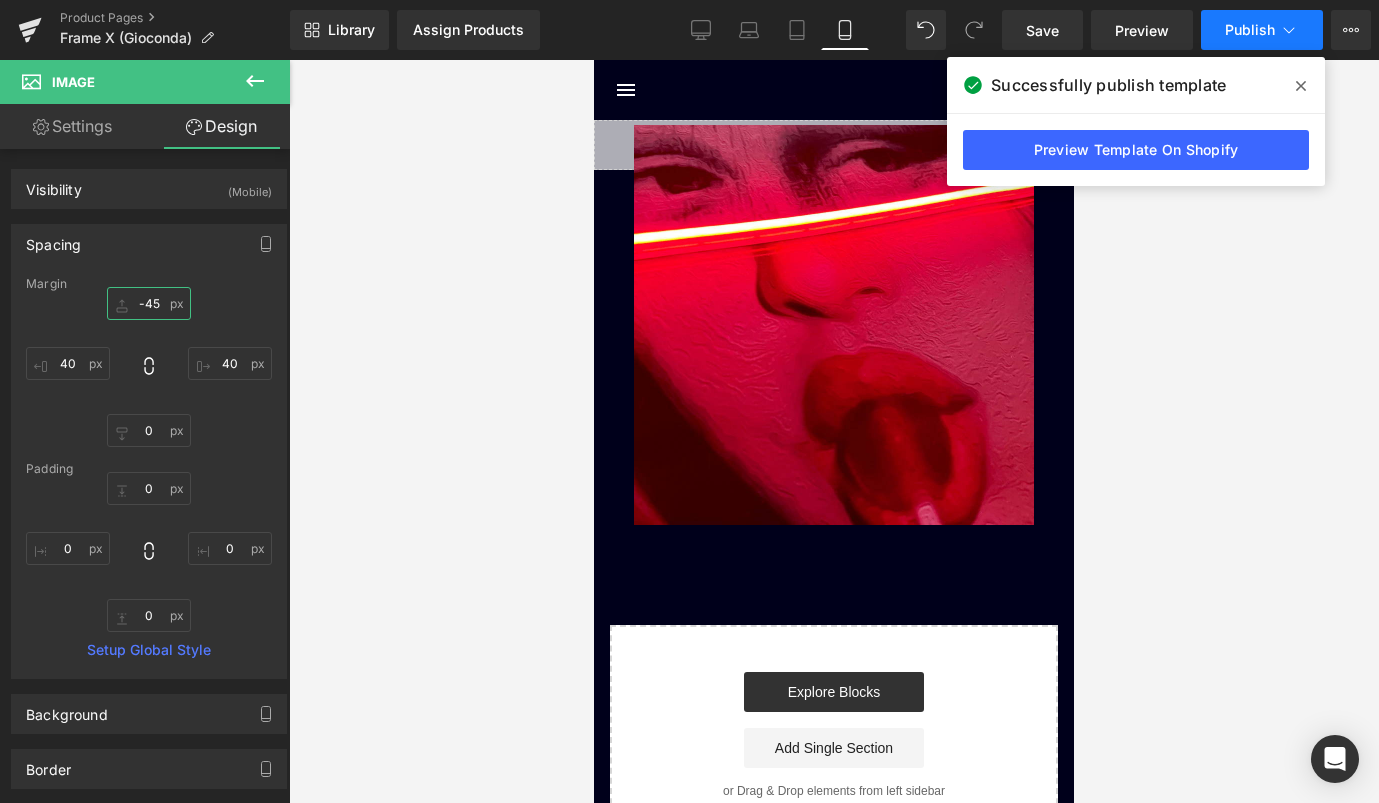 type on "-45" 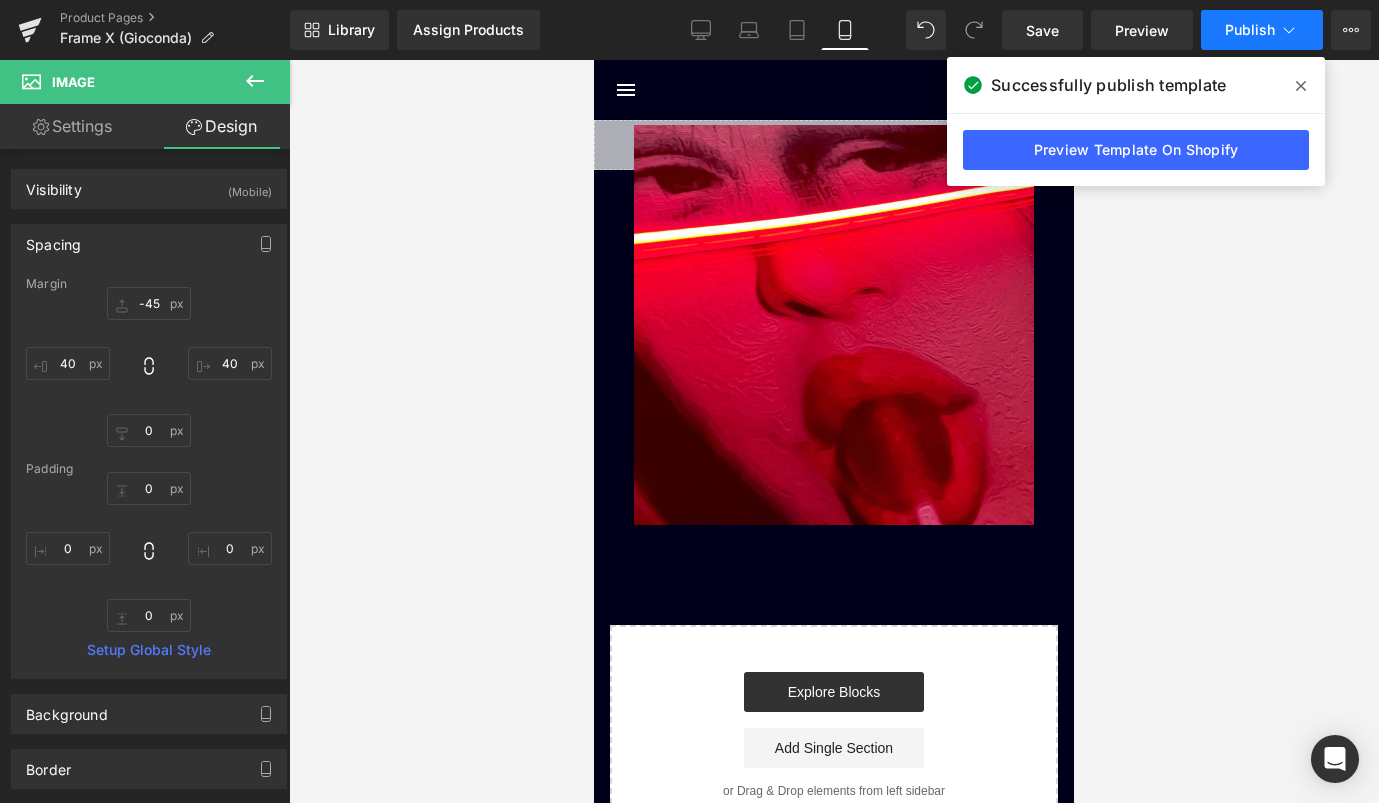 click on "Publish" at bounding box center (1262, 30) 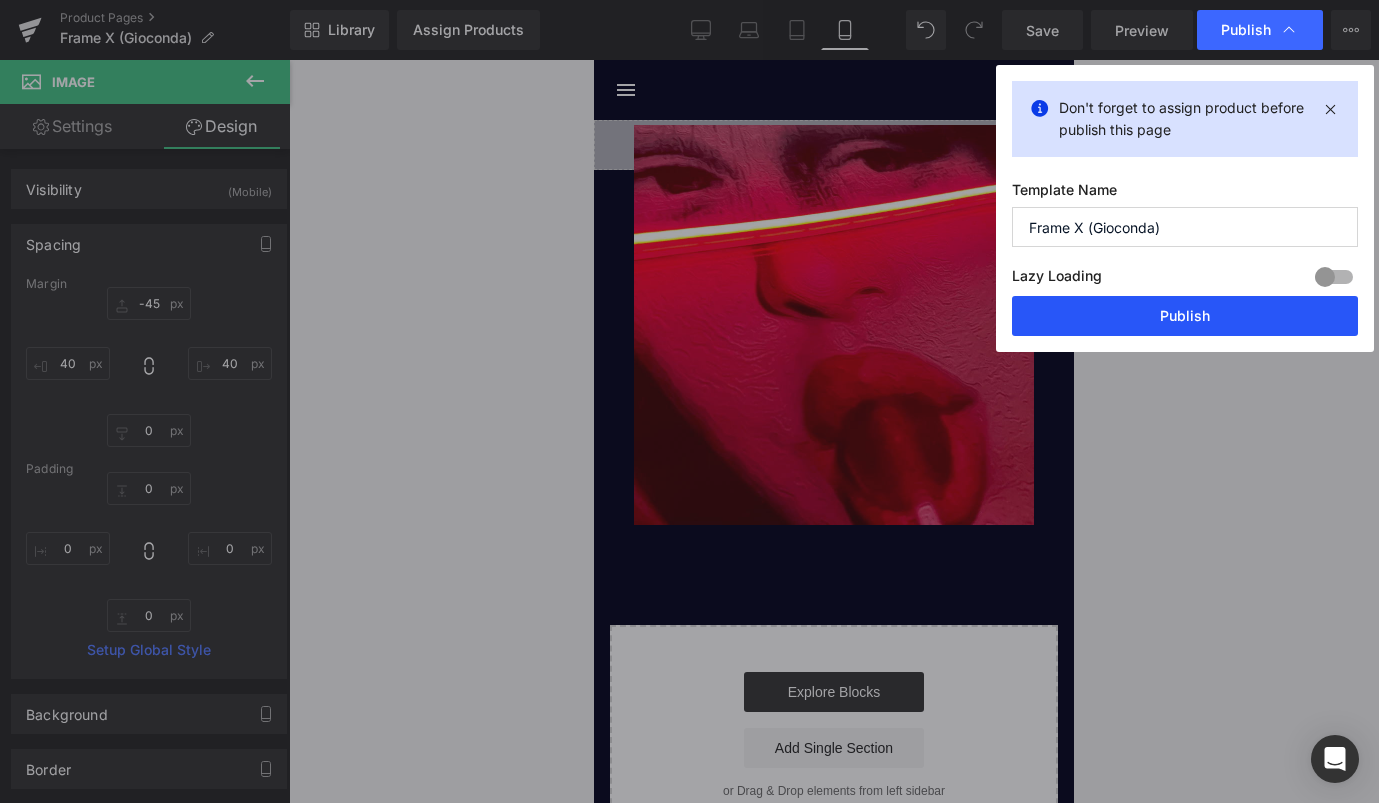 click on "Publish" at bounding box center [1185, 316] 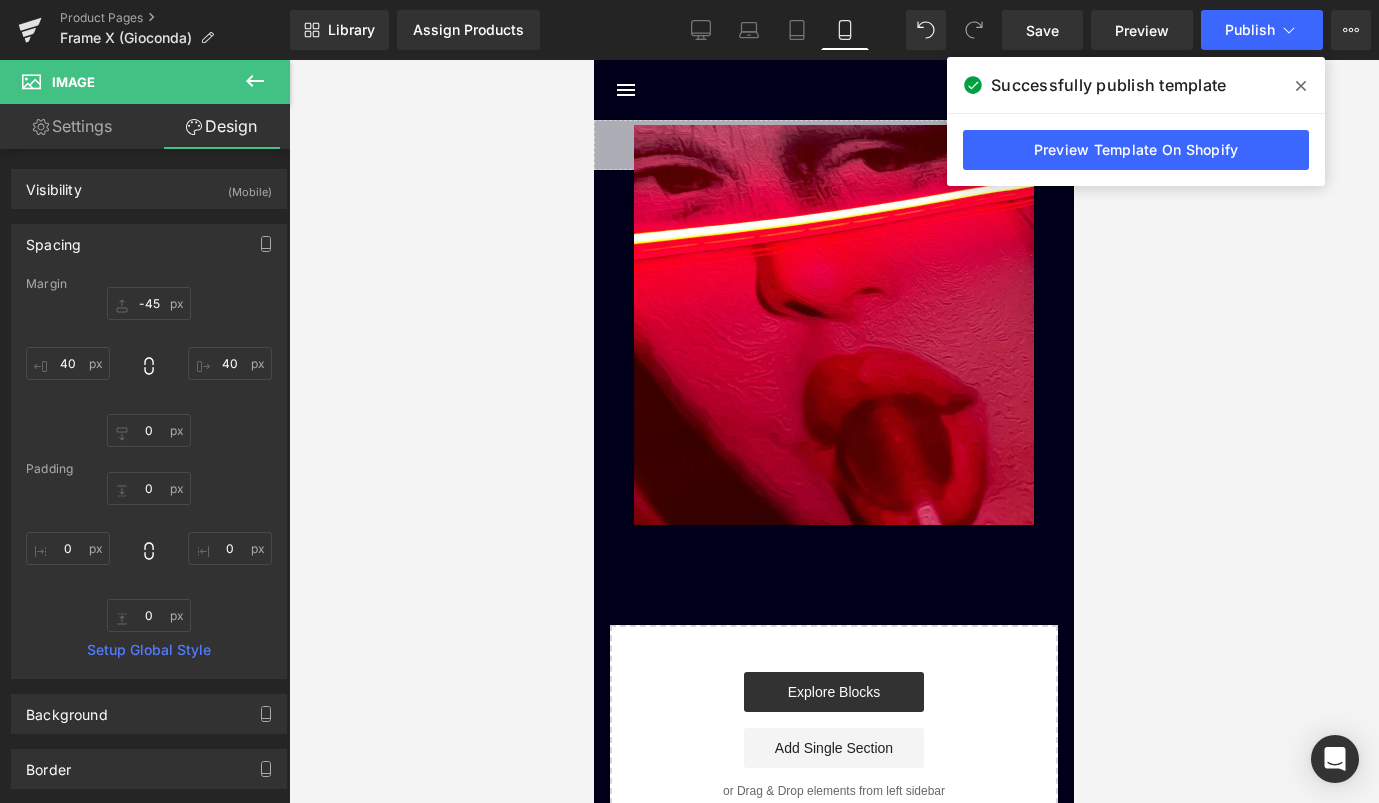 click 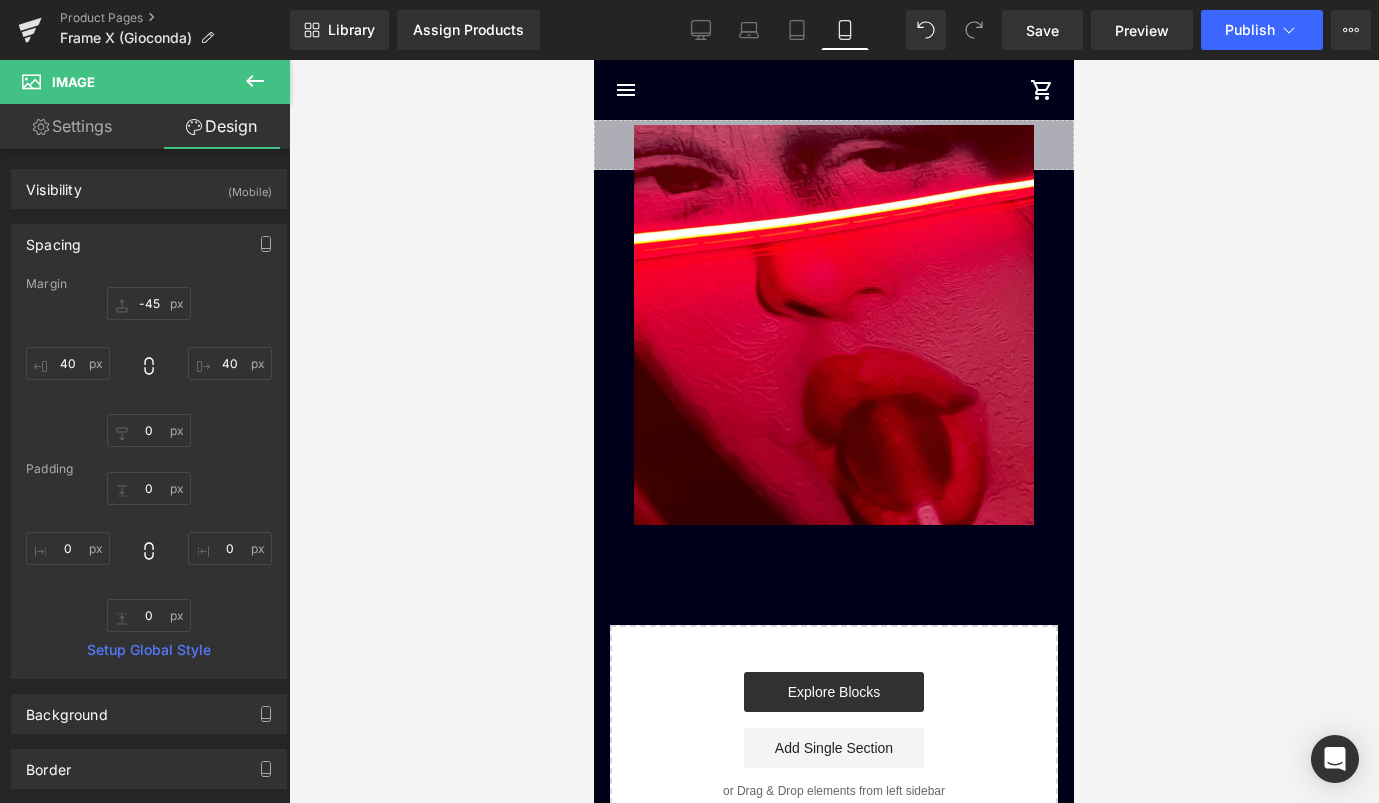 click 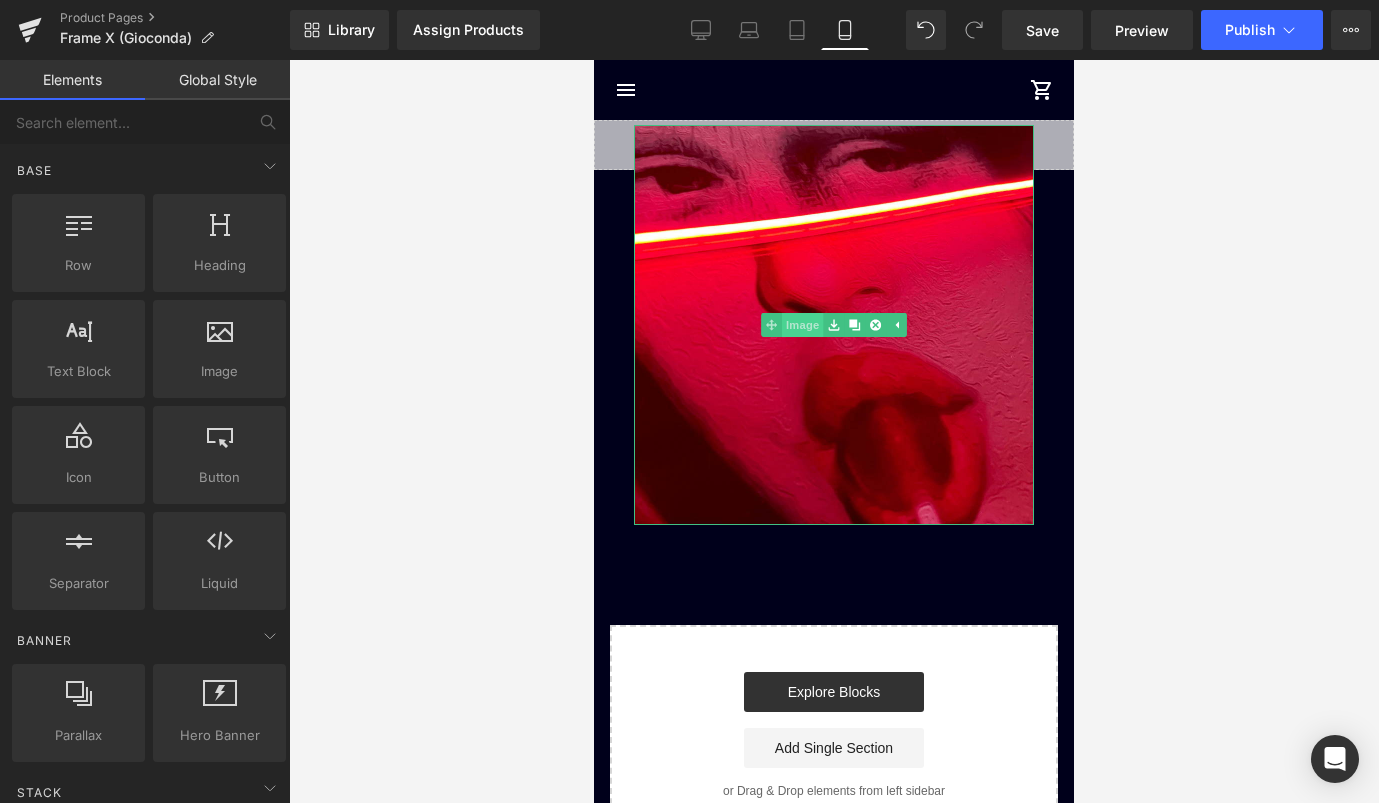 click on "Image" at bounding box center (792, 325) 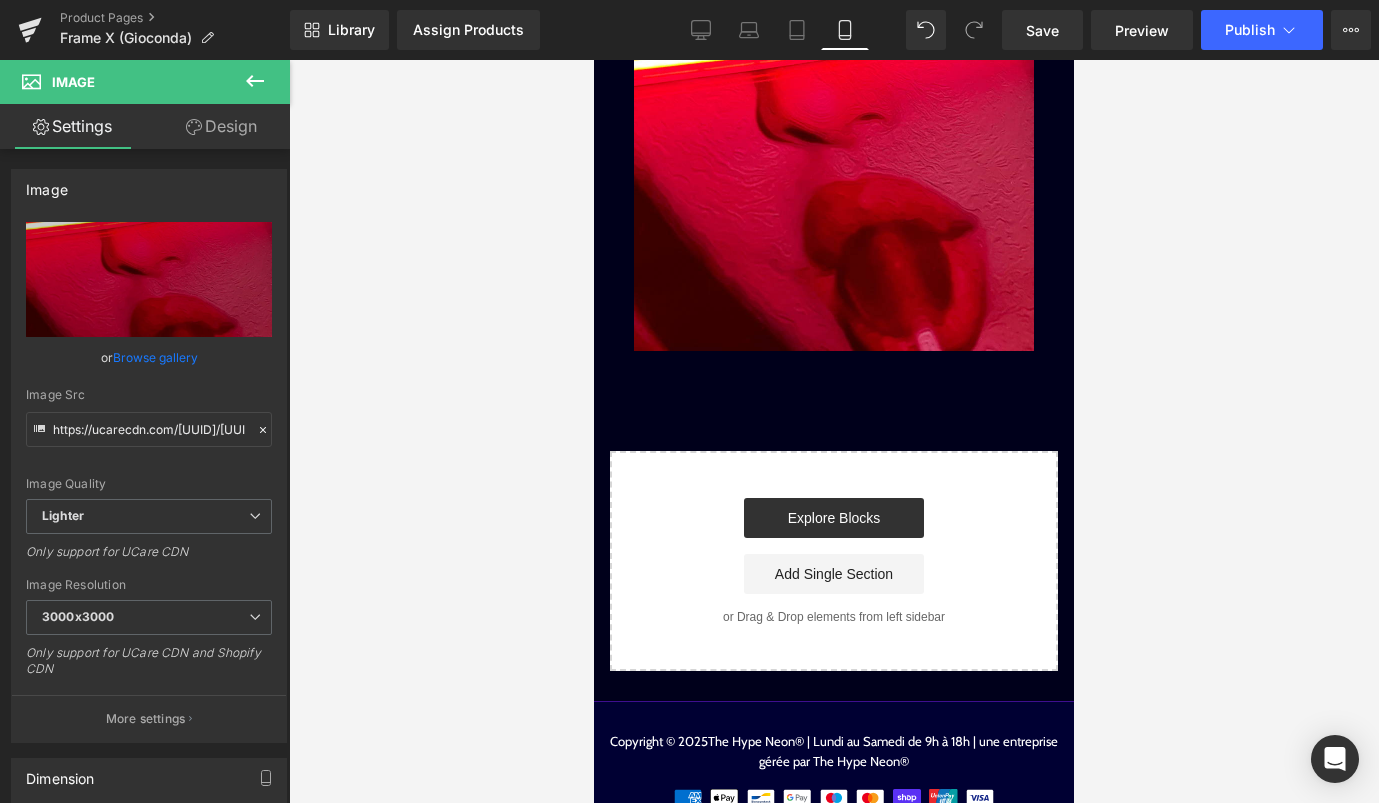scroll, scrollTop: 0, scrollLeft: 0, axis: both 